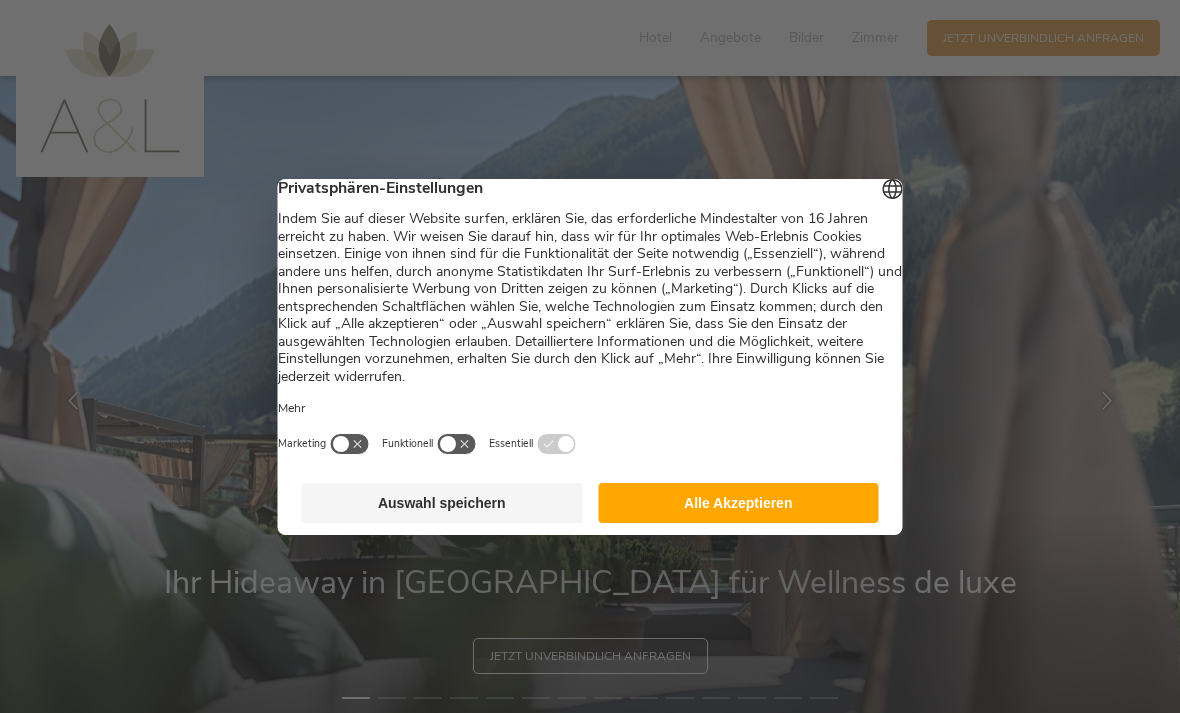 scroll, scrollTop: 0, scrollLeft: 0, axis: both 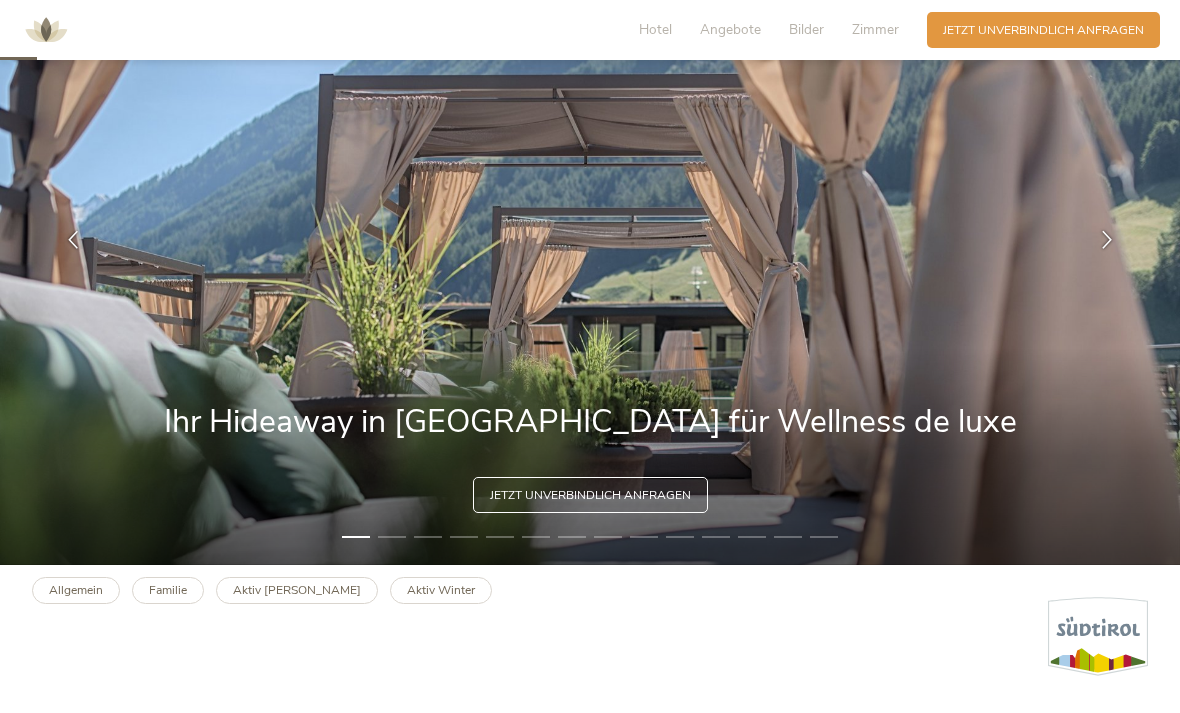 click at bounding box center [1107, 240] 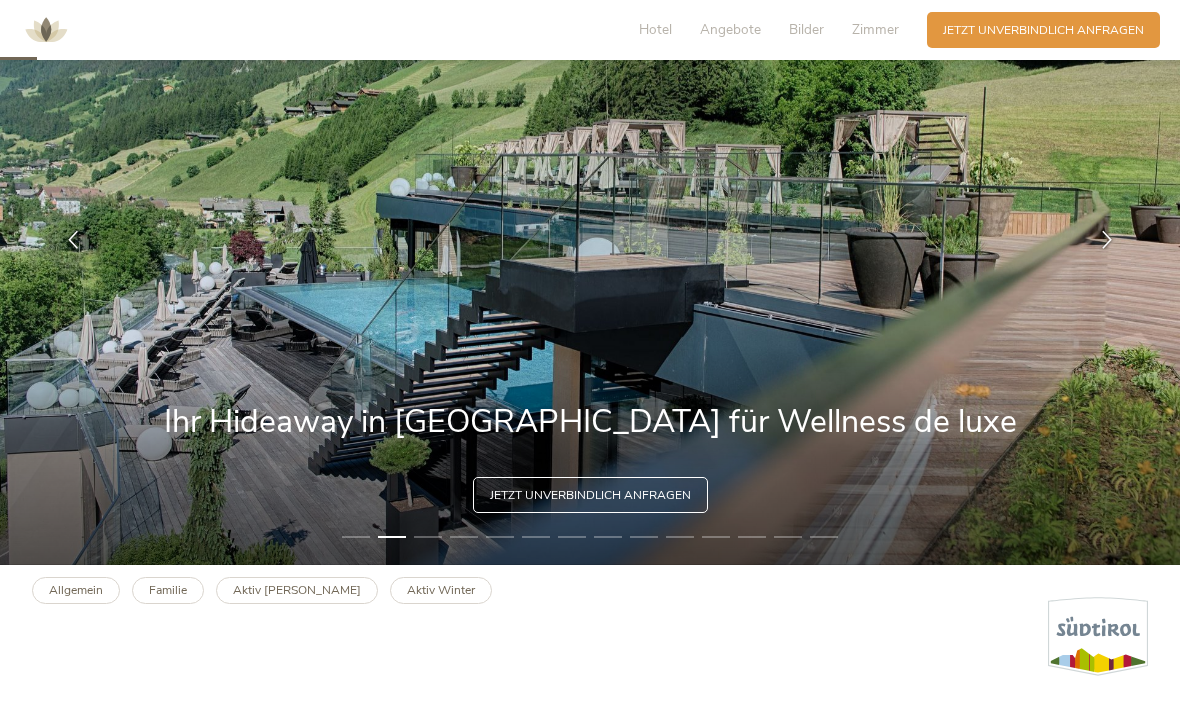 click at bounding box center [1107, 240] 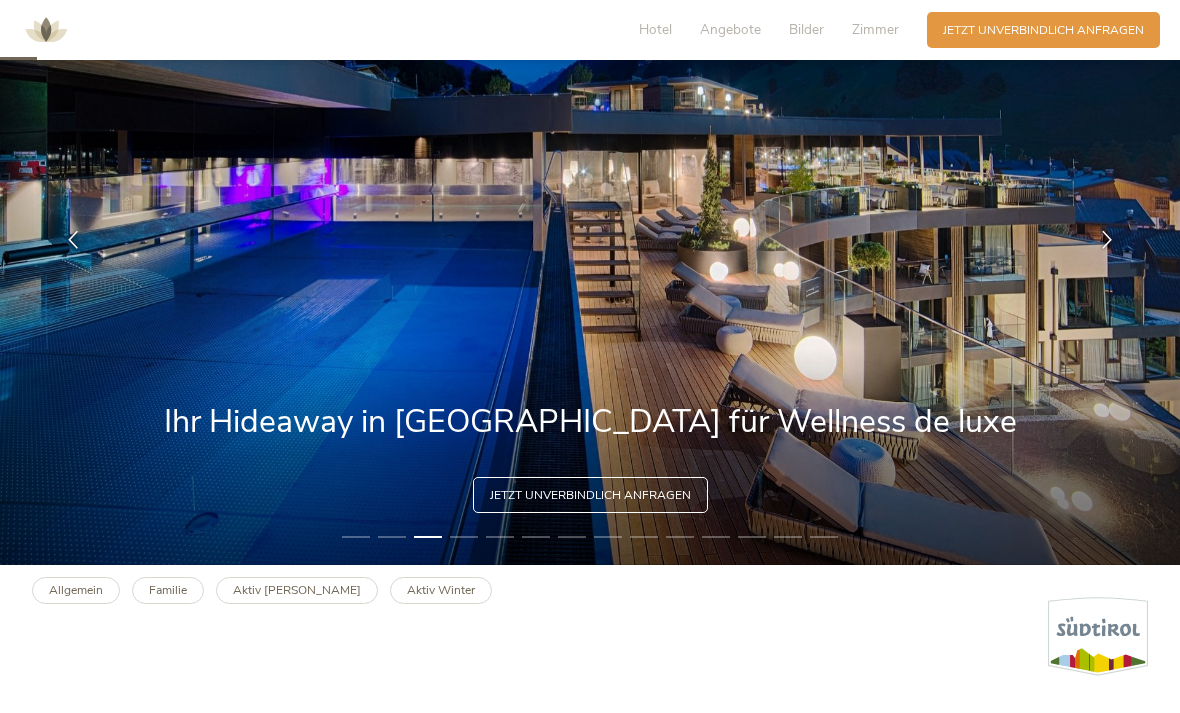 click at bounding box center (1107, 240) 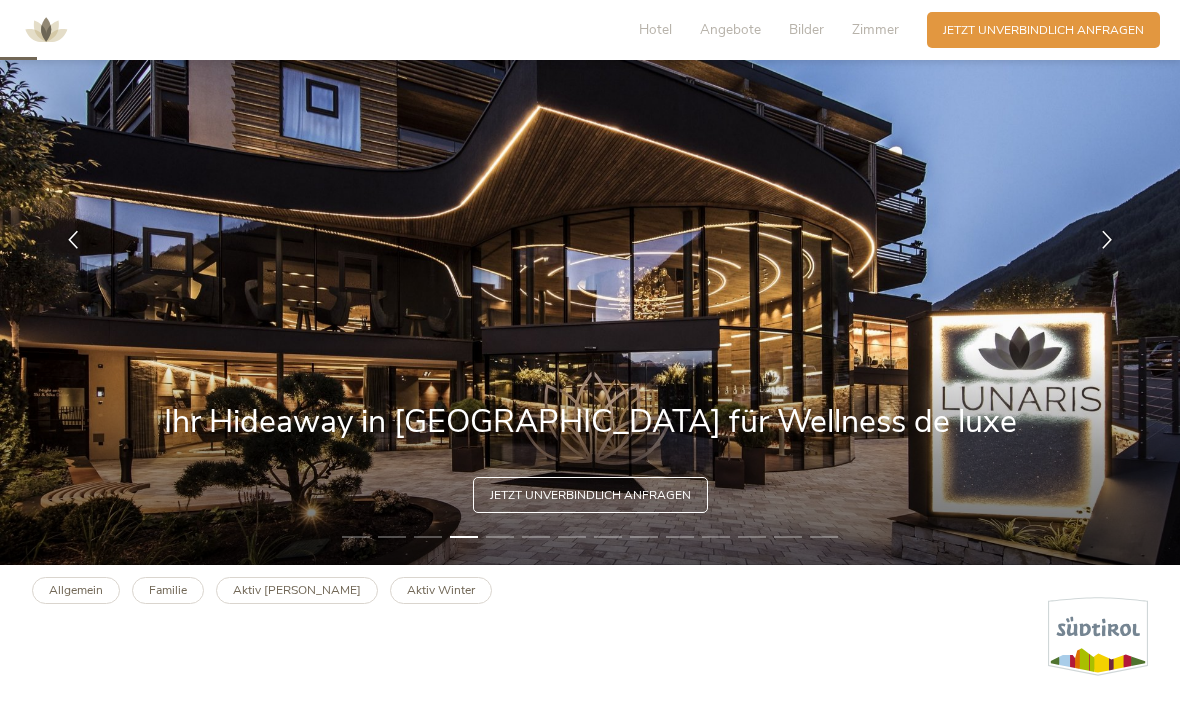 click at bounding box center (1107, 240) 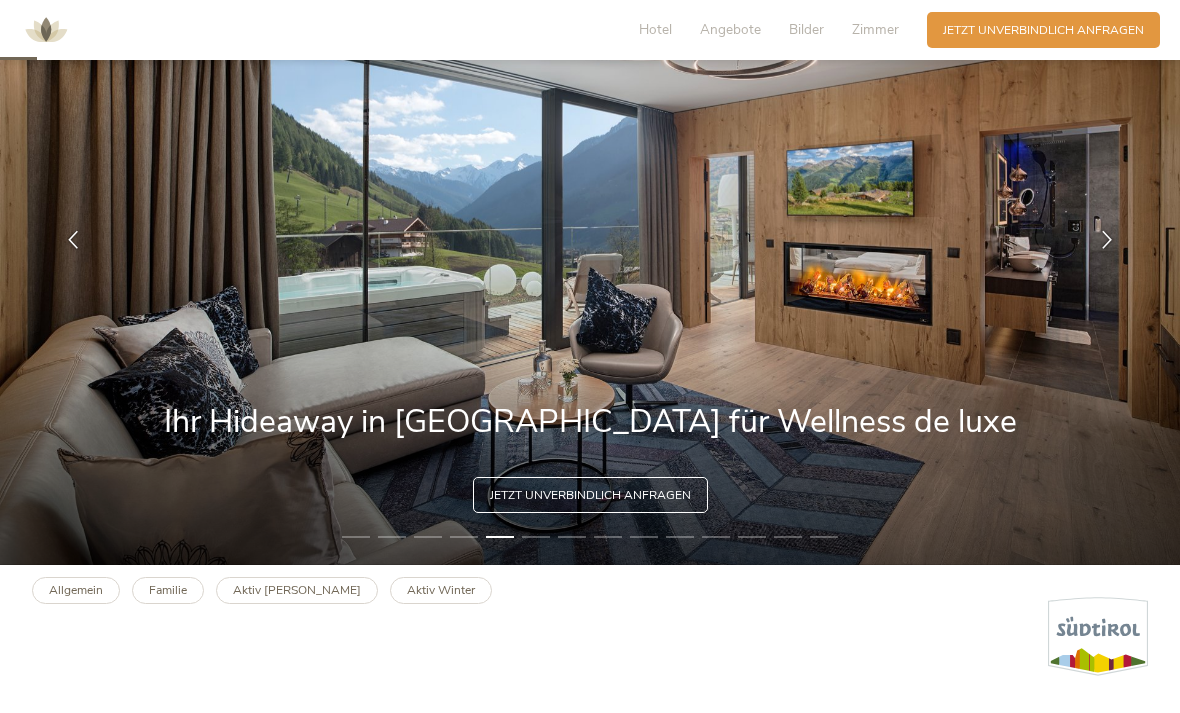 click at bounding box center (1107, 240) 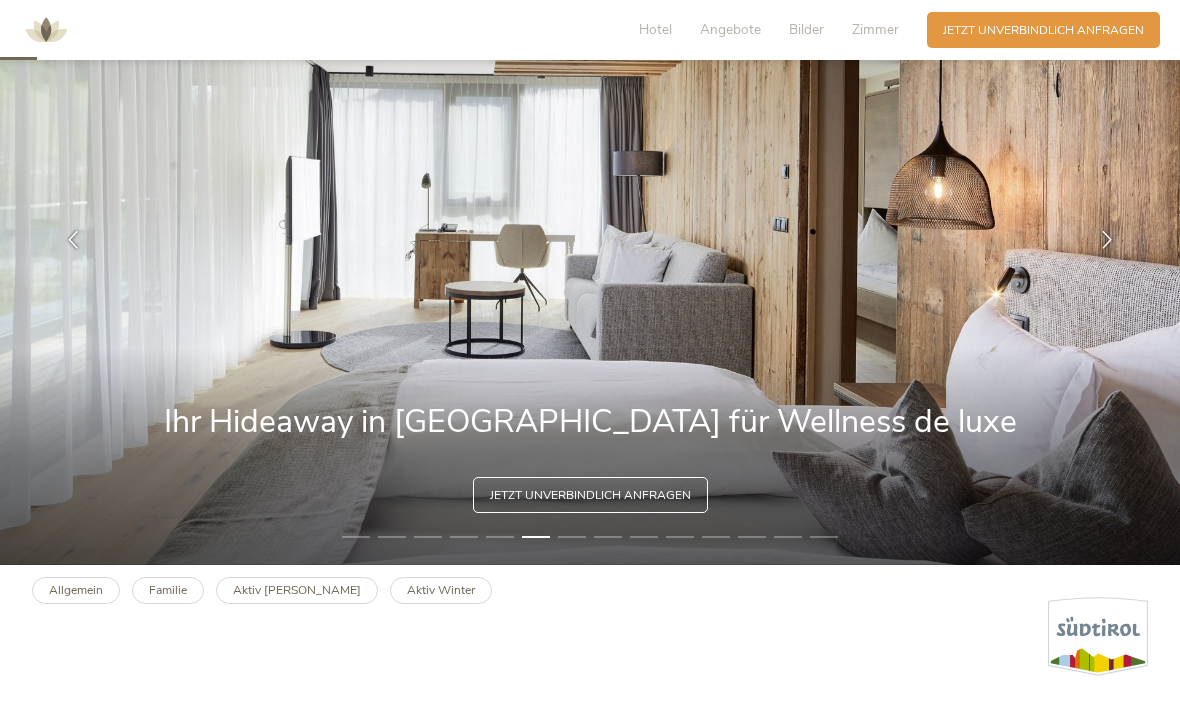 click at bounding box center (1107, 240) 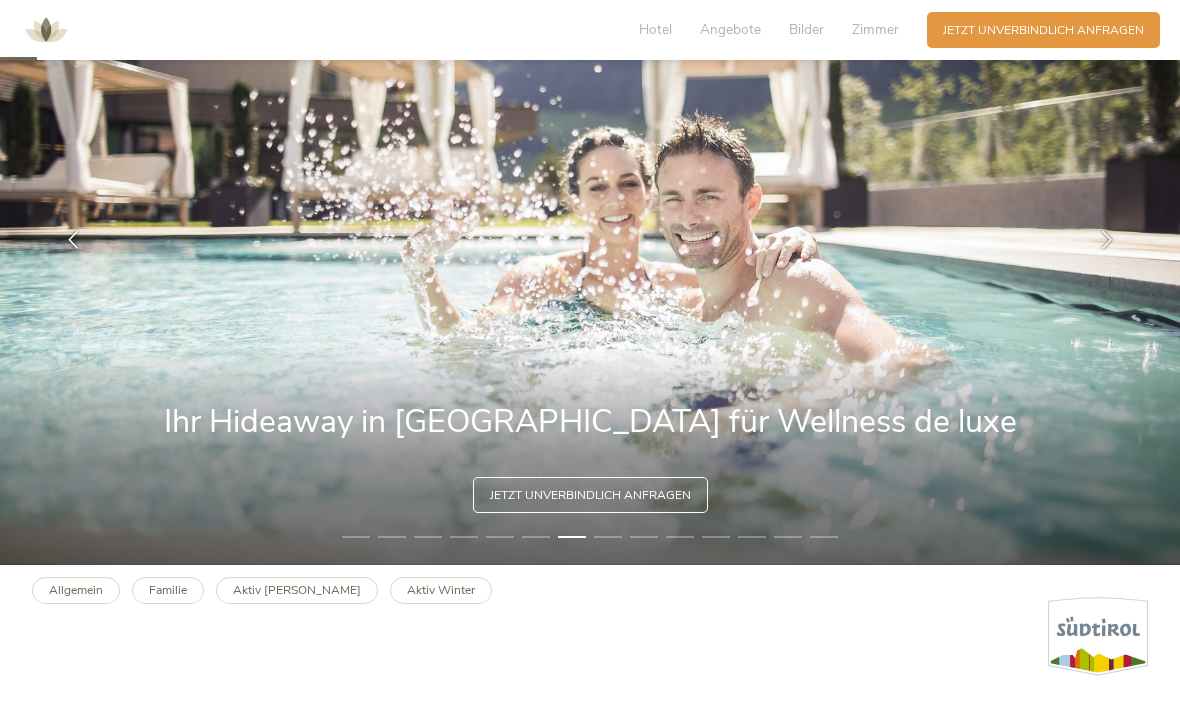click at bounding box center (1107, 240) 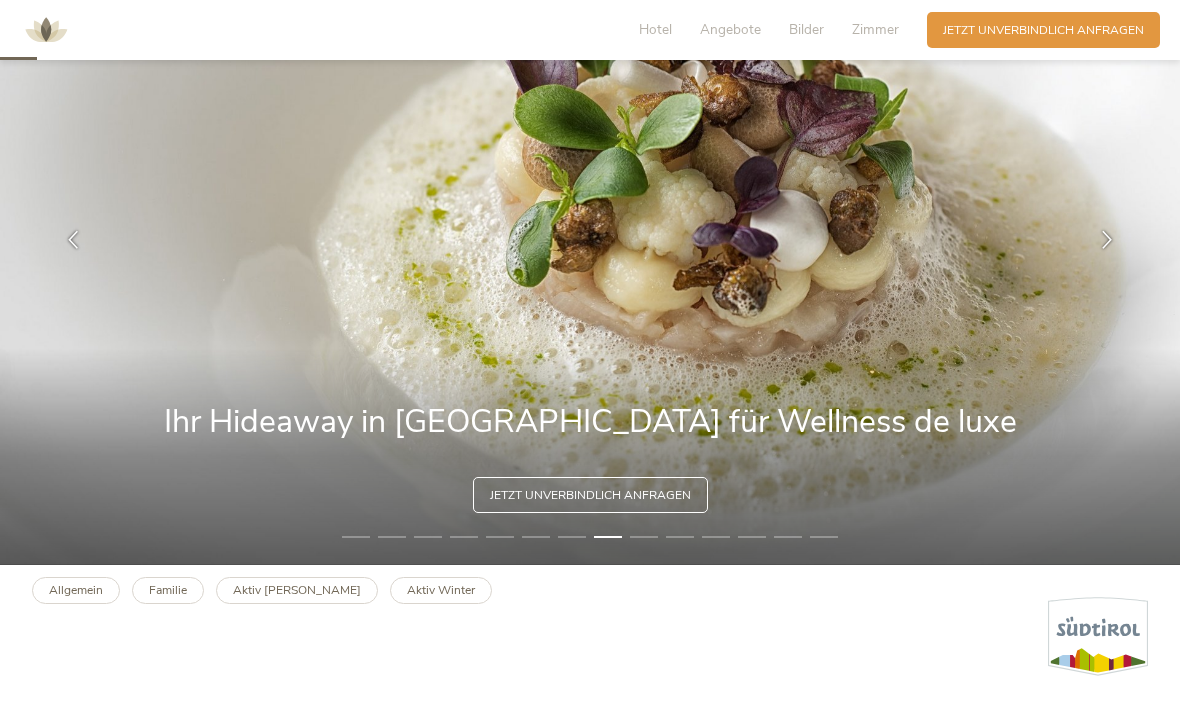 click at bounding box center [1107, 240] 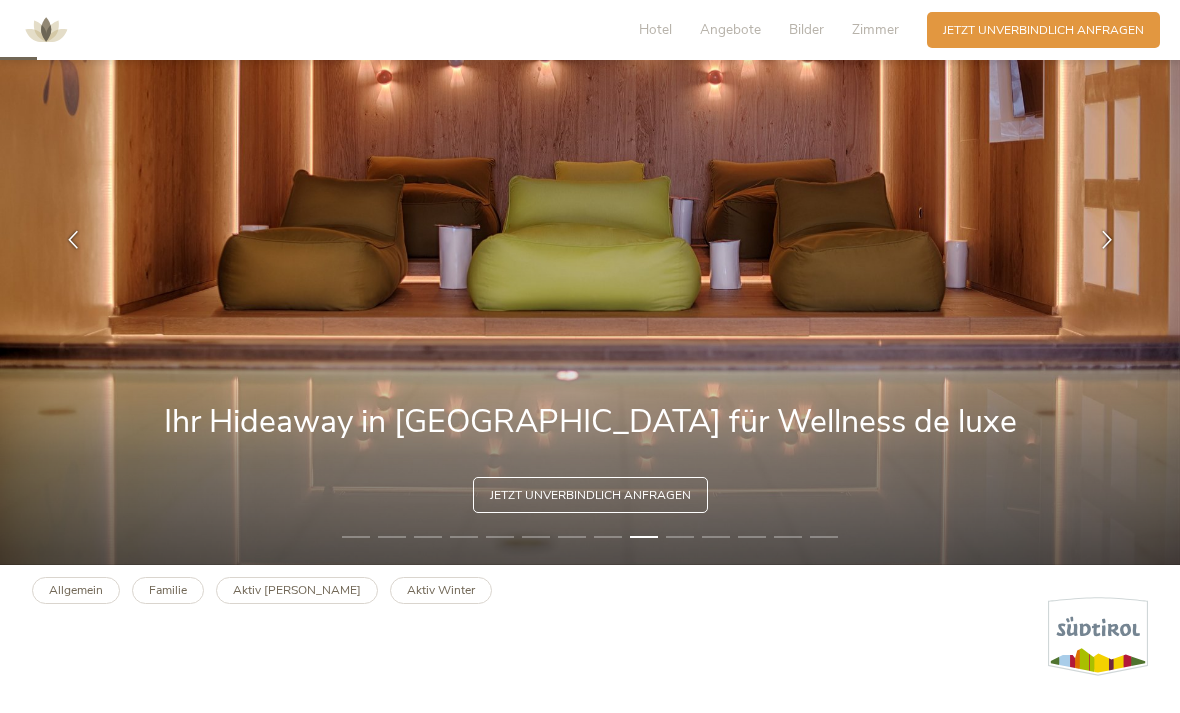 click at bounding box center (1107, 240) 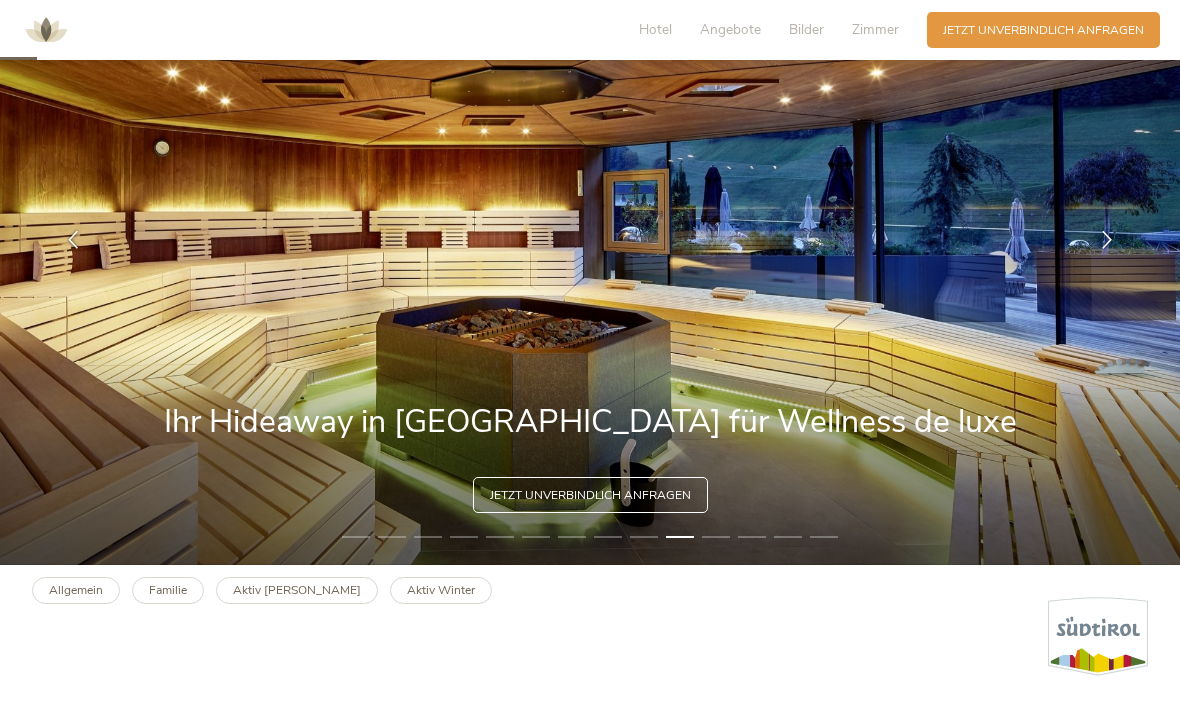 click at bounding box center [1107, 240] 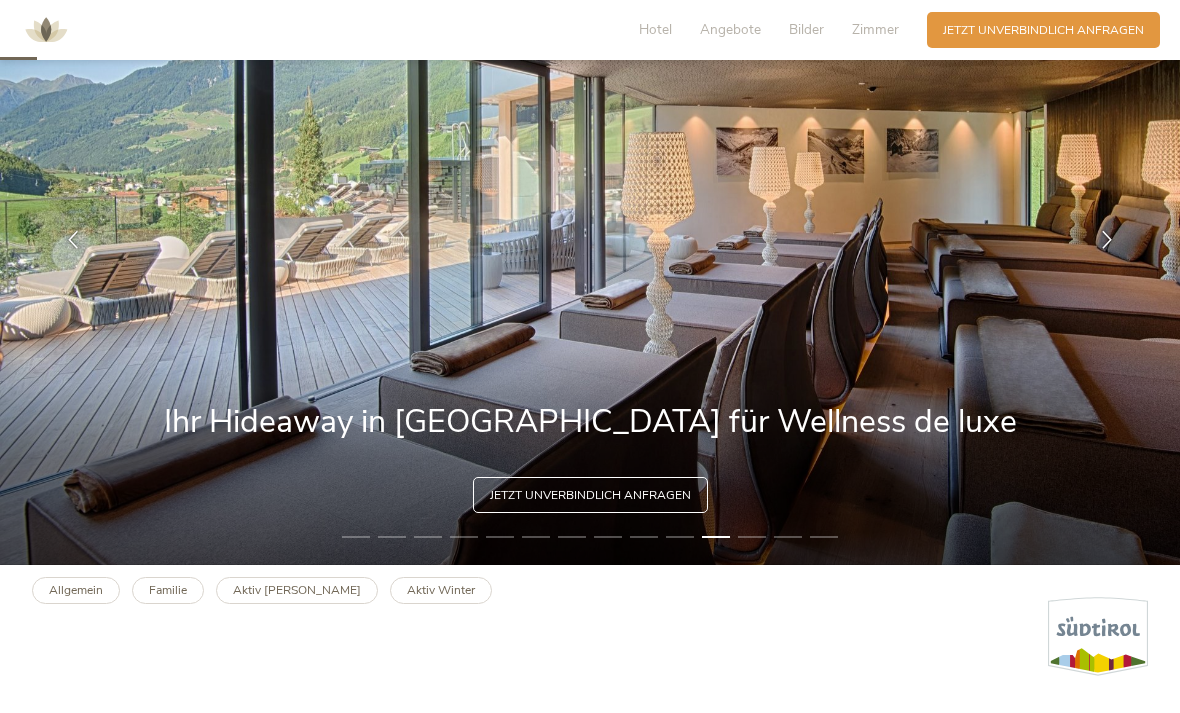 click at bounding box center [1107, 240] 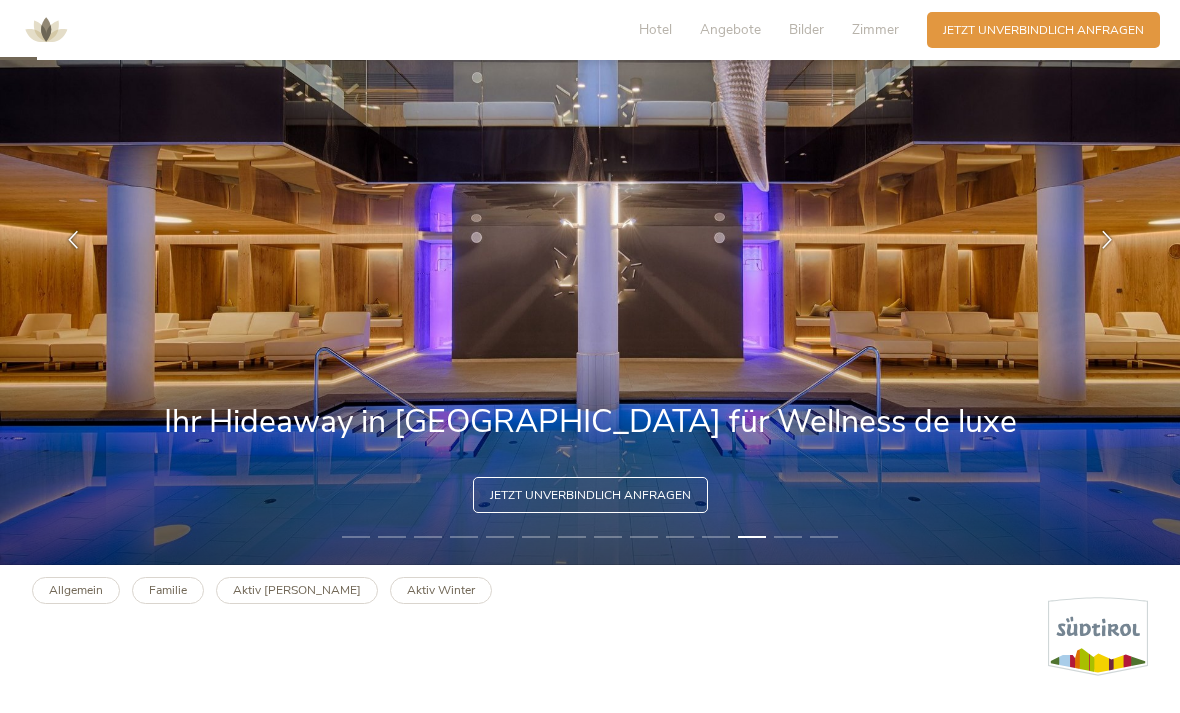 click at bounding box center (1107, 240) 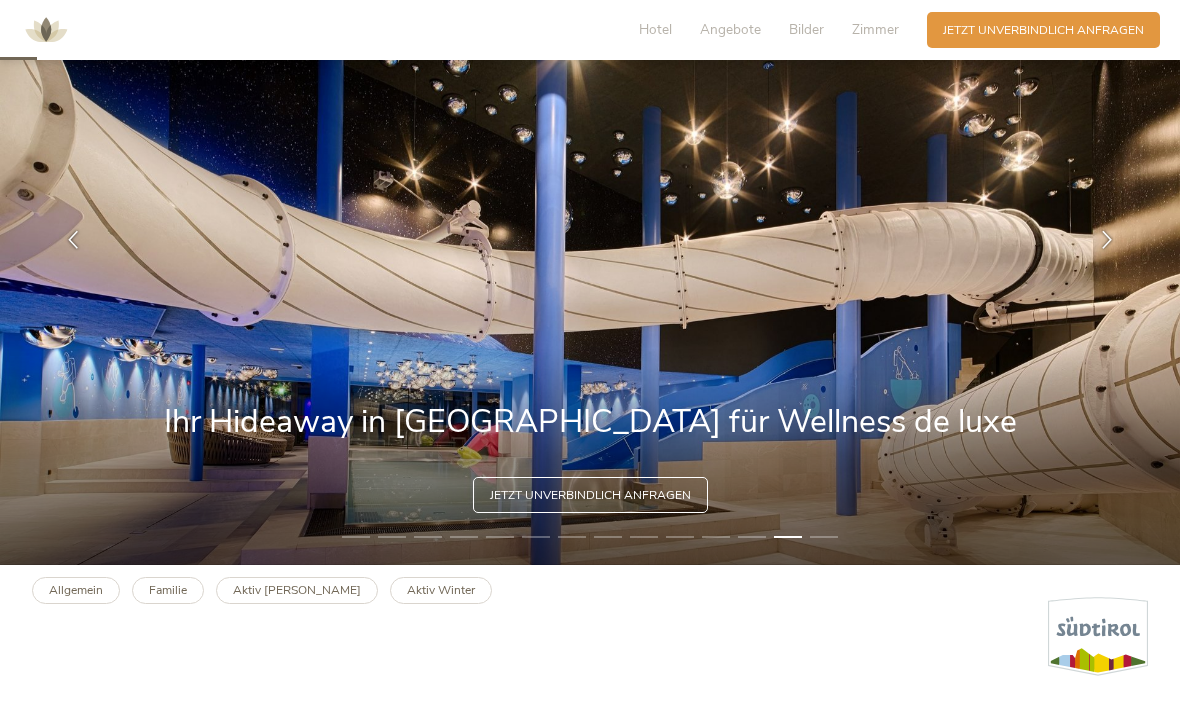 click at bounding box center (1107, 240) 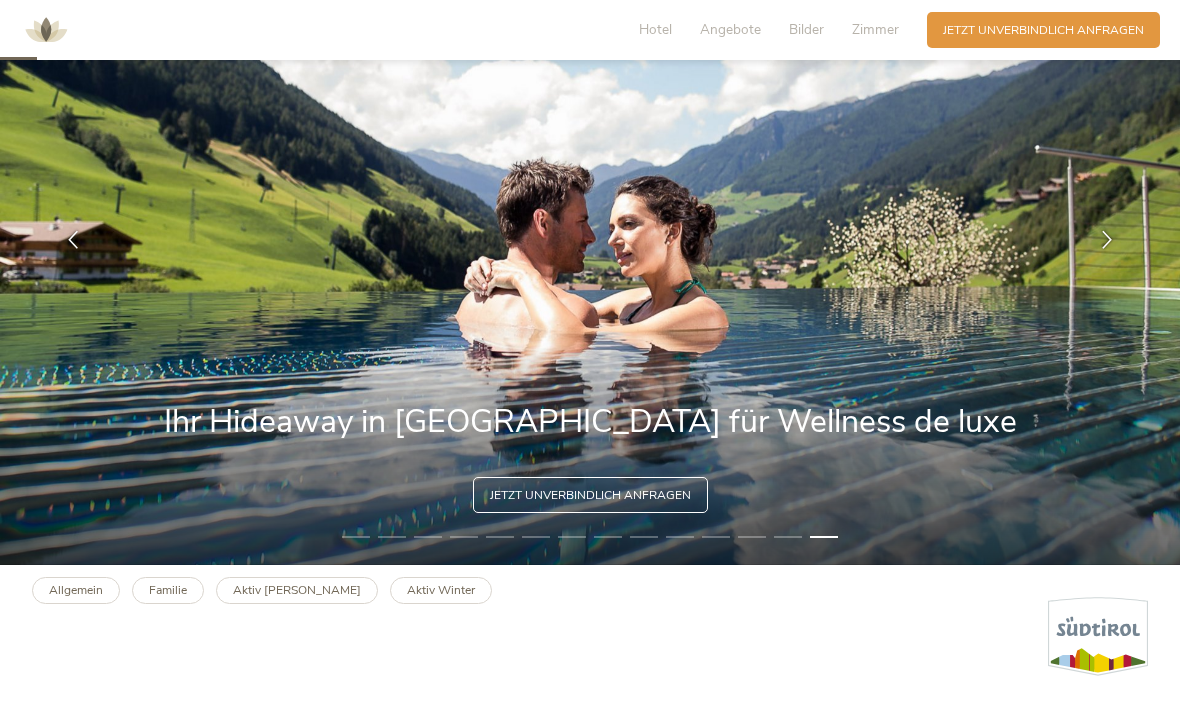click at bounding box center (1107, 240) 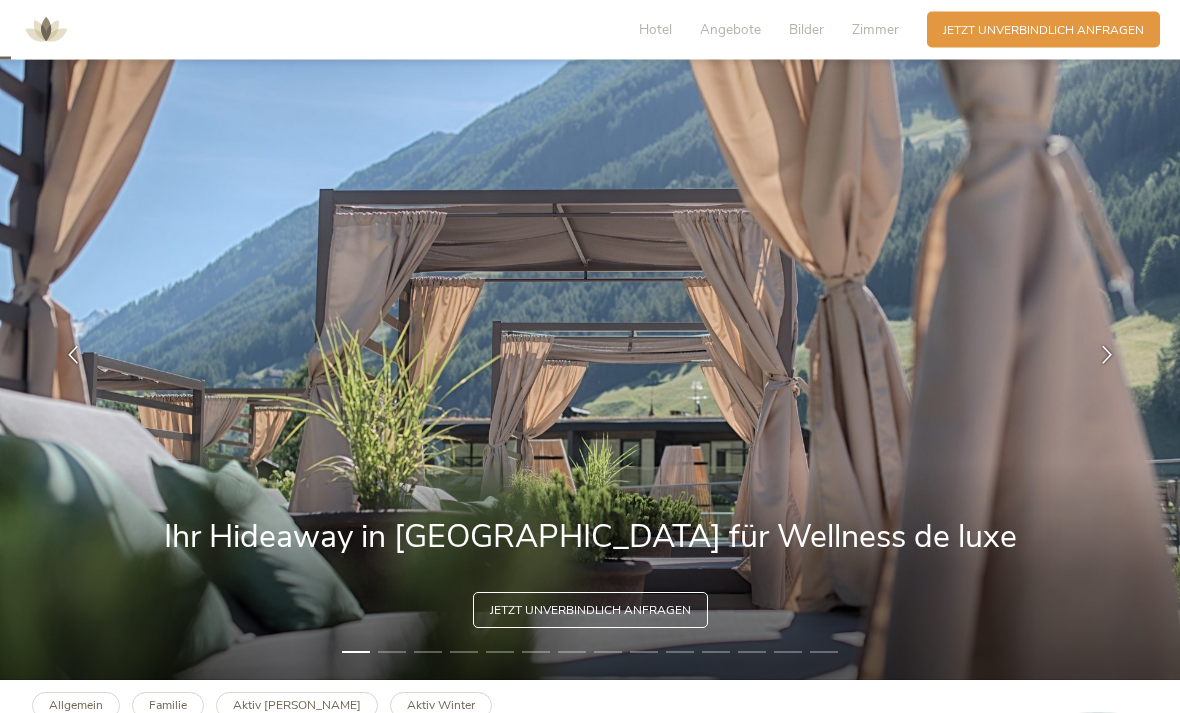 scroll, scrollTop: 49, scrollLeft: 0, axis: vertical 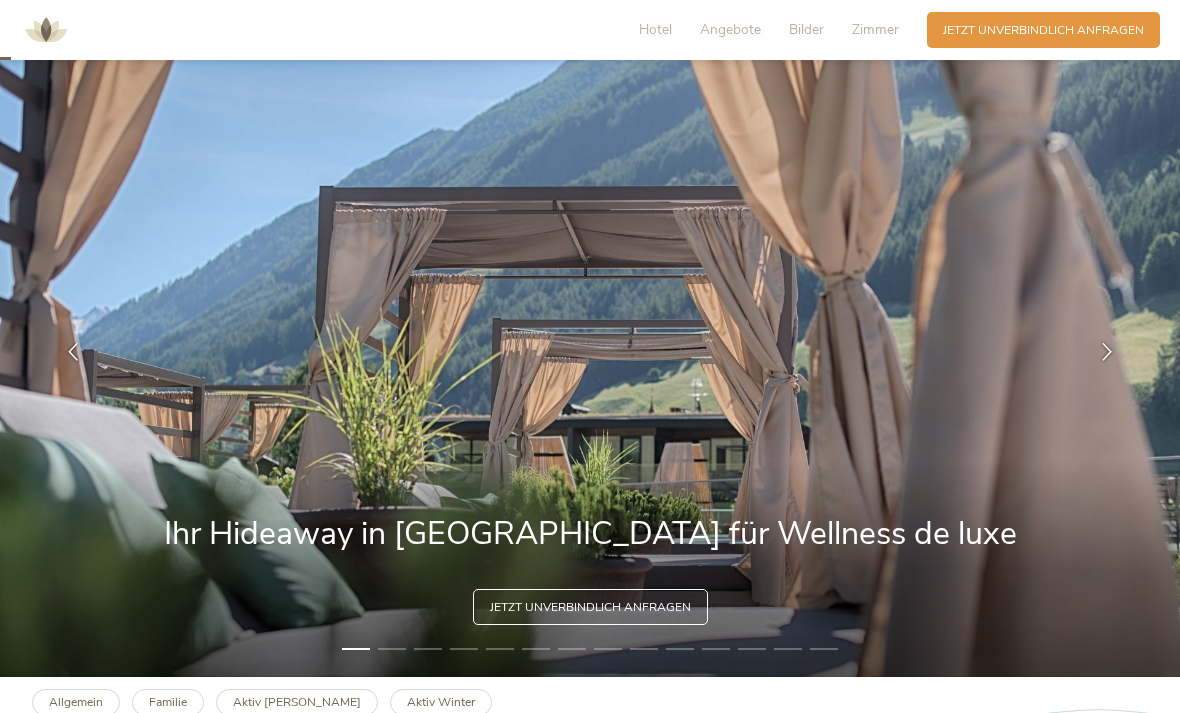 click at bounding box center [1107, 352] 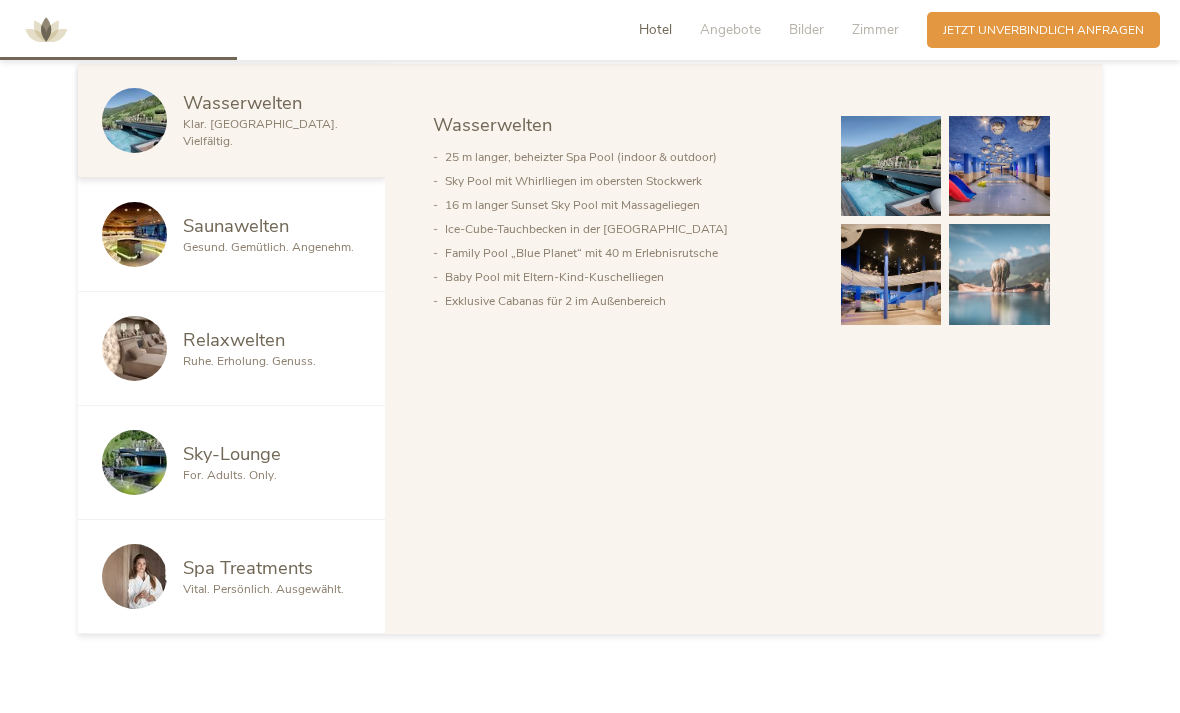 scroll, scrollTop: 1024, scrollLeft: 0, axis: vertical 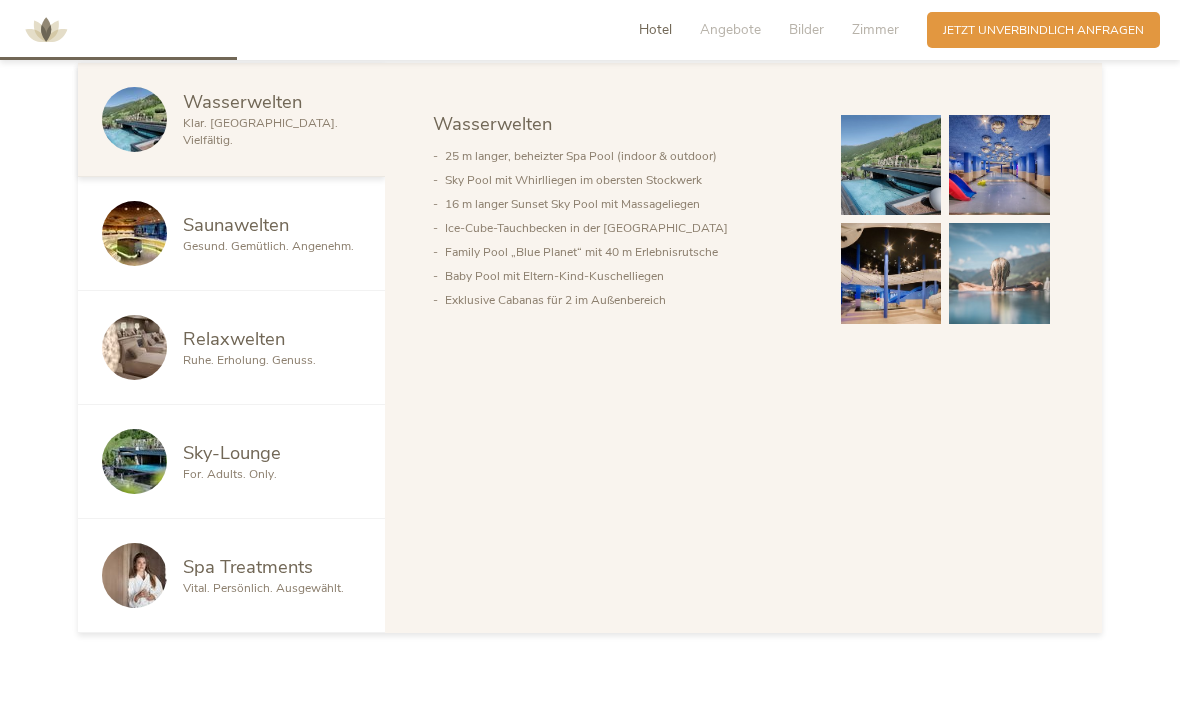 click on "For. Adults. Only." at bounding box center (272, 474) 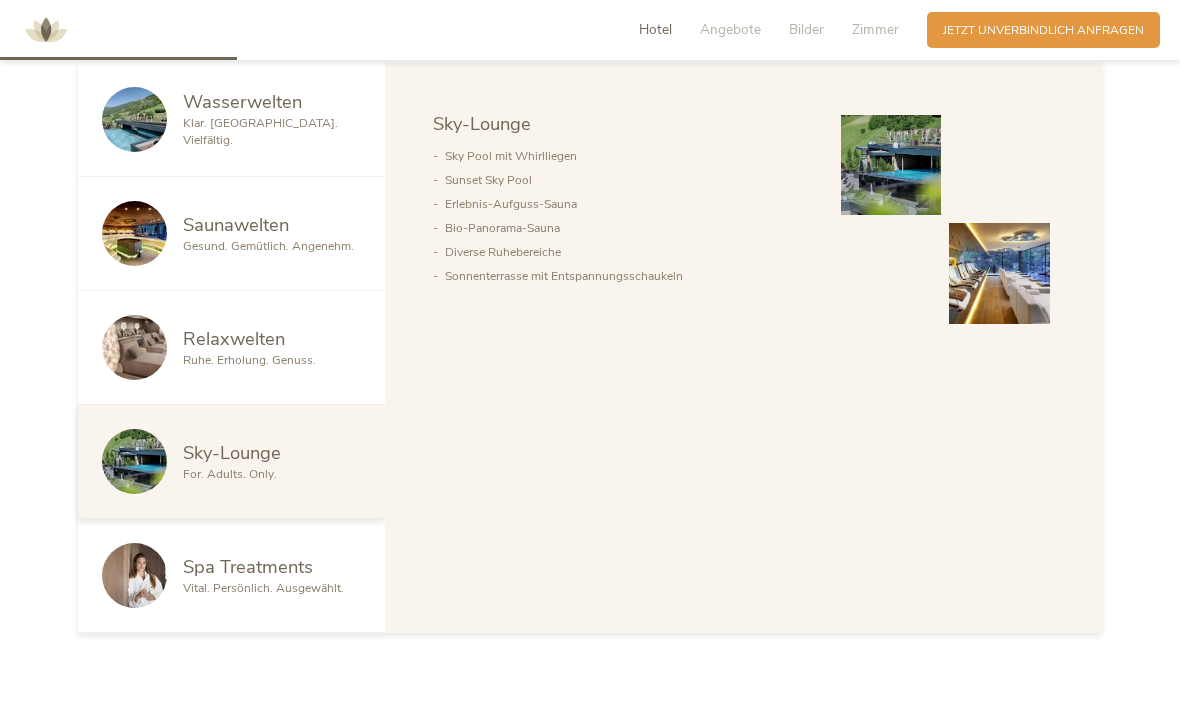 click on "Klar. [GEOGRAPHIC_DATA]. Vielfältig." at bounding box center [272, 132] 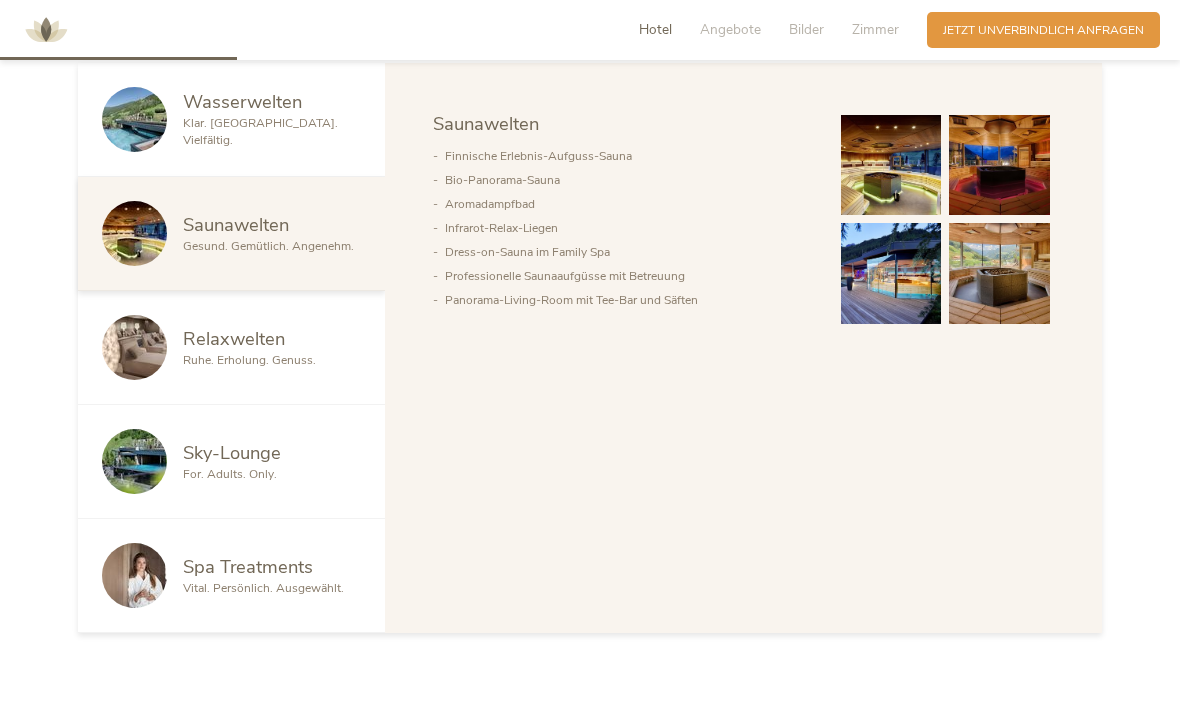 click on "Ruhe. Erholung. Genuss." at bounding box center (272, 360) 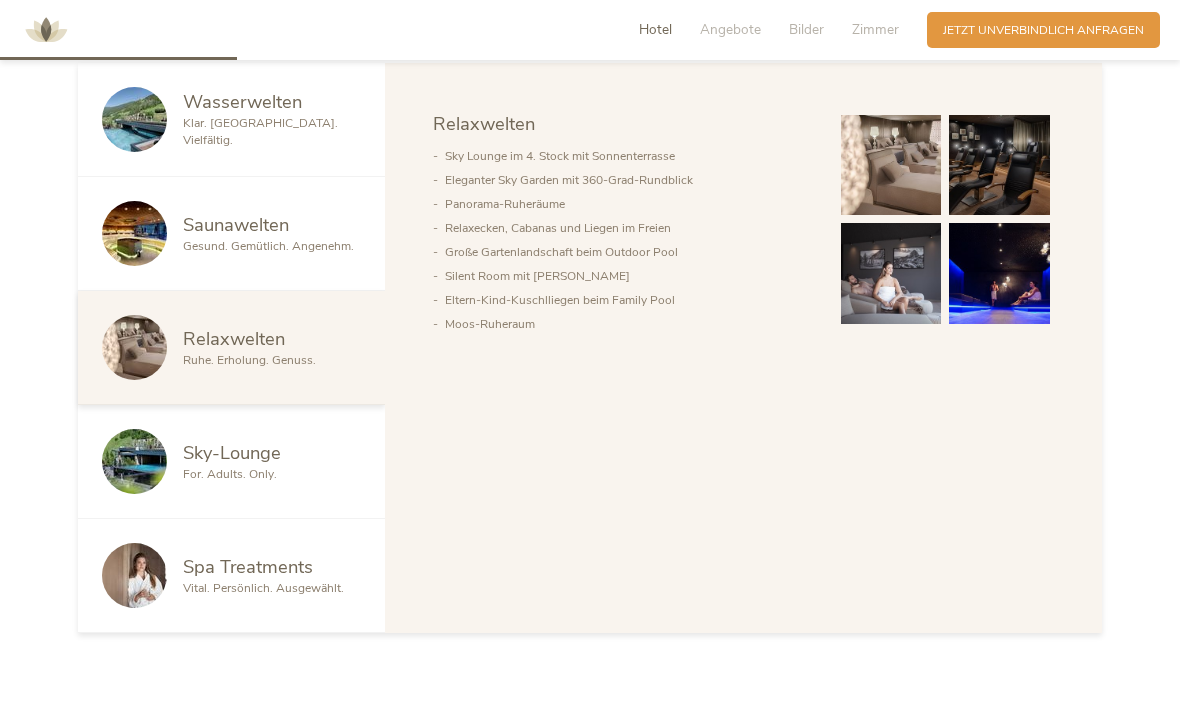 click on "Sky-Lounge" at bounding box center (272, 453) 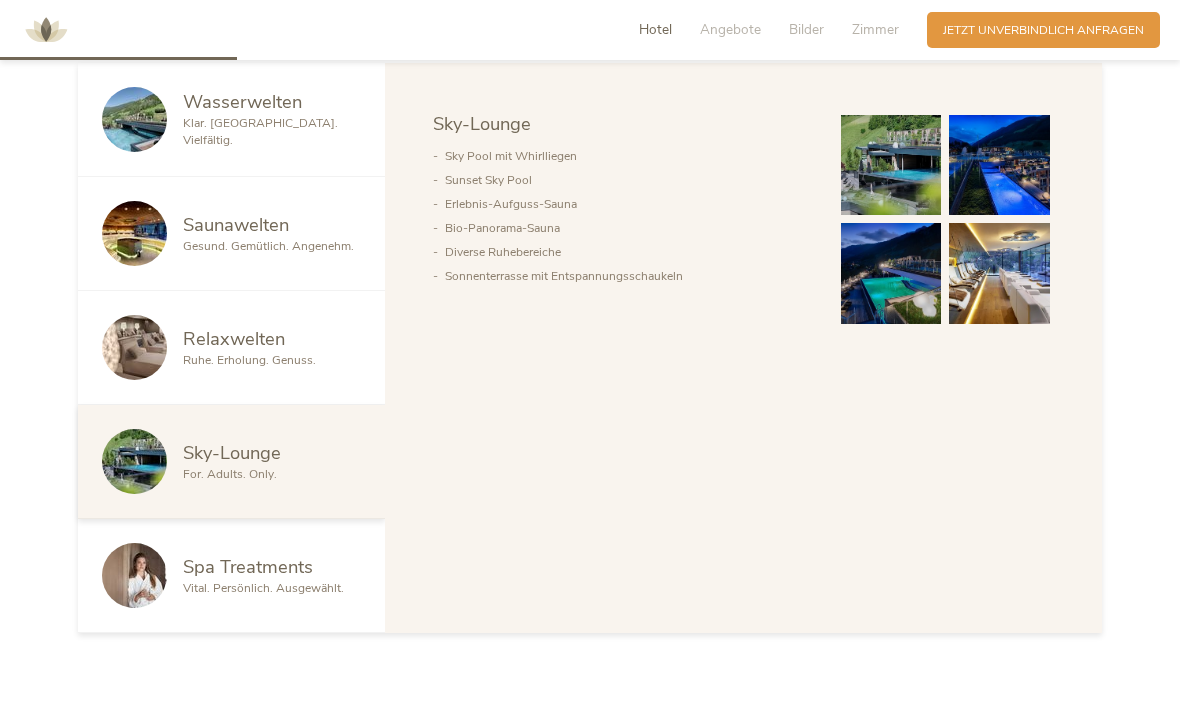 click on "Vital. Persönlich. Ausgewählt." at bounding box center (263, 588) 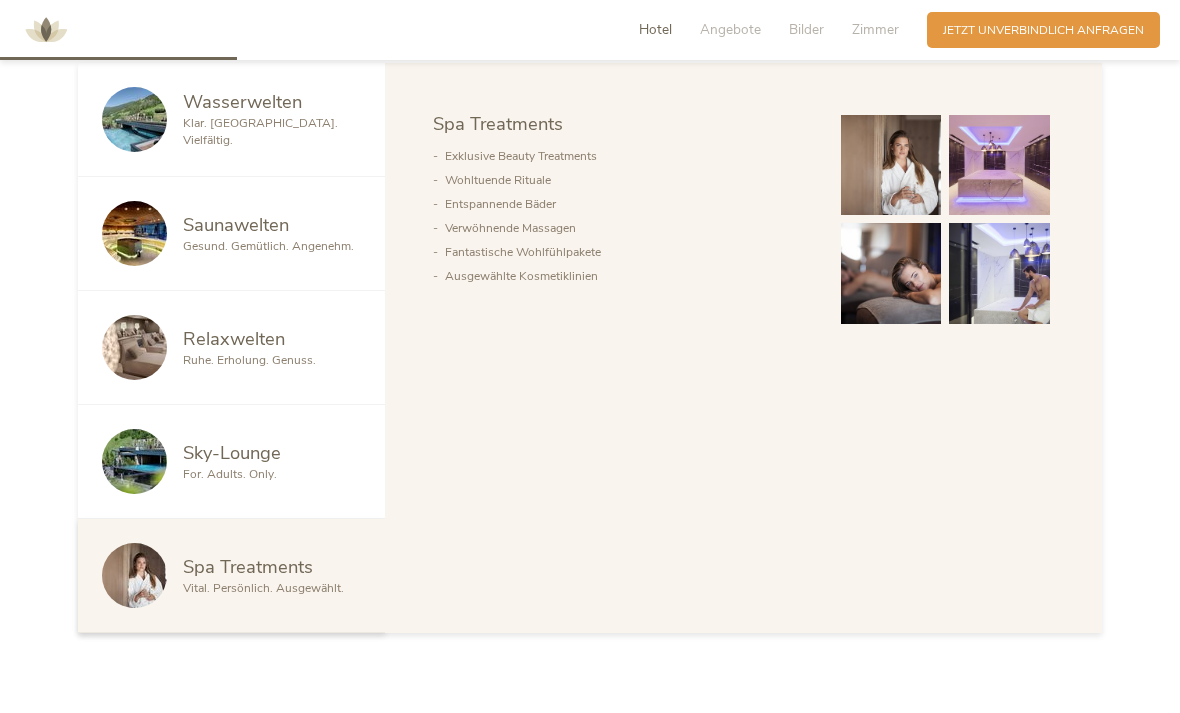 click on "Angebote" at bounding box center (730, 29) 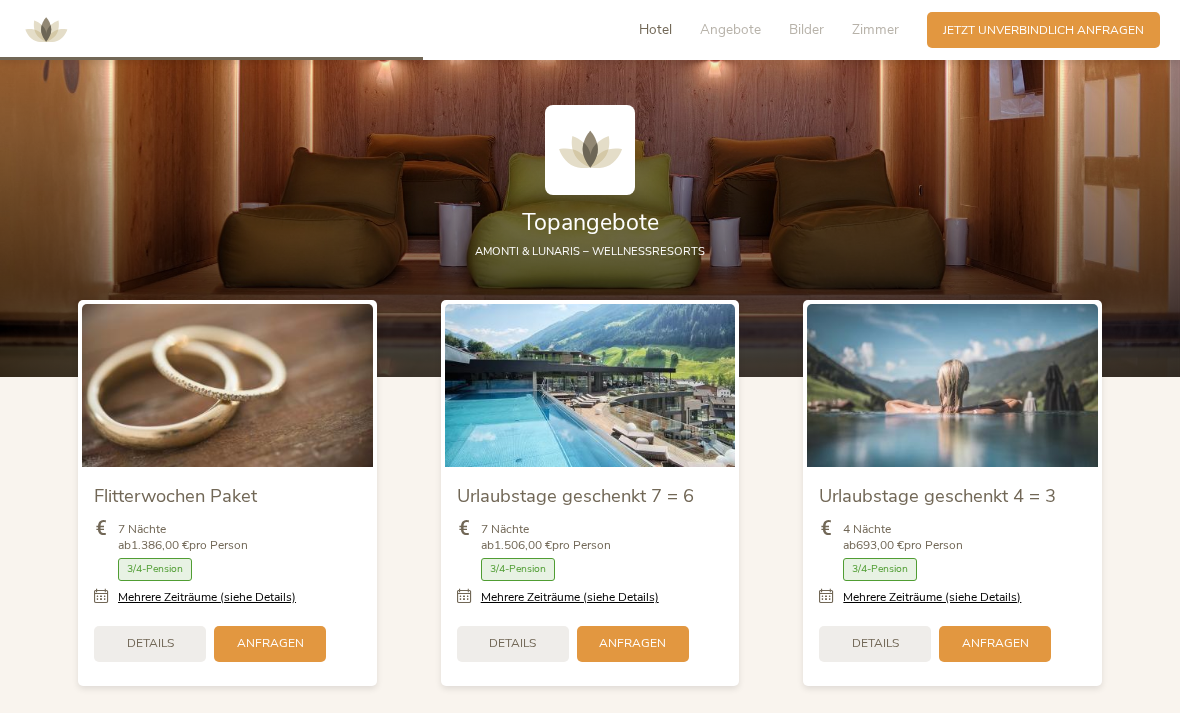 scroll, scrollTop: 1934, scrollLeft: 0, axis: vertical 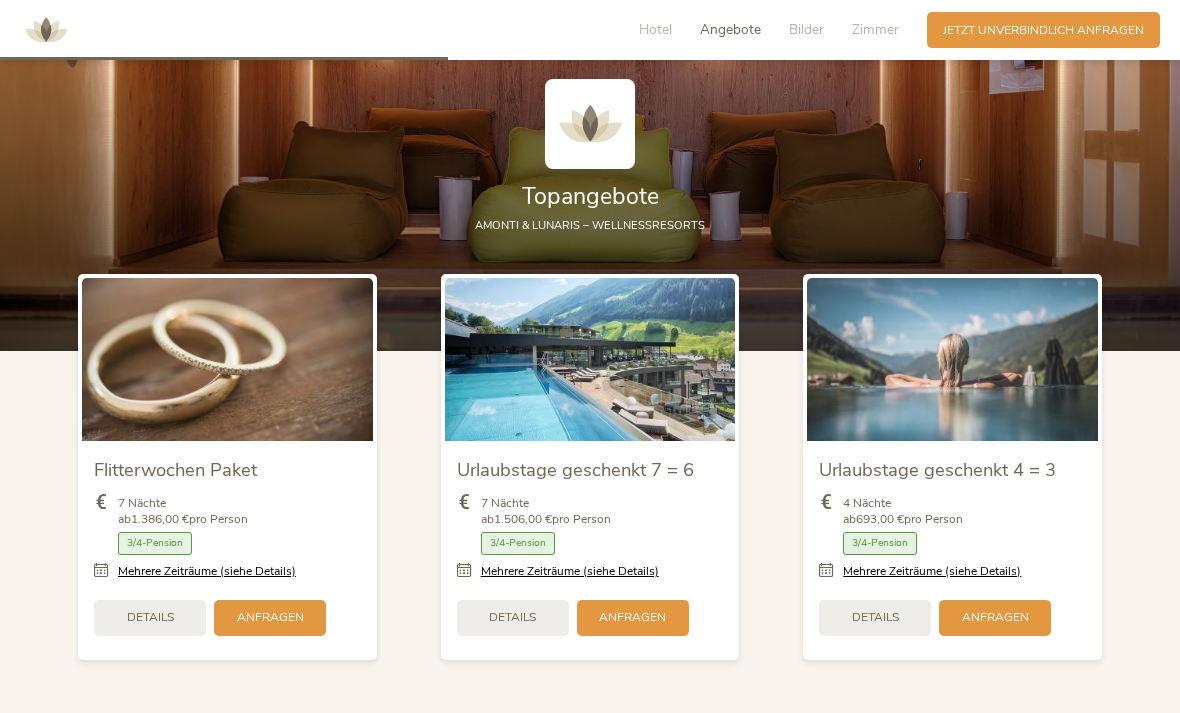click on "Zimmer" at bounding box center (875, 29) 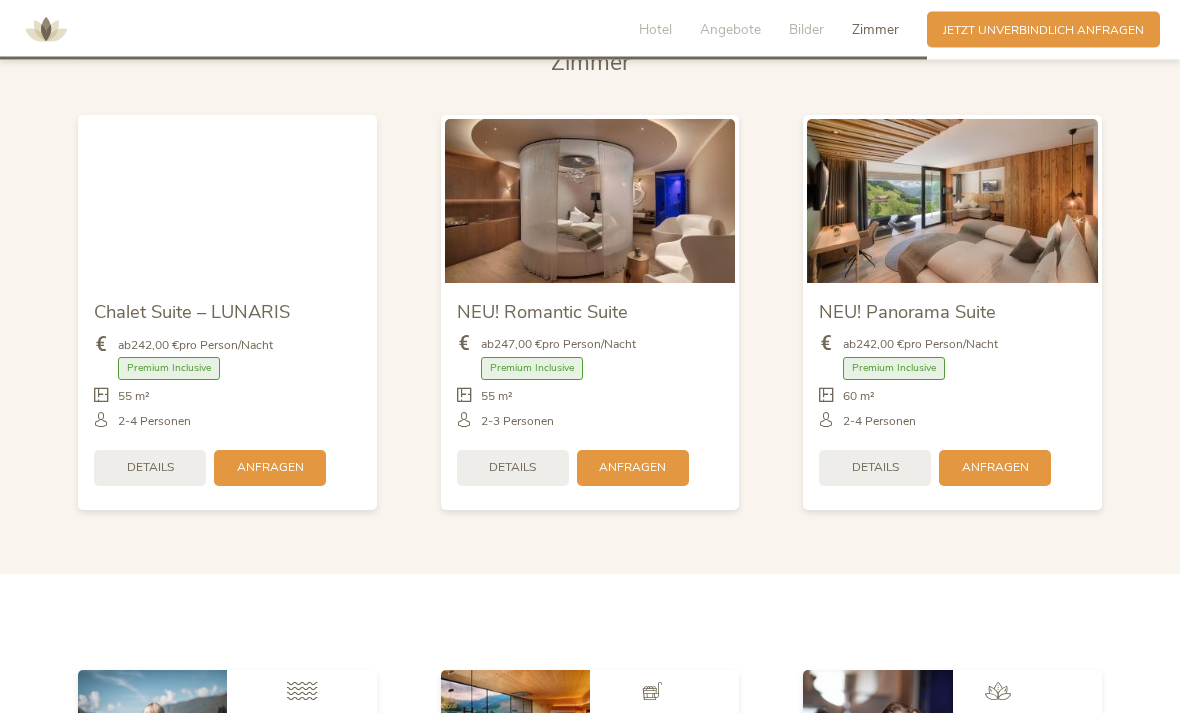 scroll, scrollTop: 4052, scrollLeft: 0, axis: vertical 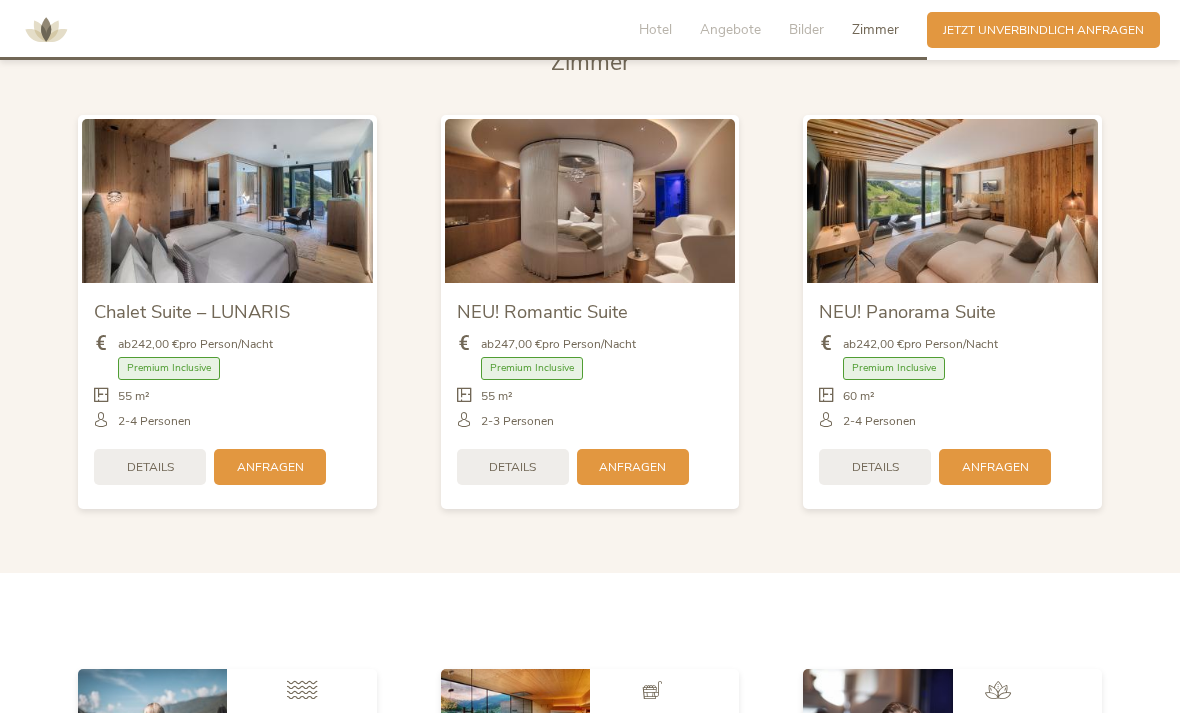 click on "Details" at bounding box center (150, 467) 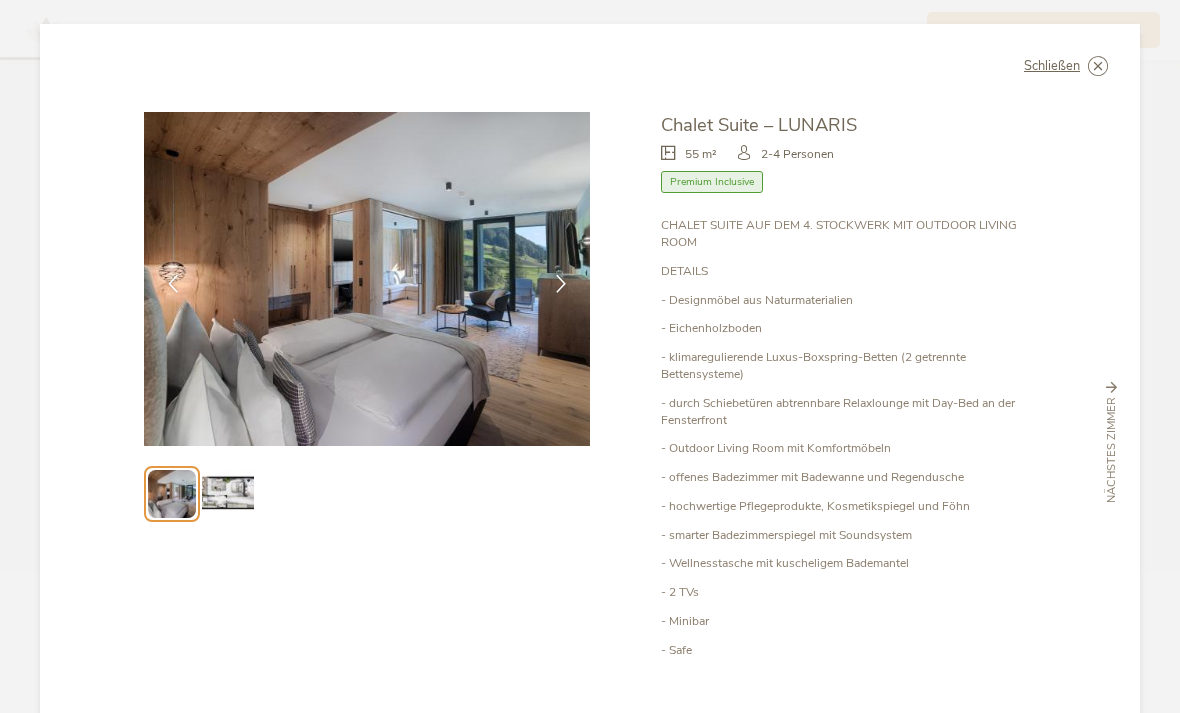 click at bounding box center (561, 284) 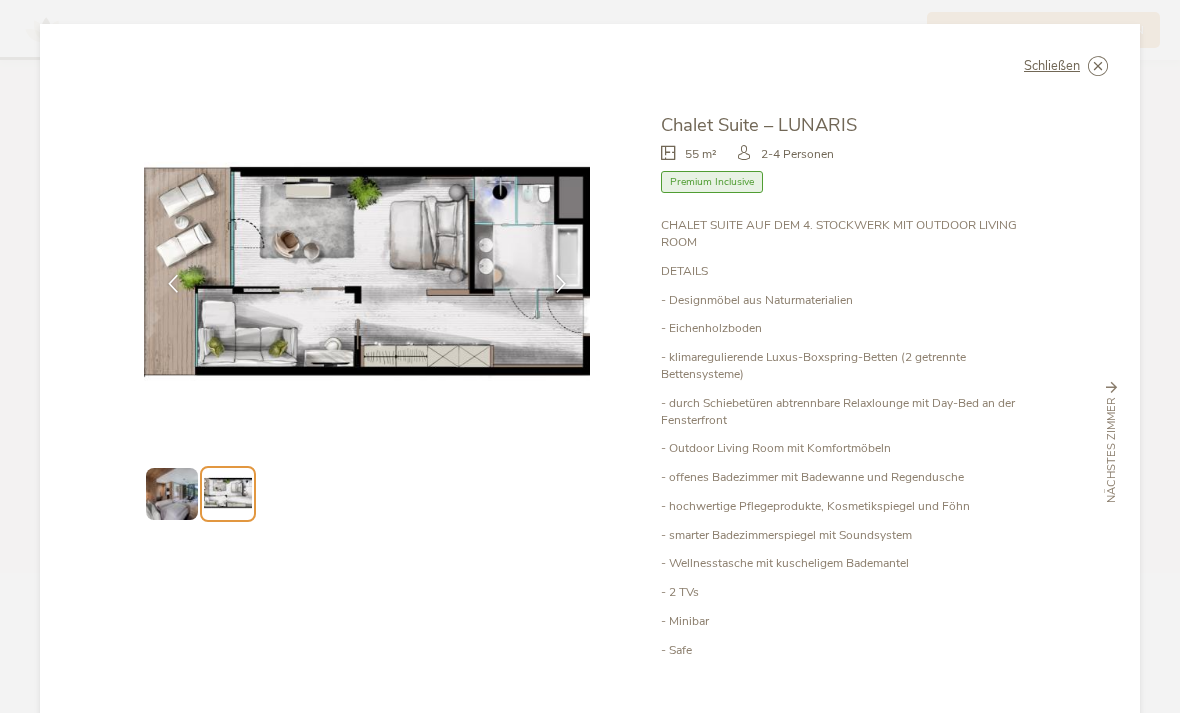click at bounding box center [561, 284] 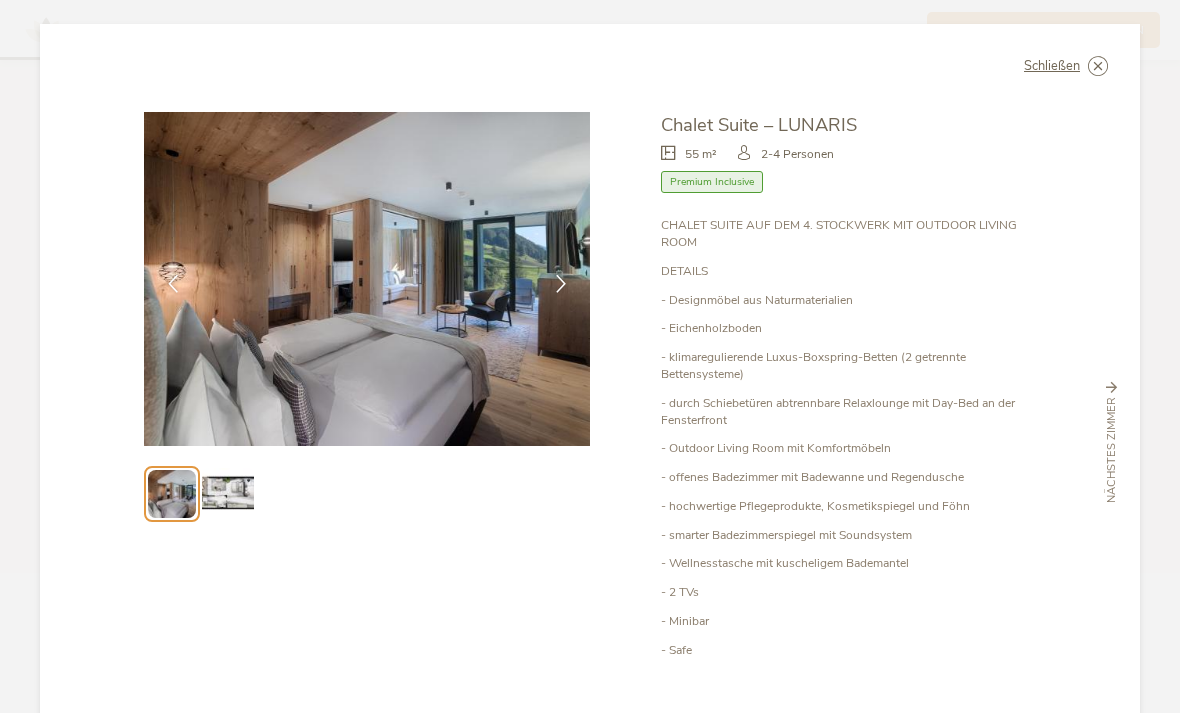 scroll, scrollTop: 0, scrollLeft: 0, axis: both 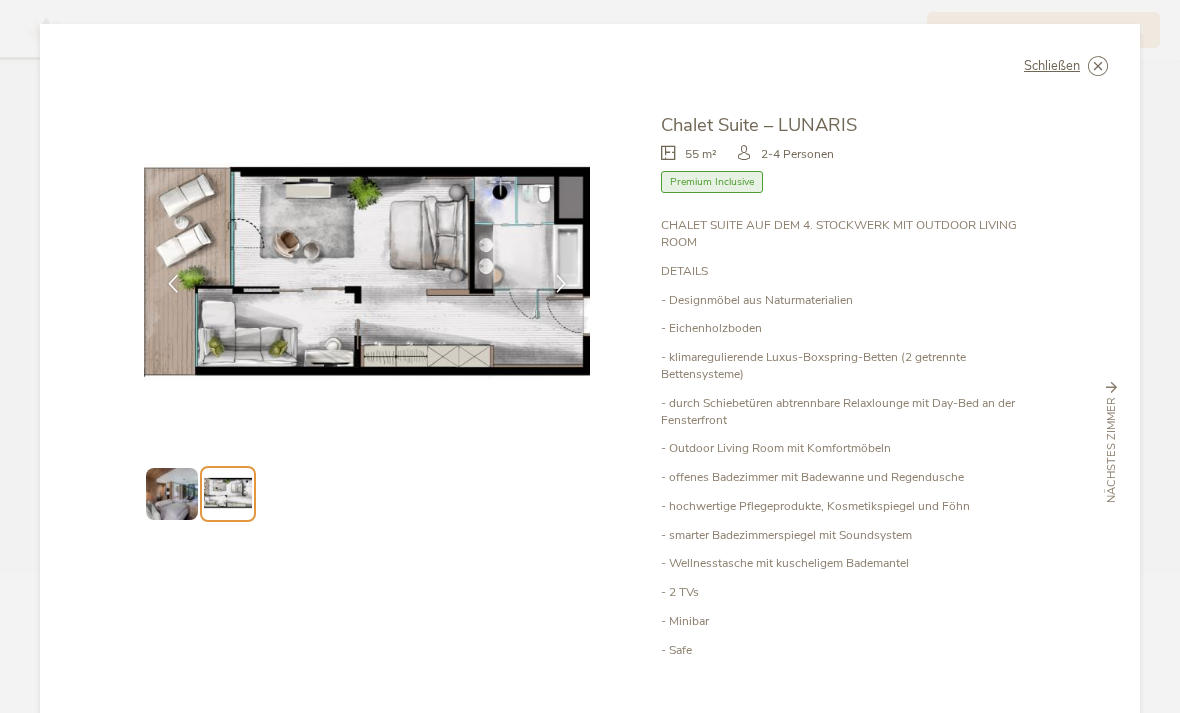 click at bounding box center [561, 284] 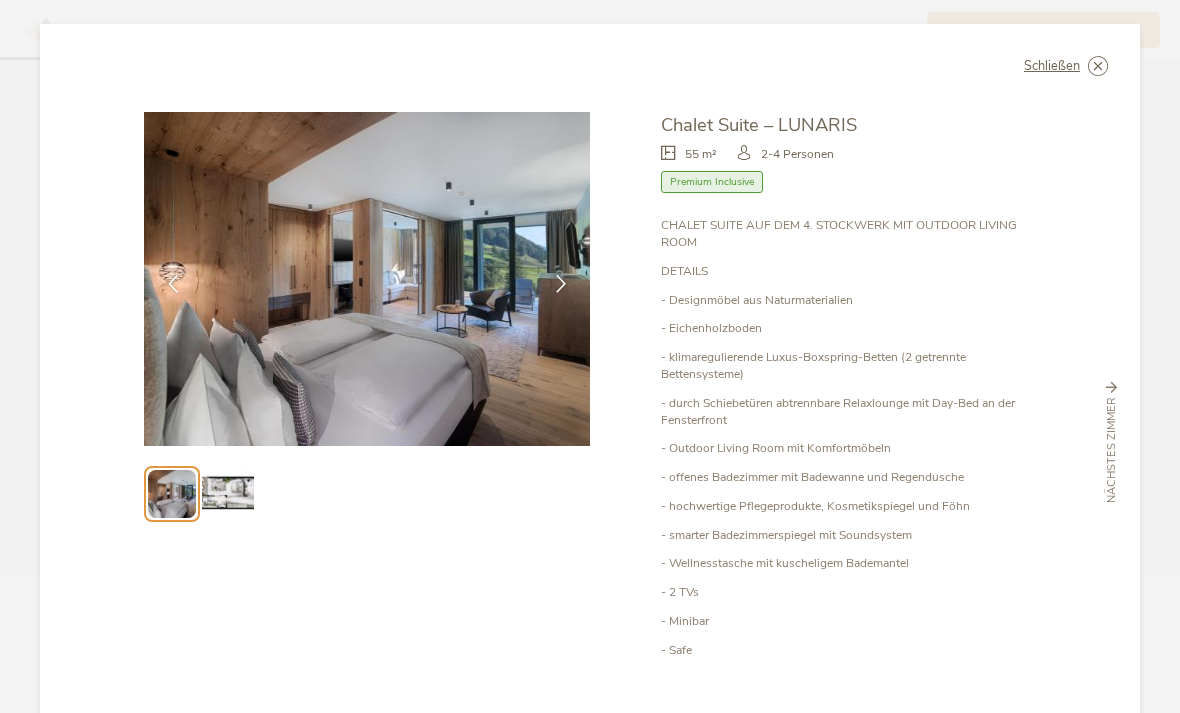 click at bounding box center [561, 284] 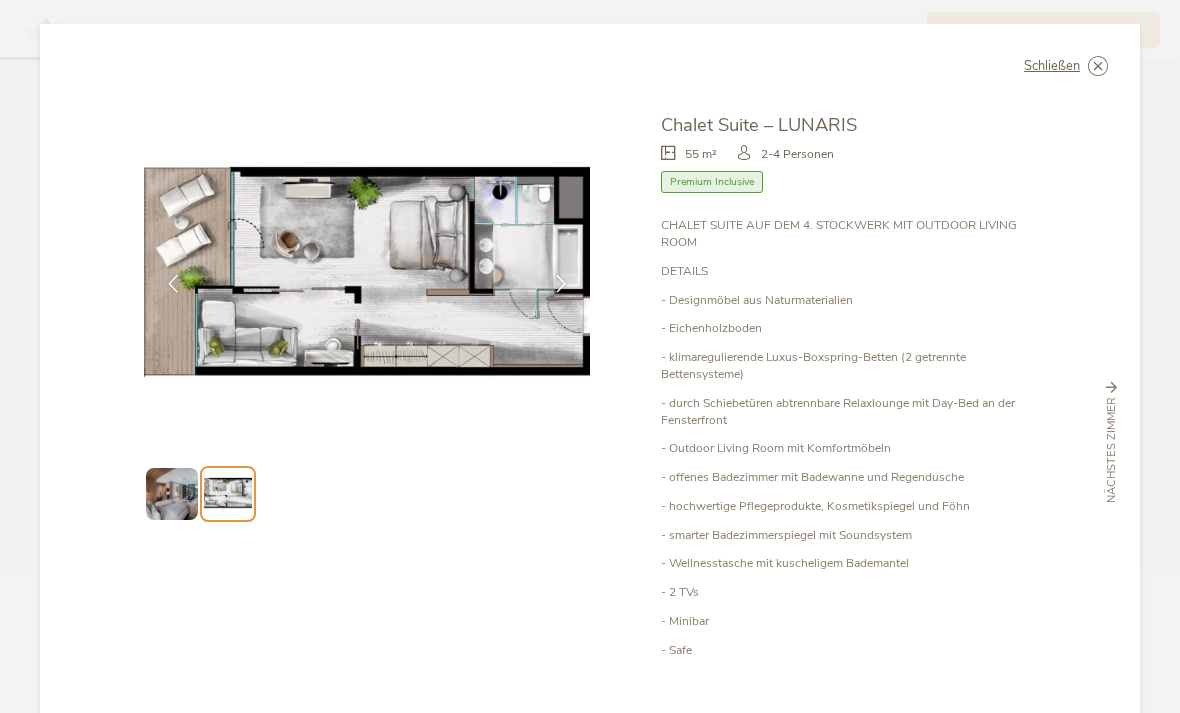 scroll, scrollTop: 0, scrollLeft: 0, axis: both 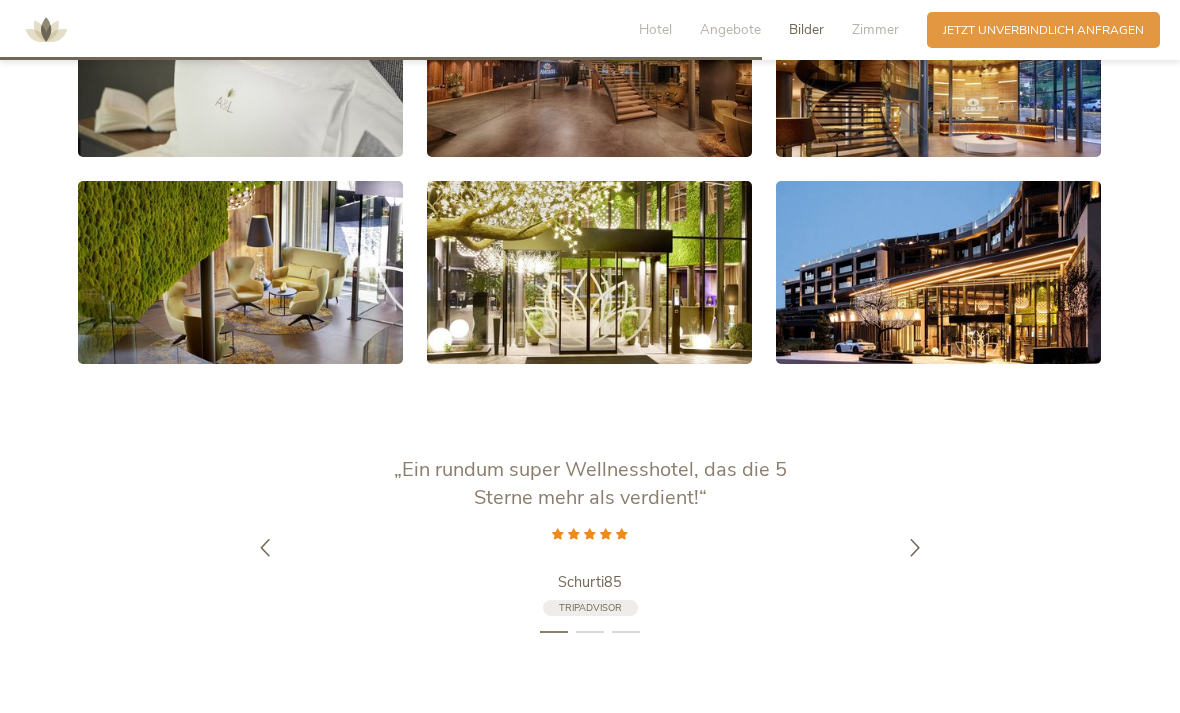 click at bounding box center [915, 548] 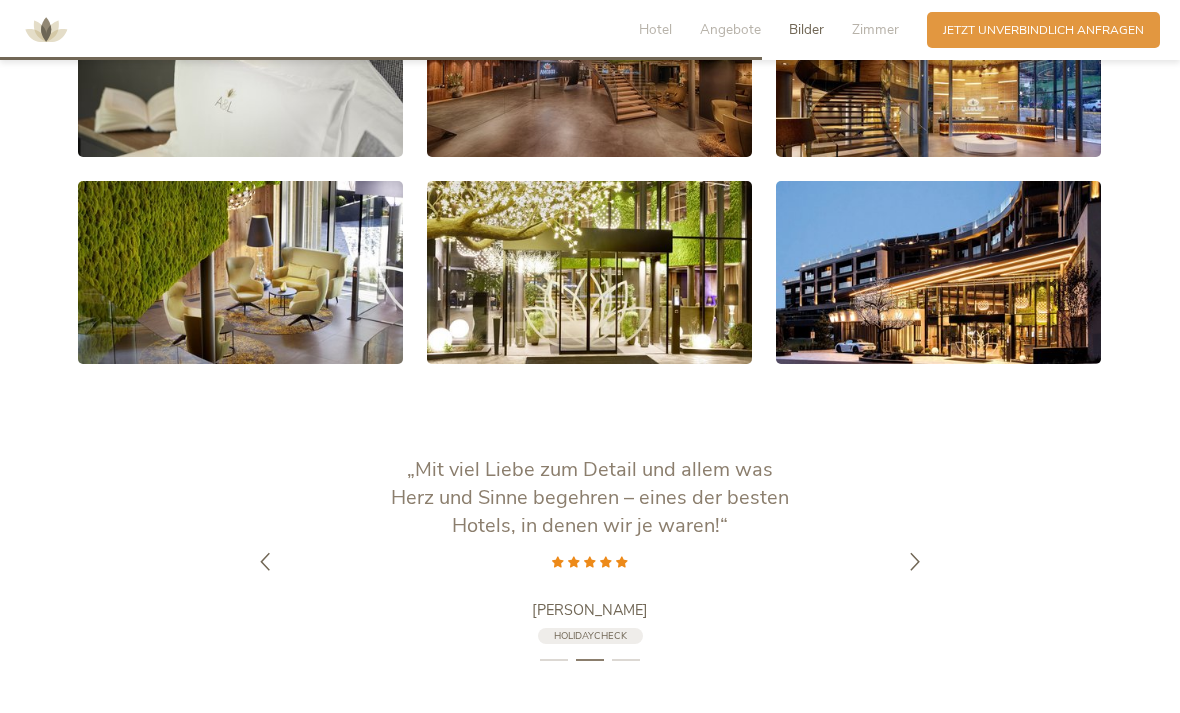 click at bounding box center (915, 562) 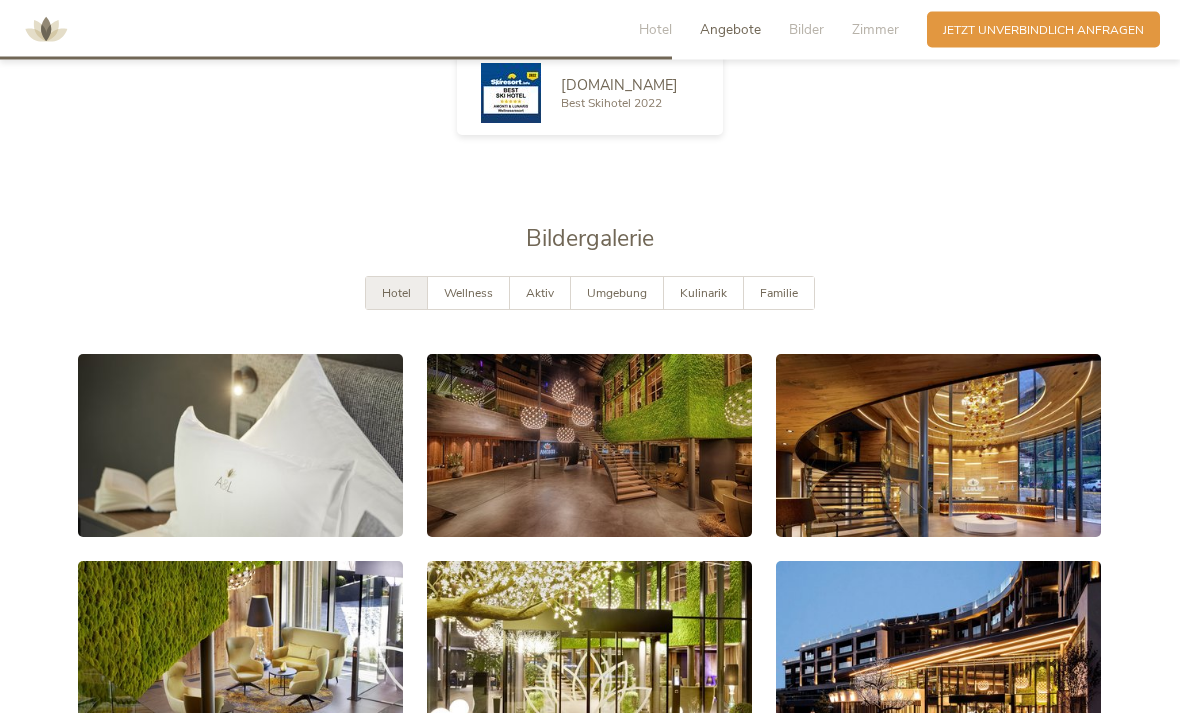 click on "Umgebung" at bounding box center (617, 294) 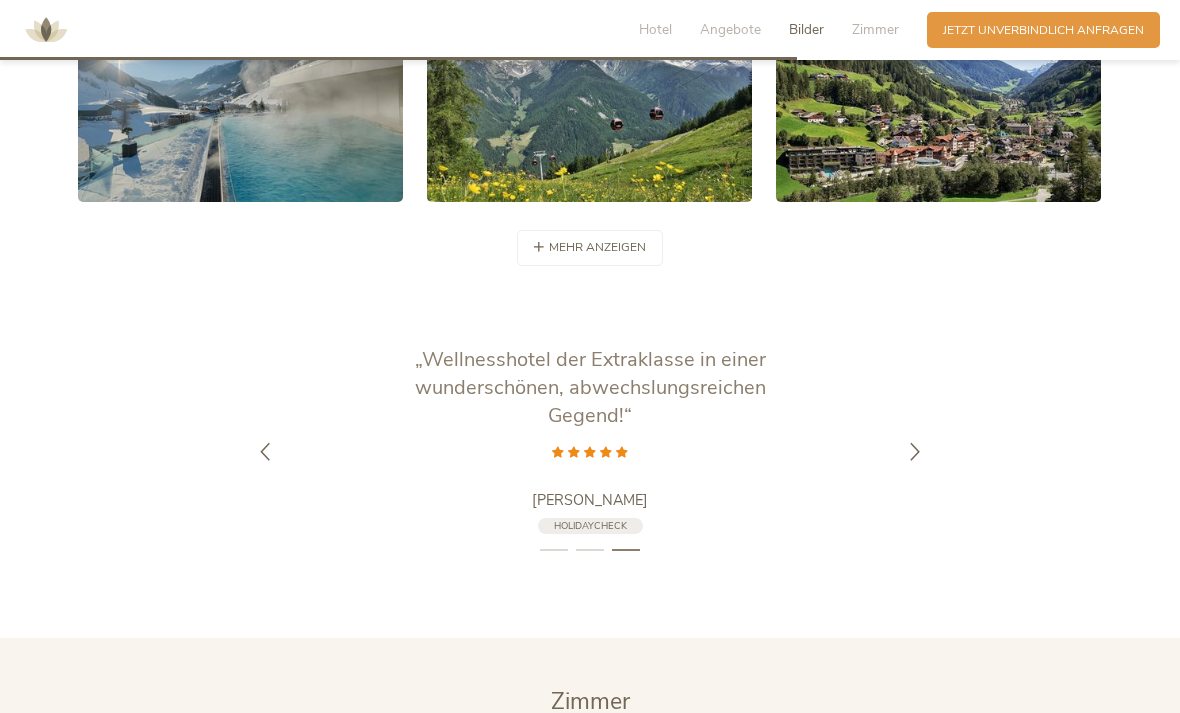 scroll, scrollTop: 3498, scrollLeft: 0, axis: vertical 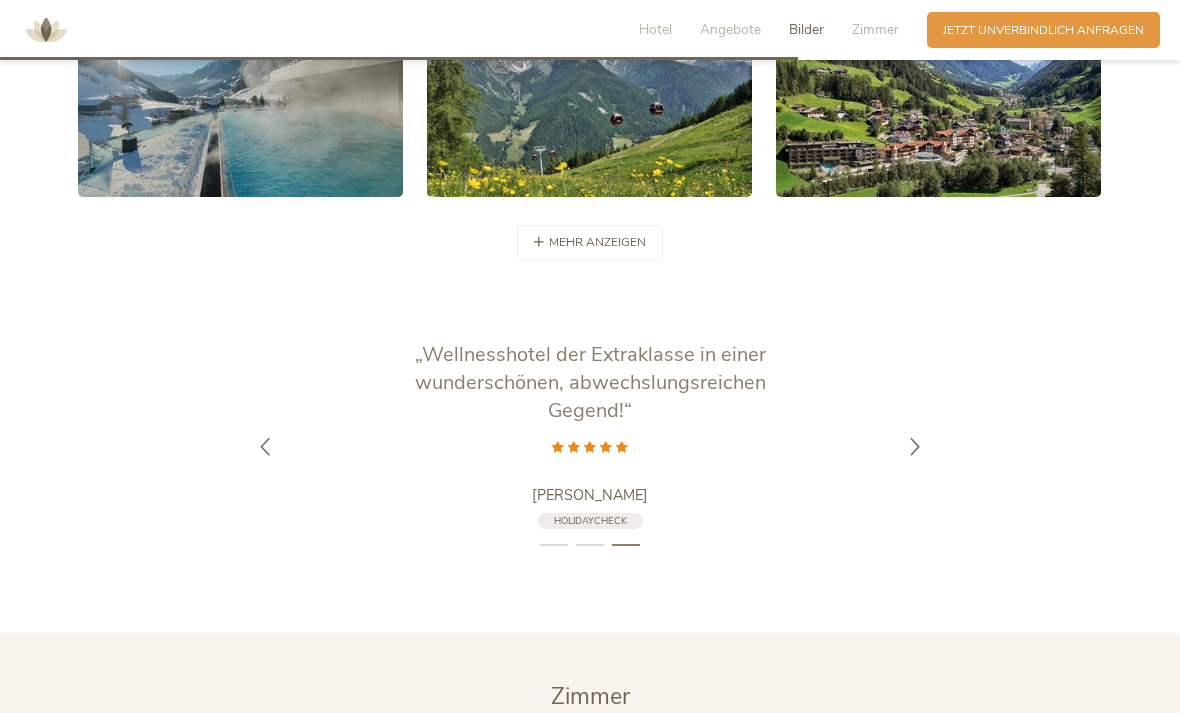 click on "mehr anzeigen weniger anzeigen" at bounding box center [590, 243] 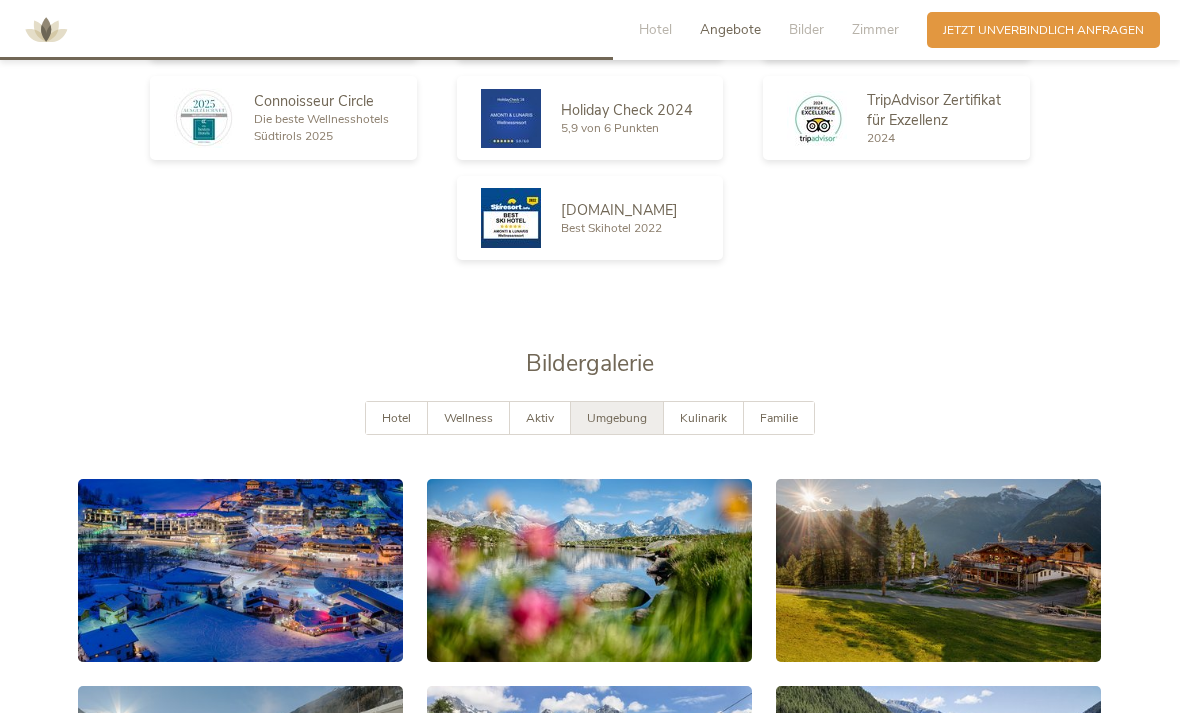 click on "Familie" at bounding box center (779, 418) 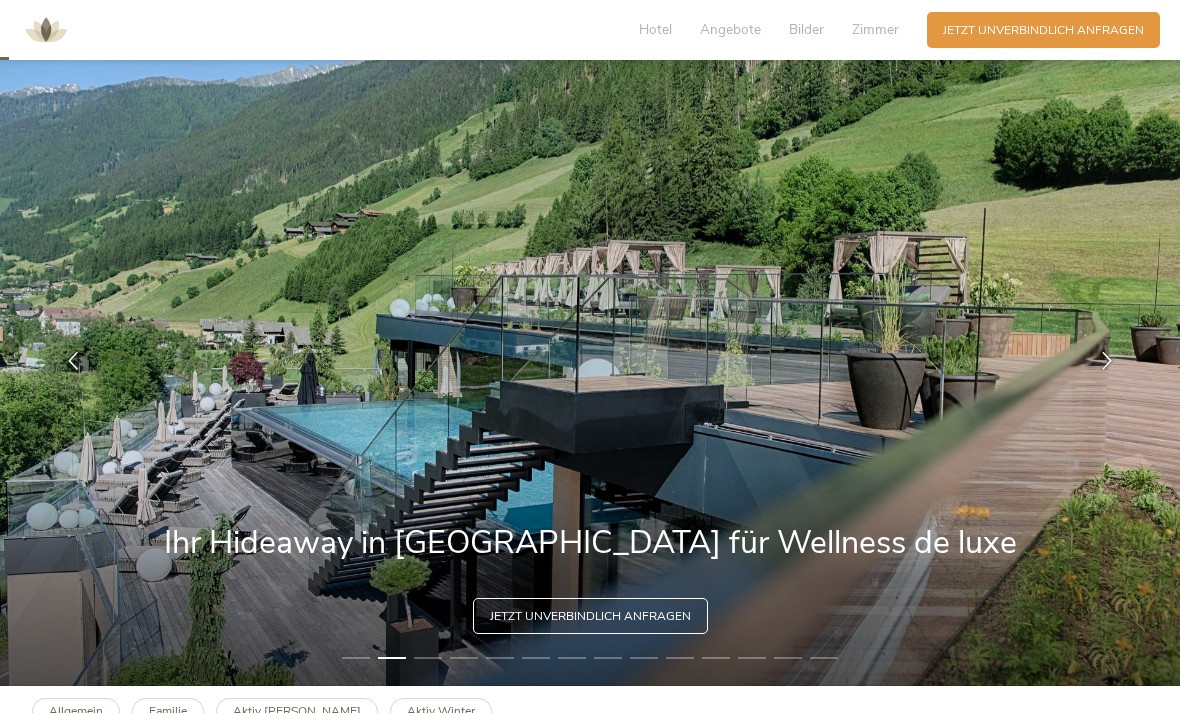 scroll, scrollTop: 41, scrollLeft: 0, axis: vertical 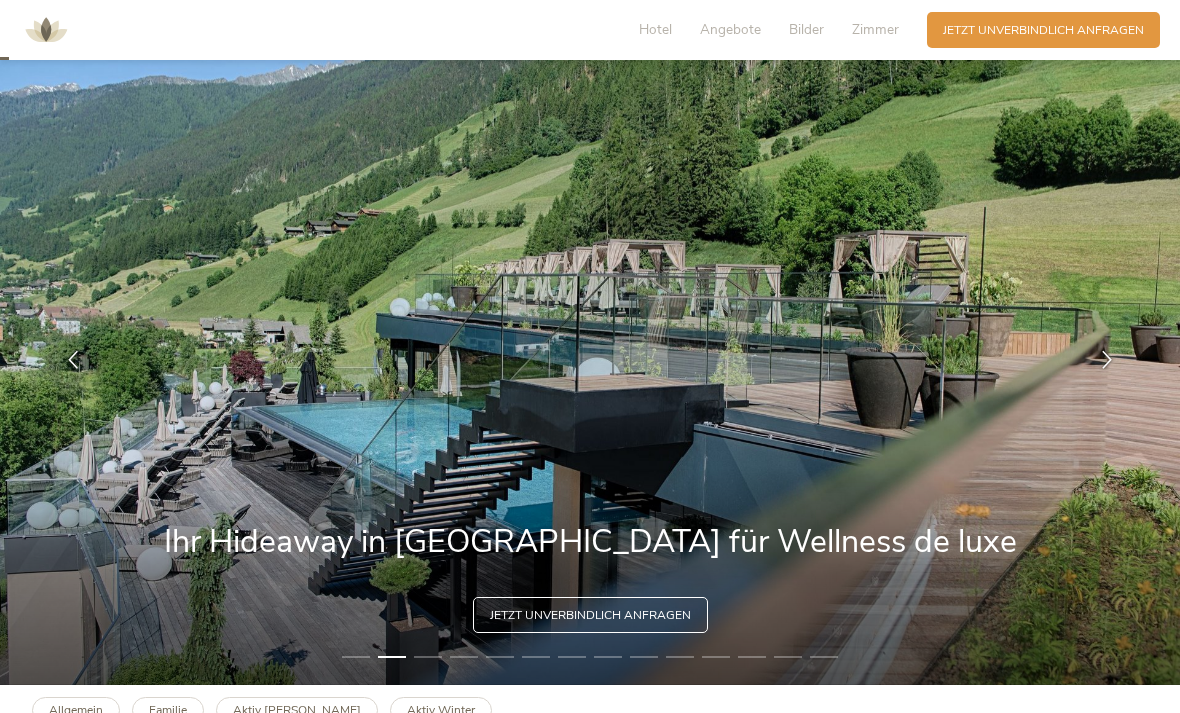 click at bounding box center (1107, 360) 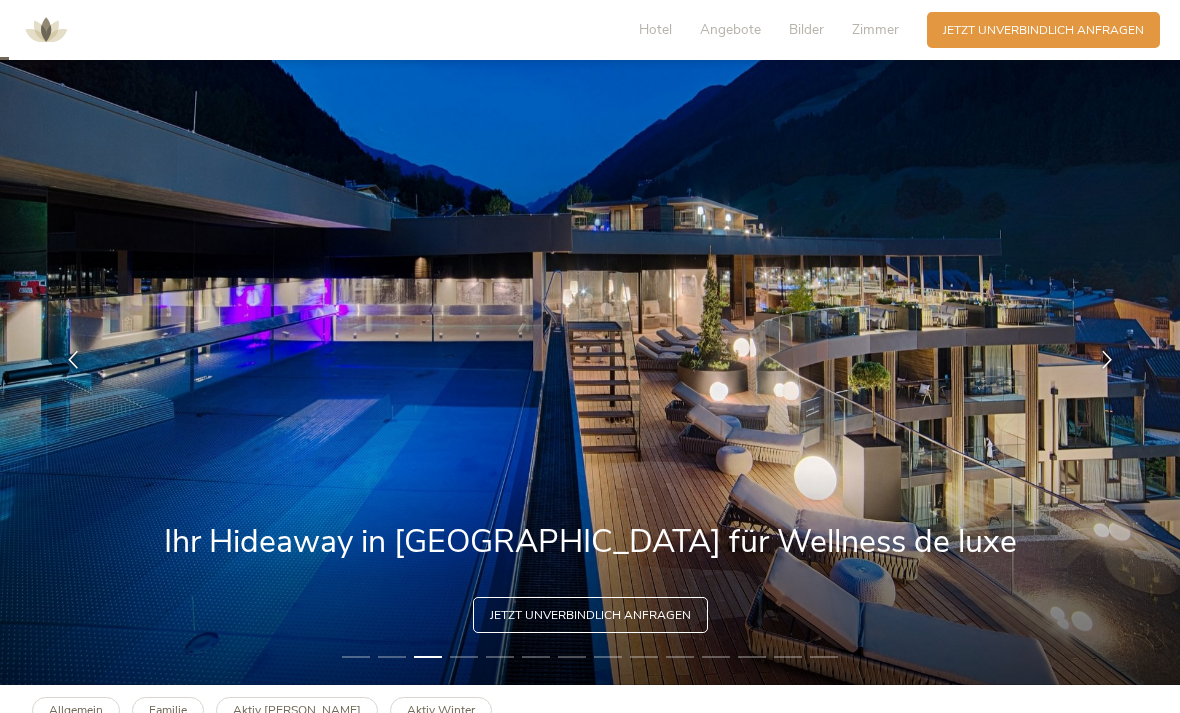 click at bounding box center (1107, 360) 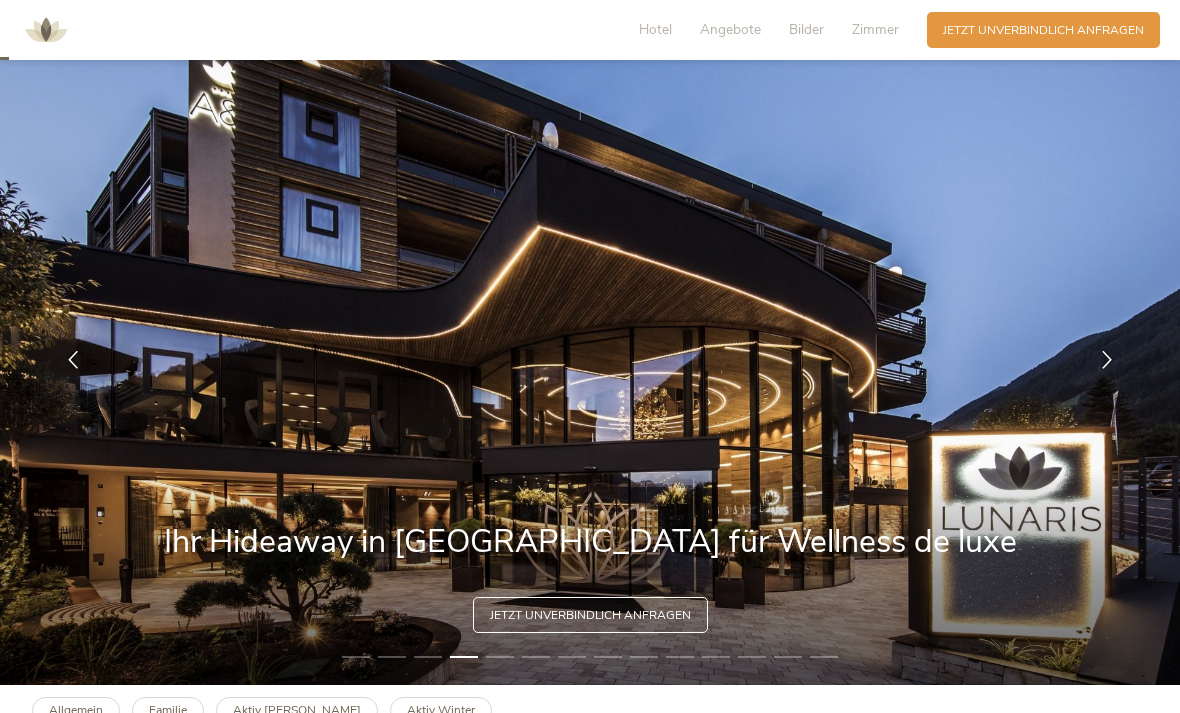 click at bounding box center [1107, 360] 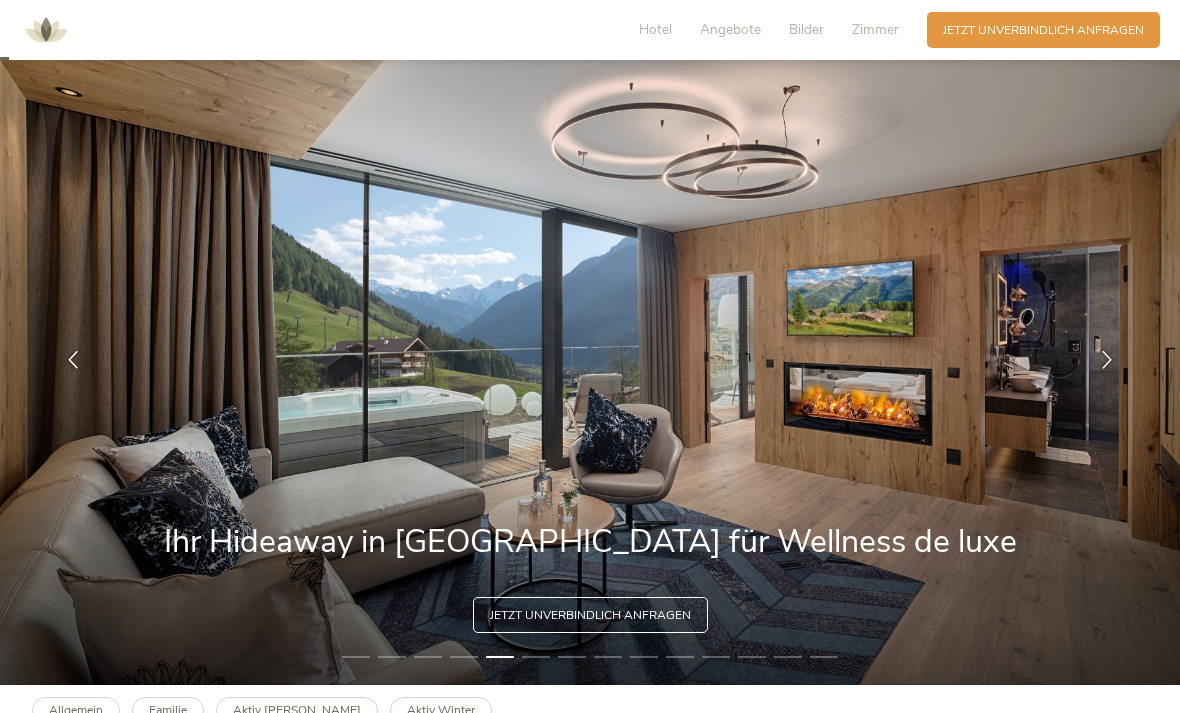 click at bounding box center [1107, 360] 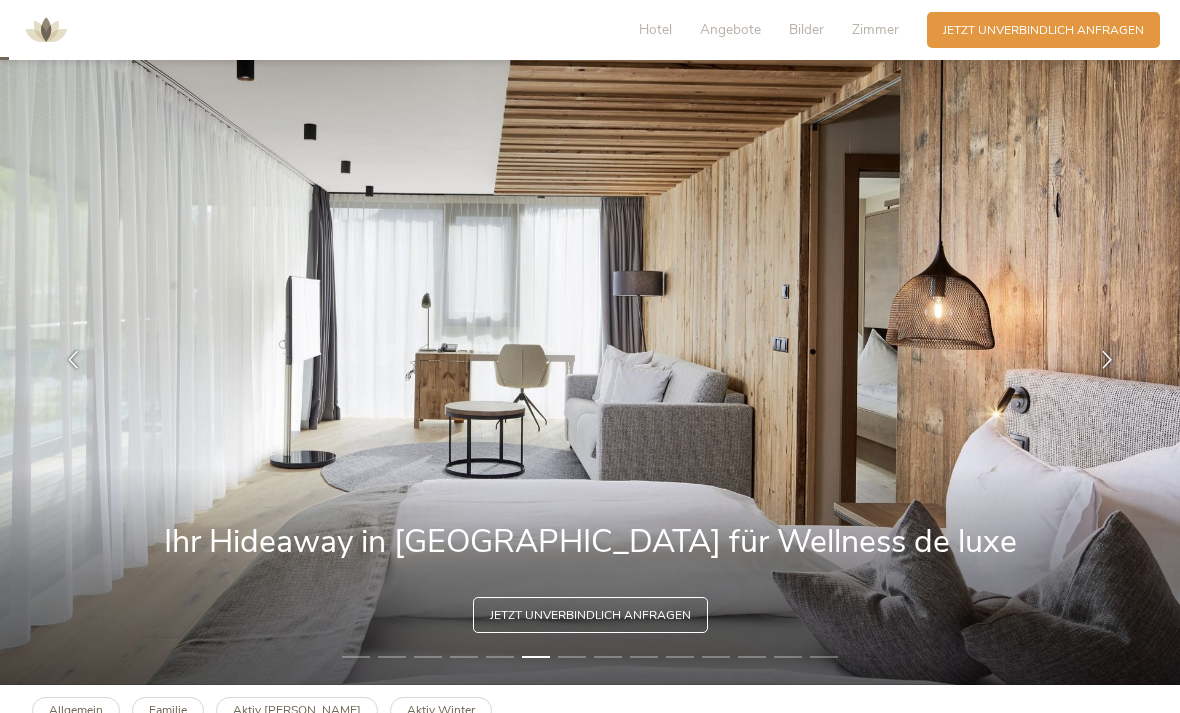 click at bounding box center [1107, 360] 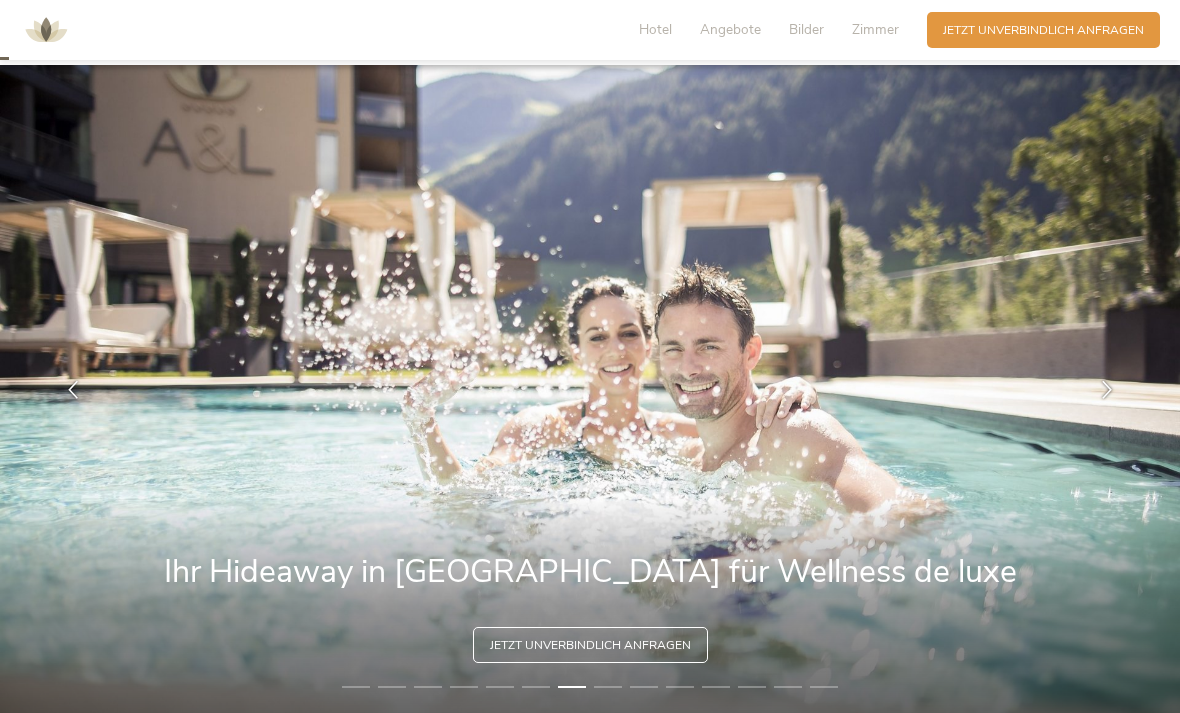 scroll, scrollTop: 0, scrollLeft: 0, axis: both 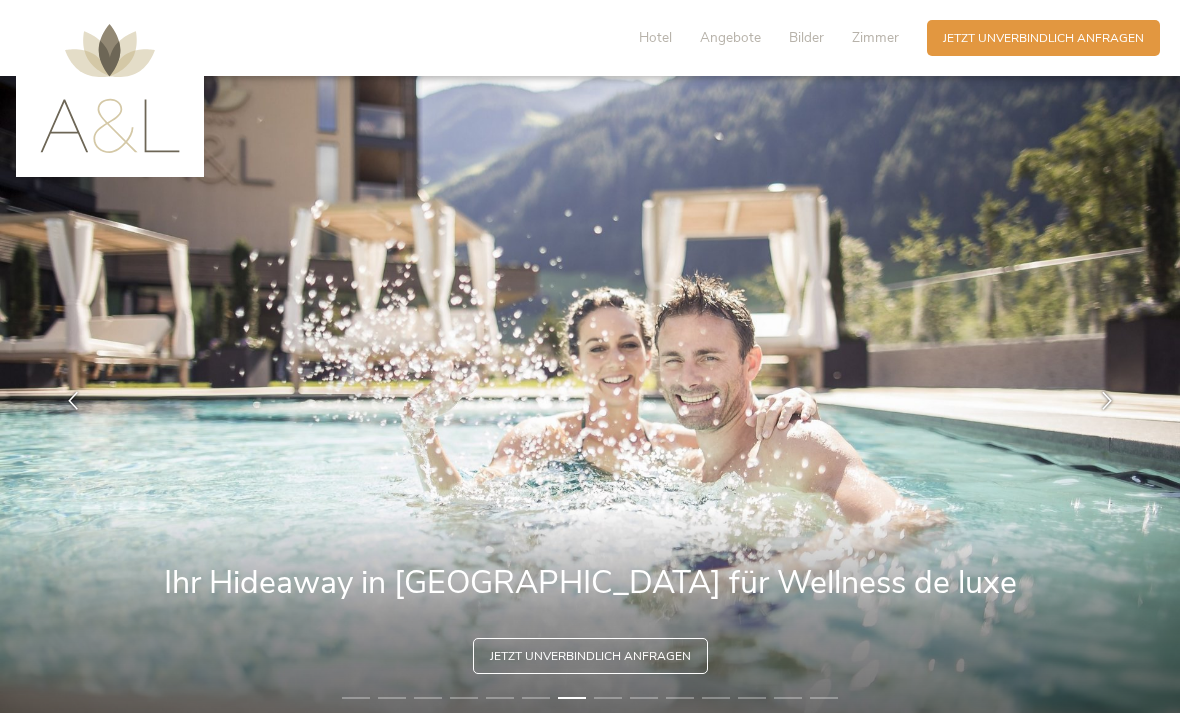 click on "Angebote" at bounding box center [730, 37] 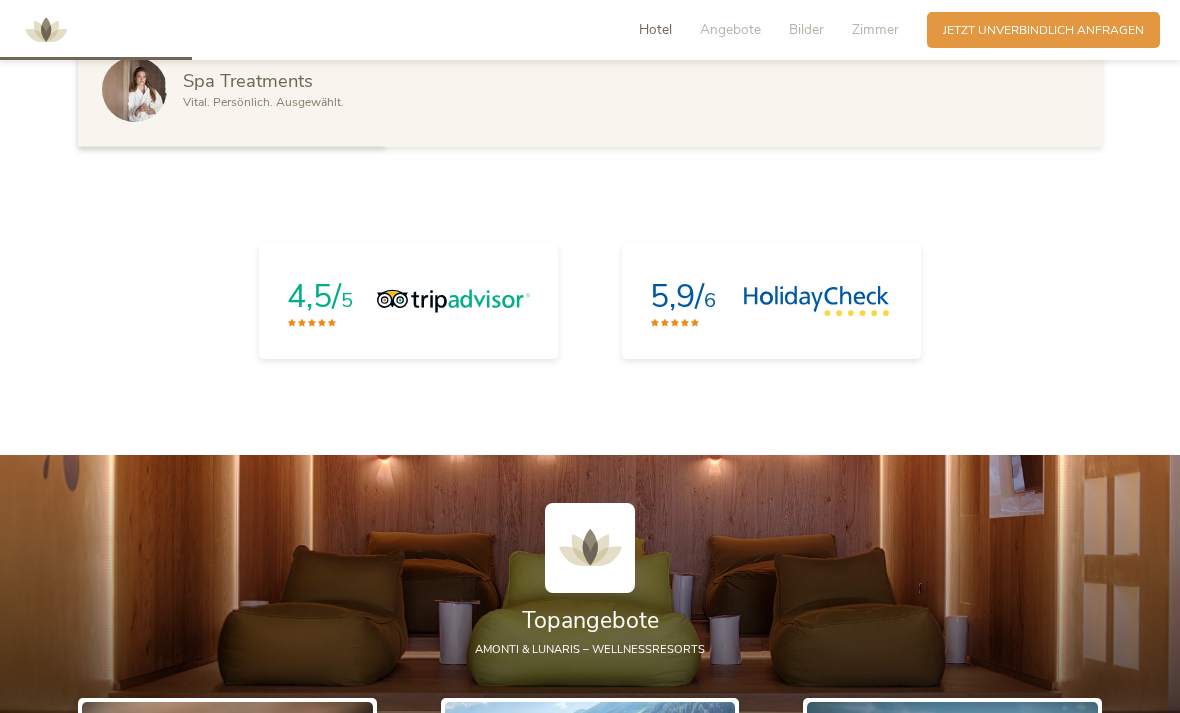 click on "Hotel Angebote Bilder Zimmer Anfragen Jetzt unverbindlich anfragen Amonti Lunaris 1 2 3 4 5 6 7 8 9 10 11 12 13 14 Ihr Hideaway in Südtirol für Wellness de luxe Jetzt unverbindlich anfragen Allgemein  Familie  Aktiv Sommer  Aktiv Winter  Exklusiv. Luxuriös. Entspannend. Gönnen Sie sich im Urlaub etwas Besonderes! Wählen Sie das AMONTI & LUNARIS – Wellnessresort im facettenreichen Ahrntal für einen Urlaub auf höchstem Niveau mit vielen Besonderheiten. Wasserwelten Klar. Belebend. Vielfältig. Saunawelten Gesund. Gemütlich. Angenehm. Relaxwelten Ruhe. Erholung. Genuss. Sky-Lounge For. Adults. Only. Spa Treatments Vital. Persönlich. Ausgewählt. Wasserwelten Saunawelten Relaxwelten Sky-Lounge Spa Treatments Wasserwelten 25 m langer, beheizter Spa Pool (indoor & outdoor) Sky Pool mit Whirlliegen im obersten Stockwerk 16 m langer Sunset Sky Pool mit Massageliegen Ice-Cube-Tauchbecken in der Sky Lounge Family Pool „Blue Planet“ mit 40 m Erlebnisrutsche Baby Pool mit Eltern-Kind-Kuschelliegen 4,5/ 5 6" at bounding box center (590, 1420) 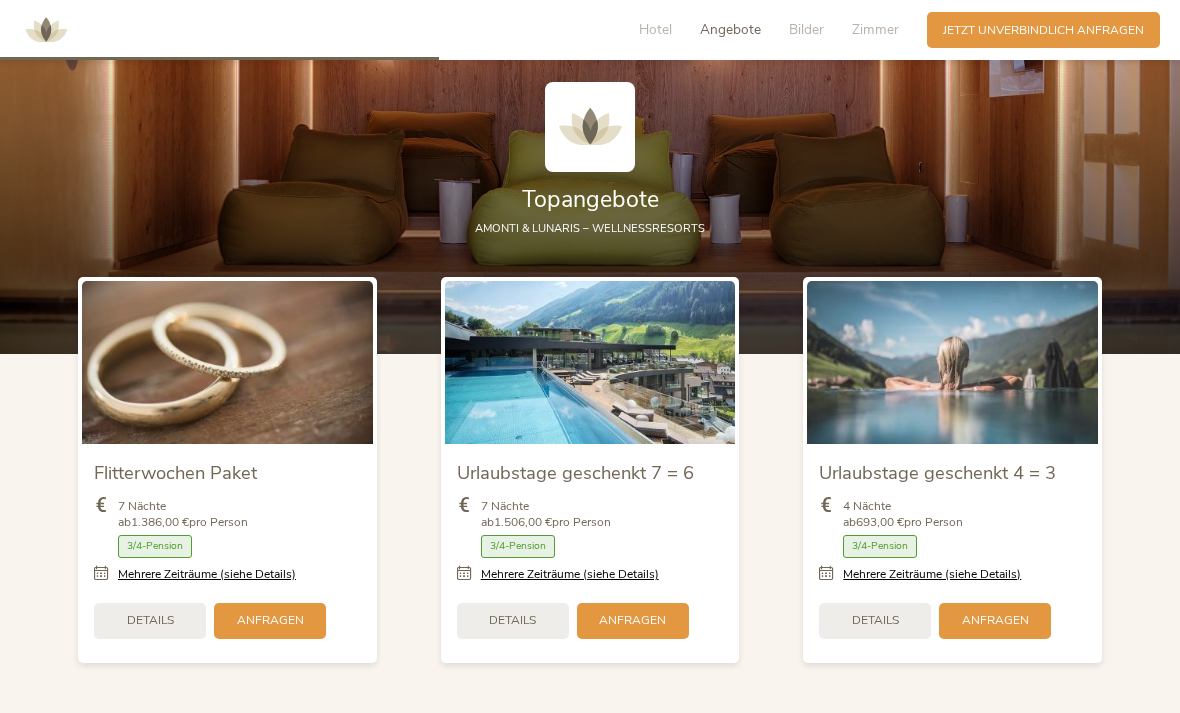 scroll, scrollTop: 1934, scrollLeft: 0, axis: vertical 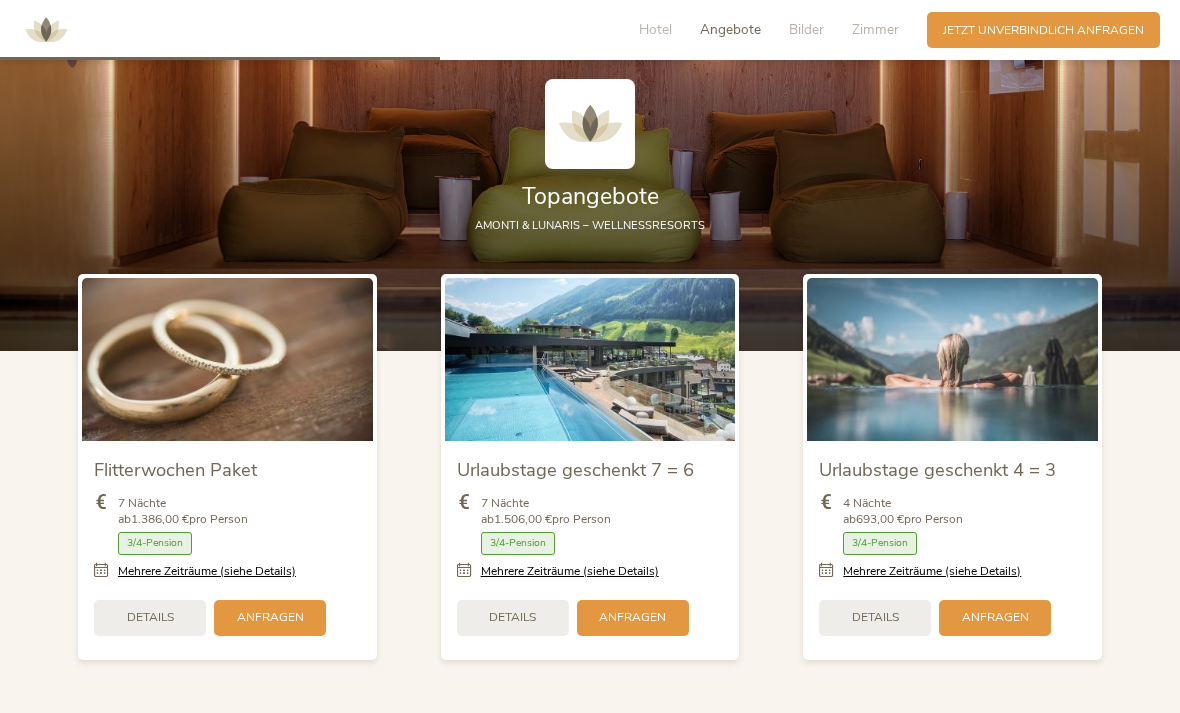 click on "Hotel" at bounding box center [655, 29] 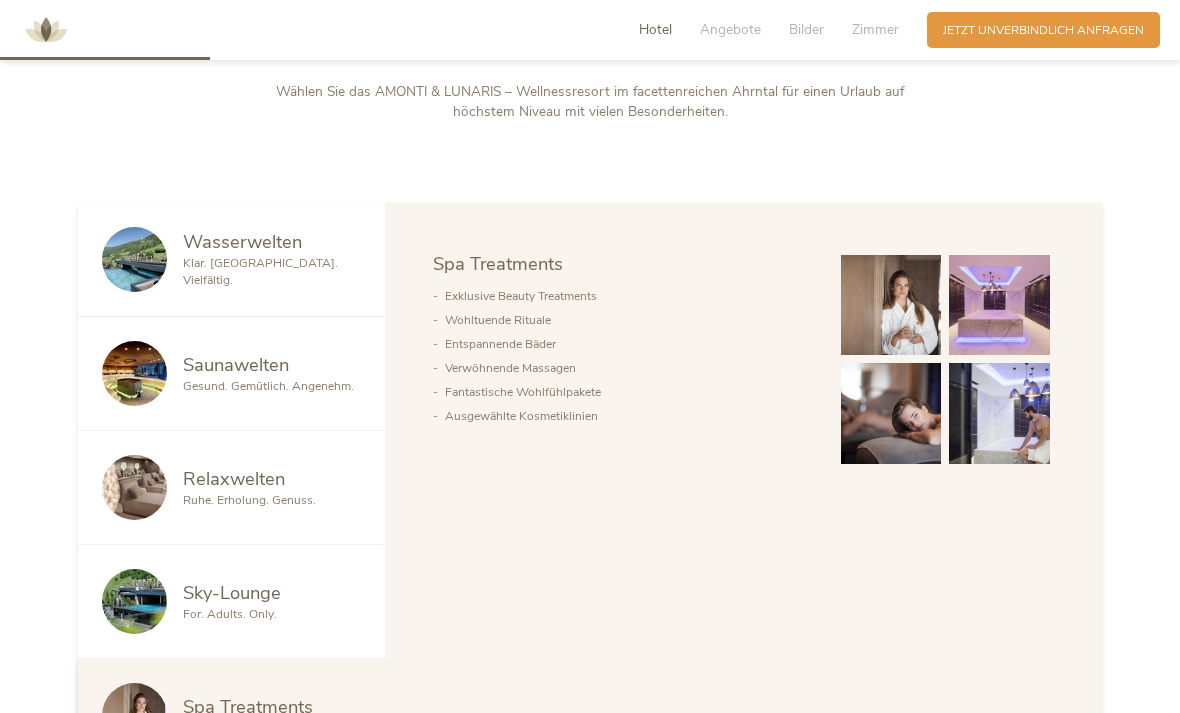 scroll, scrollTop: 848, scrollLeft: 0, axis: vertical 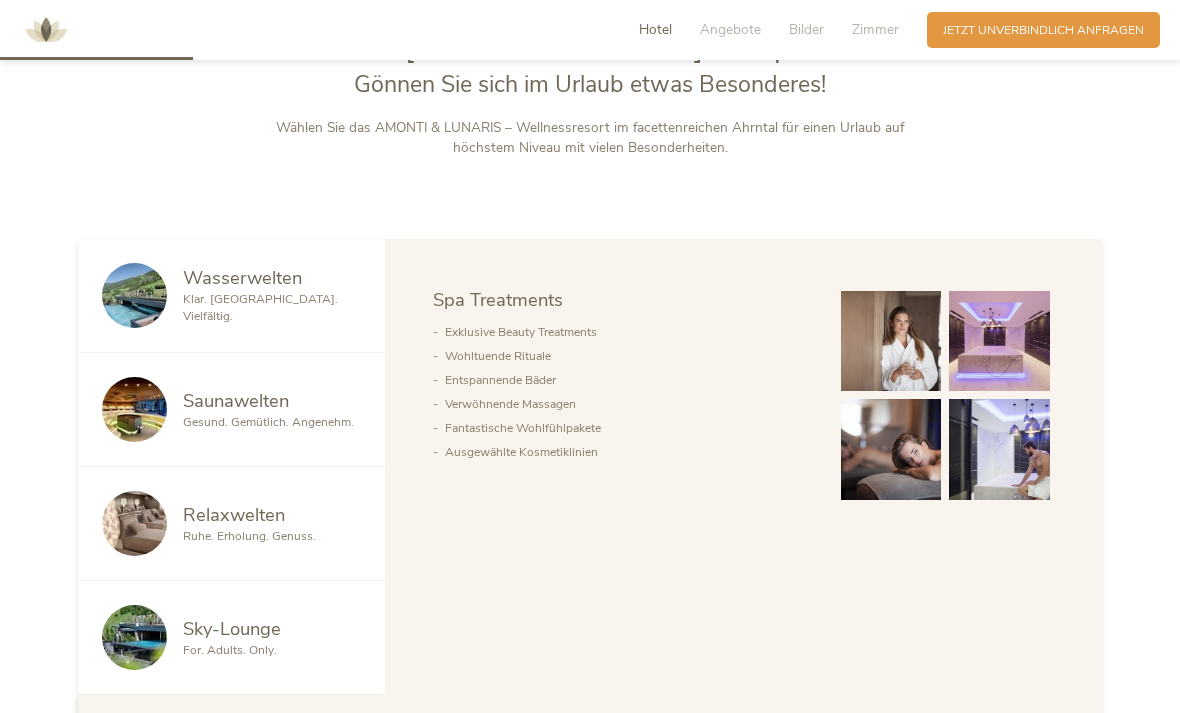 click on "Bilder" at bounding box center (806, 29) 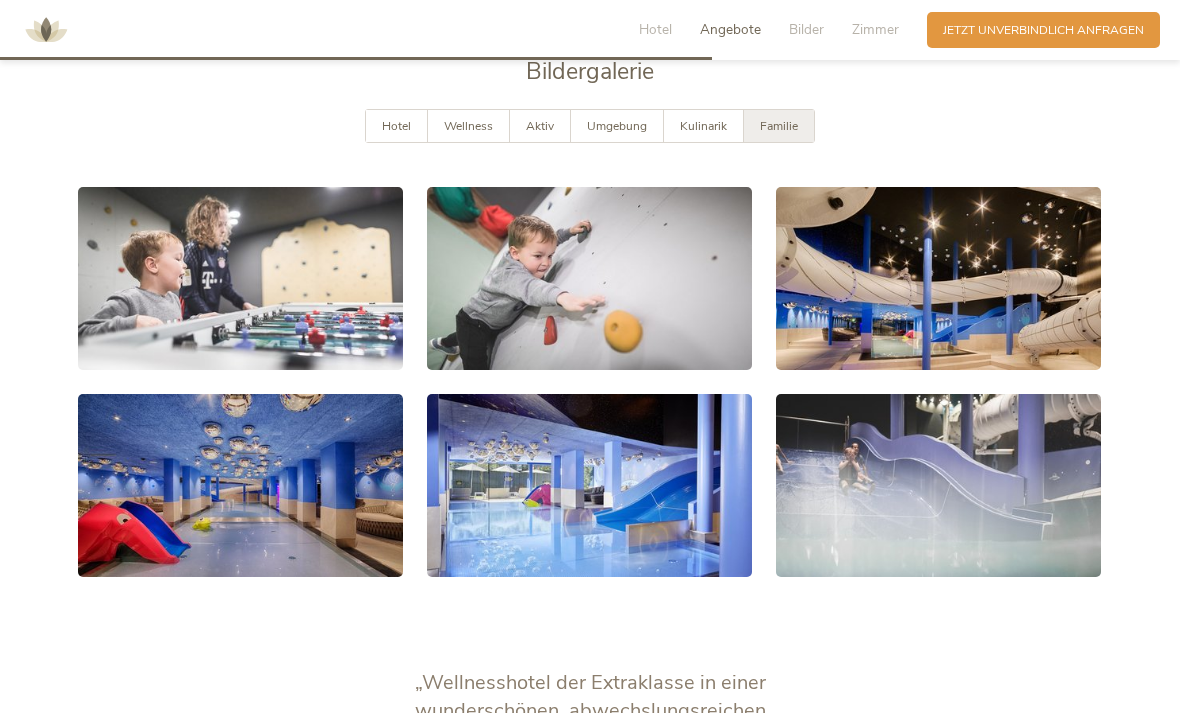 scroll, scrollTop: 3137, scrollLeft: 0, axis: vertical 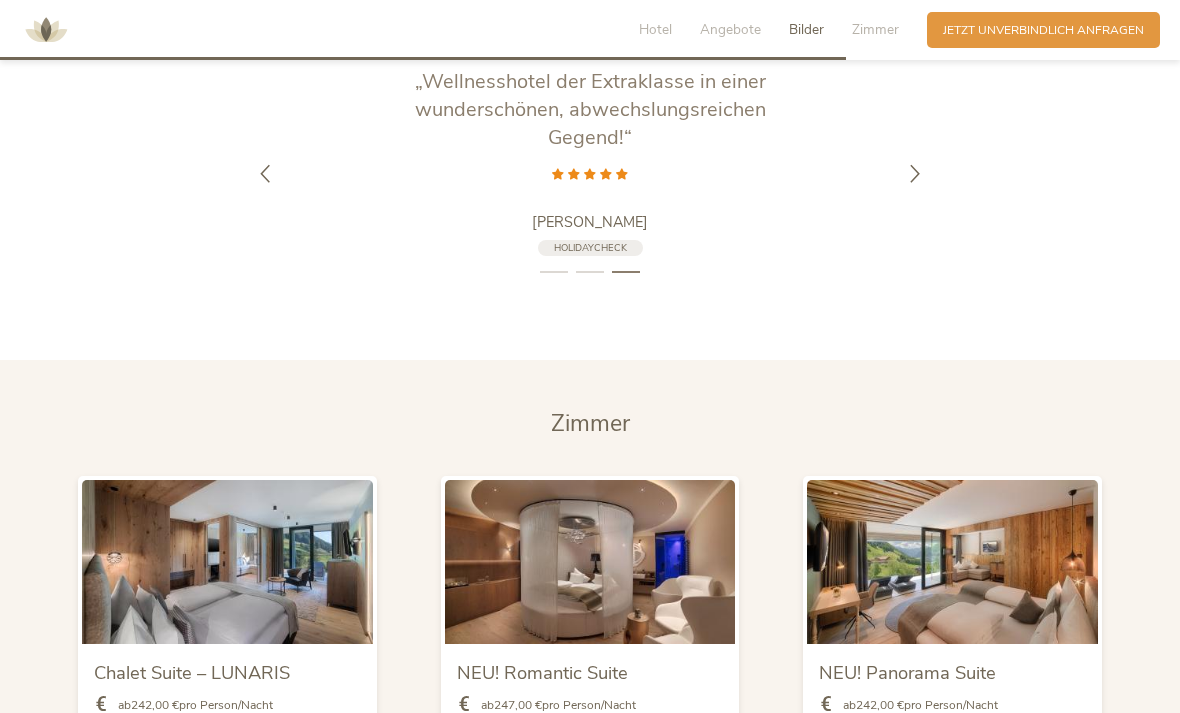 click on "Hotel" at bounding box center (655, 29) 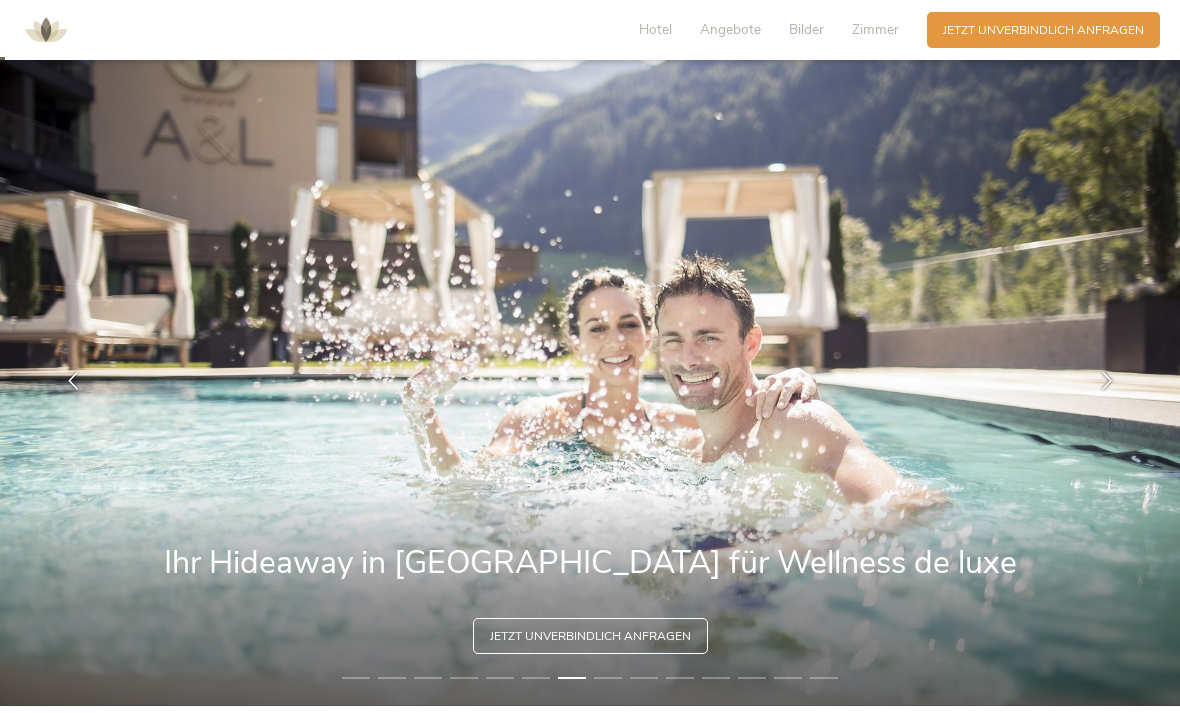 scroll, scrollTop: 21, scrollLeft: 0, axis: vertical 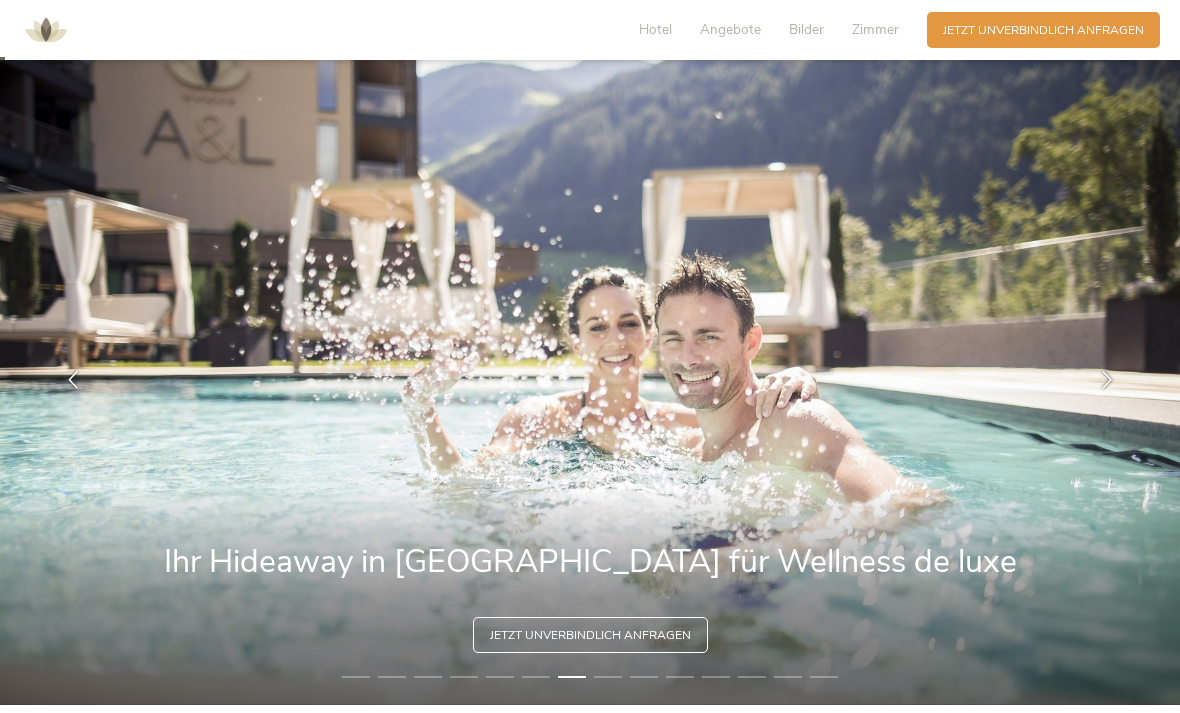 click at bounding box center [1107, 380] 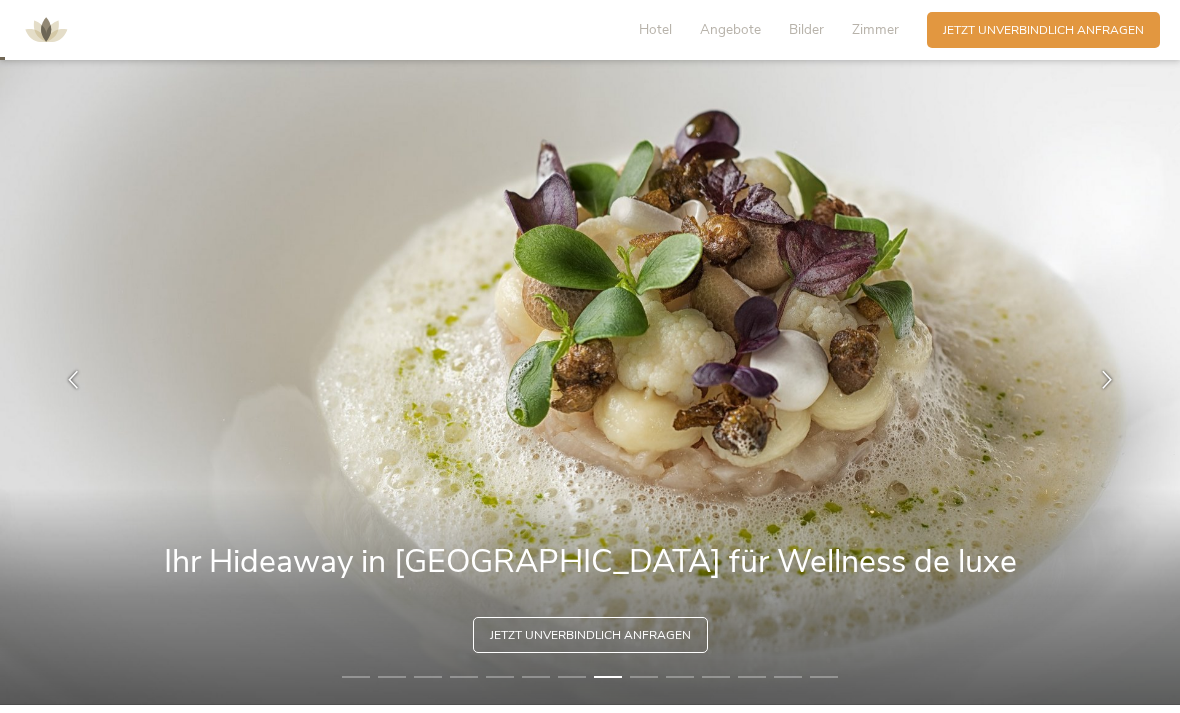 click at bounding box center (1107, 380) 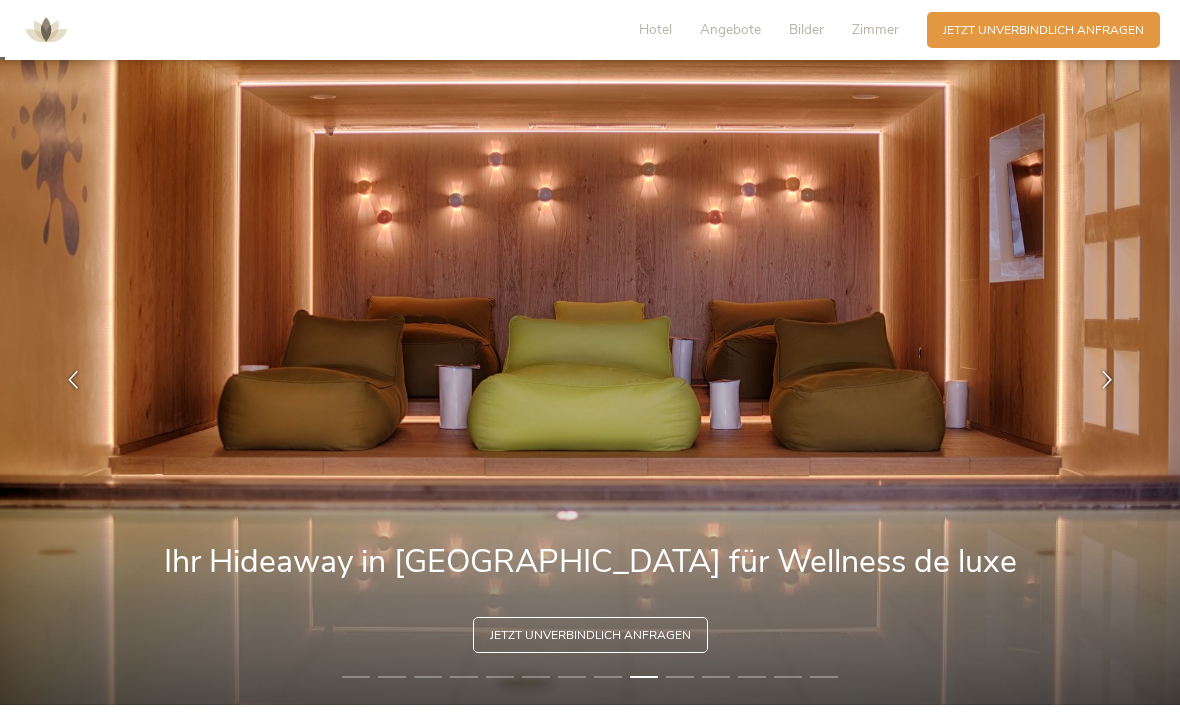click at bounding box center [1107, 380] 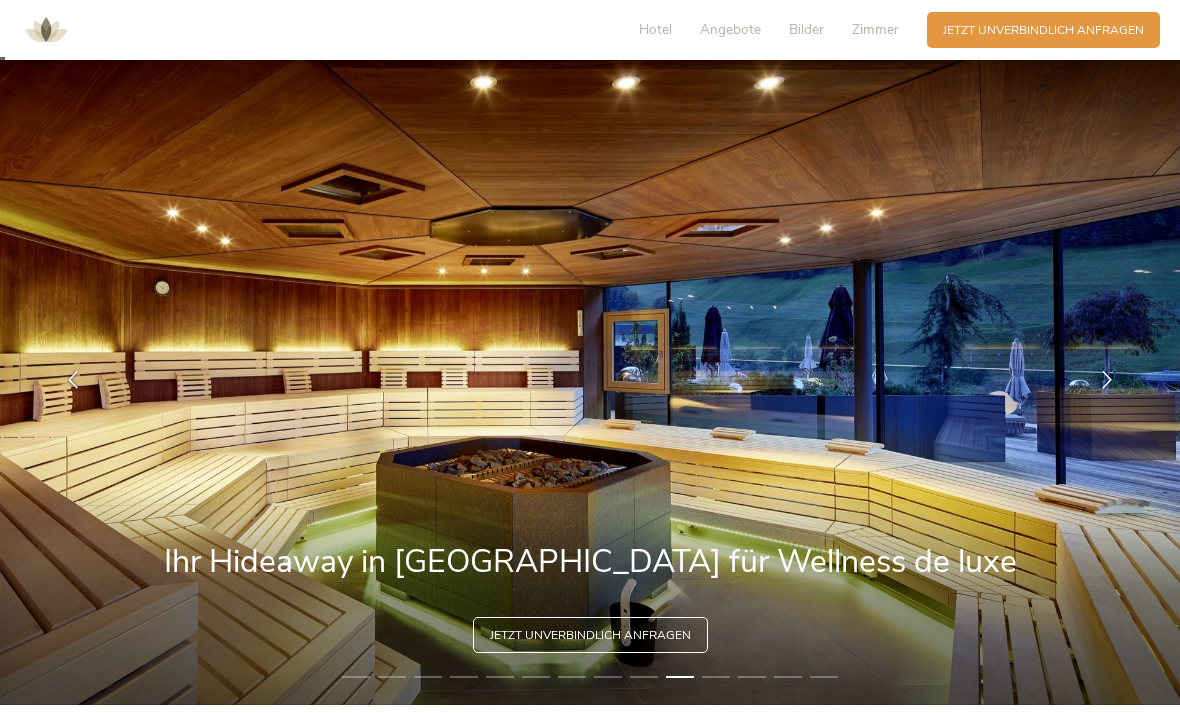 click at bounding box center (1107, 380) 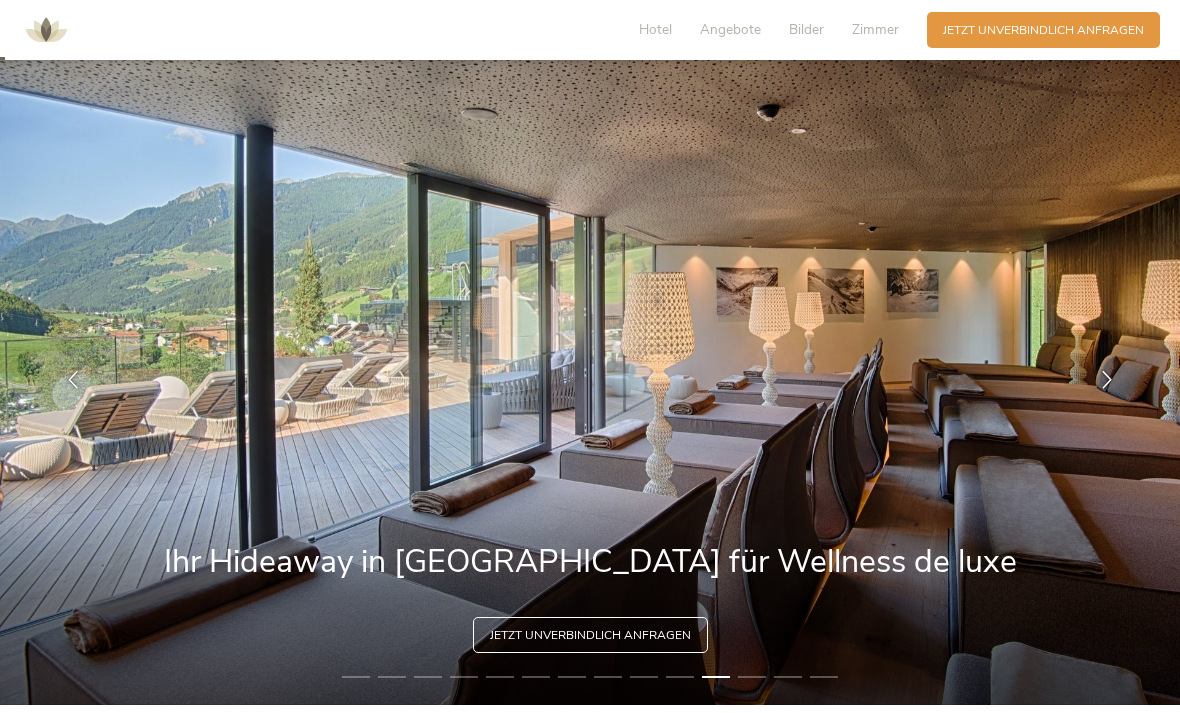 click at bounding box center (1107, 380) 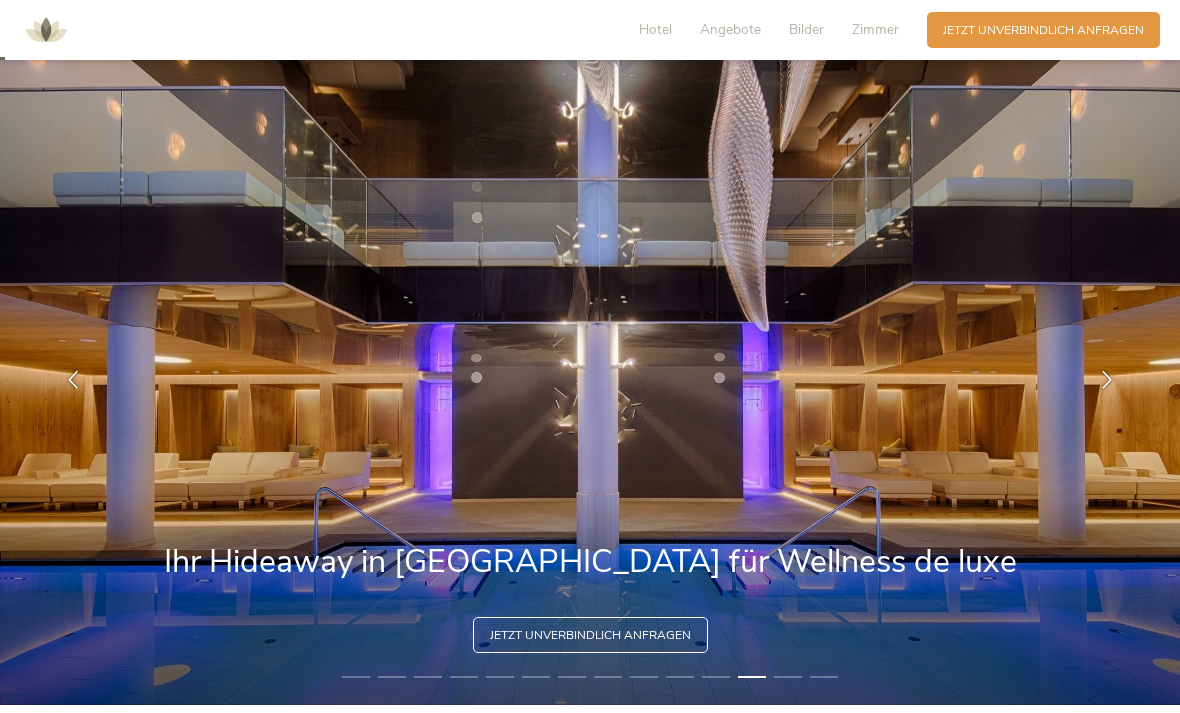click at bounding box center (1107, 380) 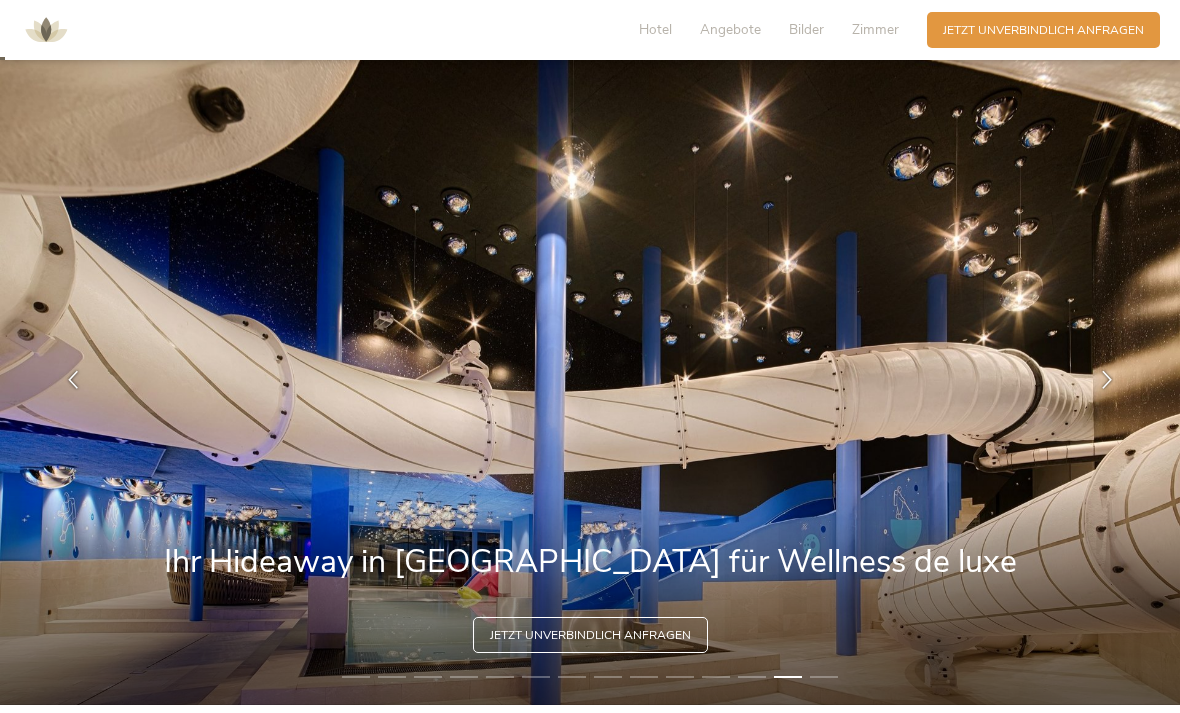 click at bounding box center [1107, 380] 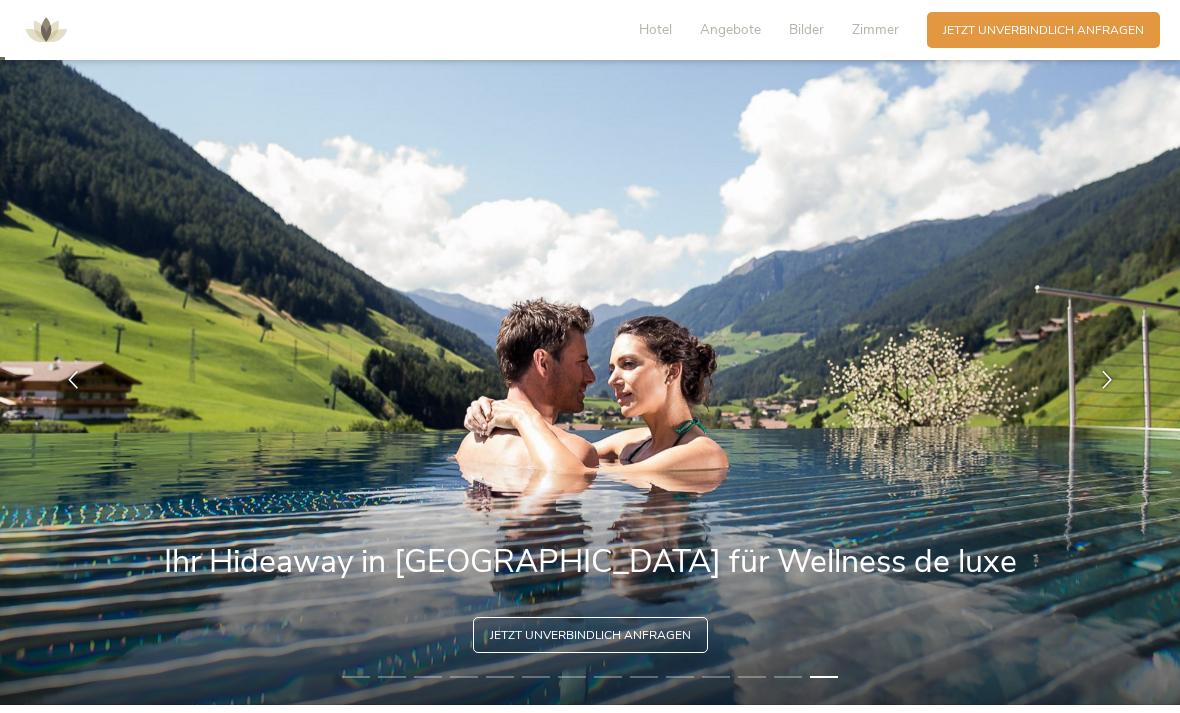 click at bounding box center (1107, 380) 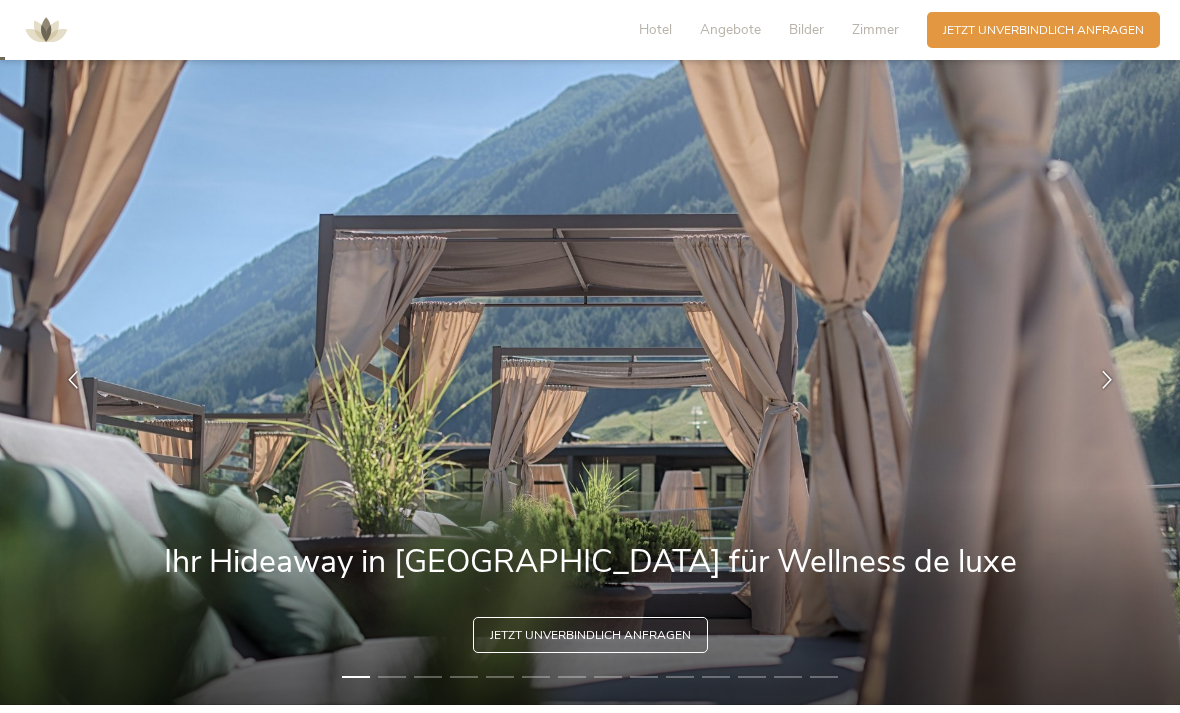 click at bounding box center (1107, 380) 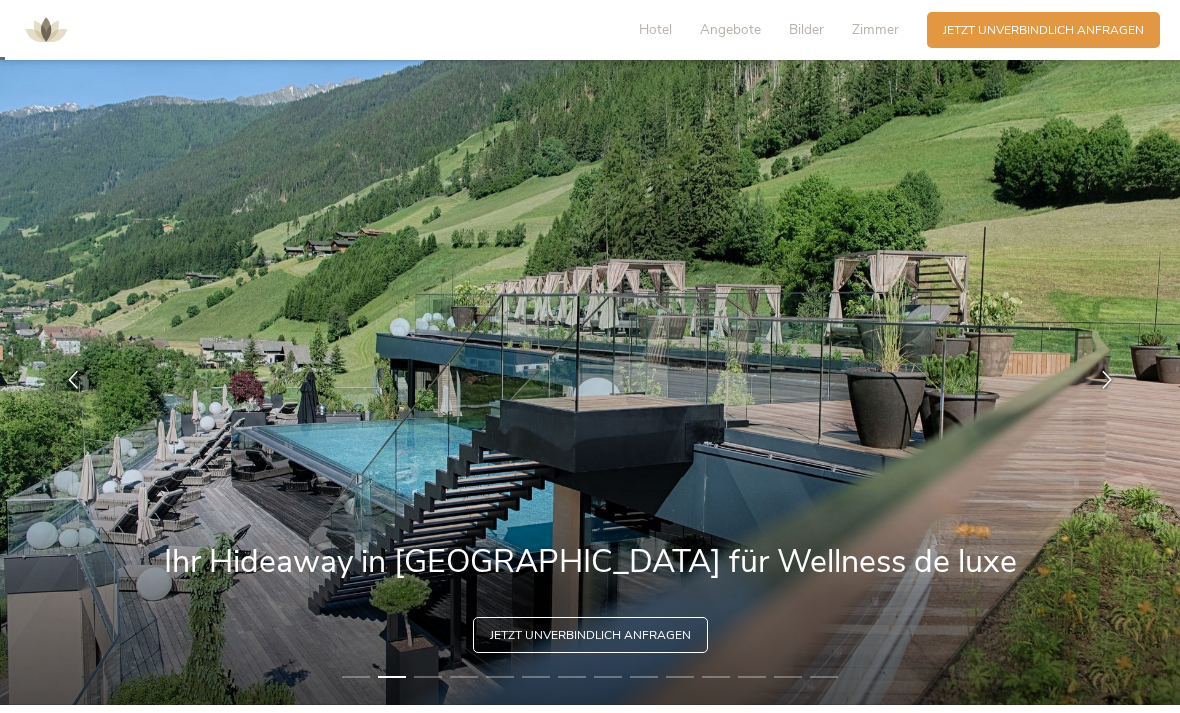 click on "Bilder" at bounding box center (806, 29) 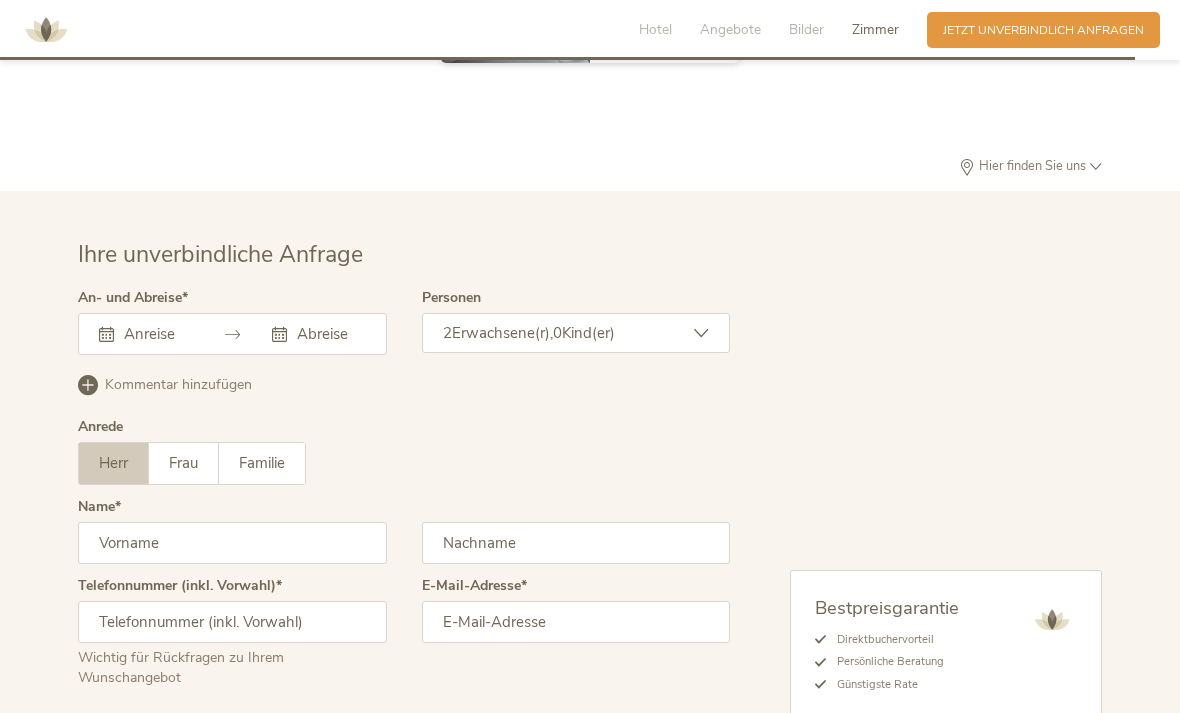 scroll, scrollTop: 4926, scrollLeft: 0, axis: vertical 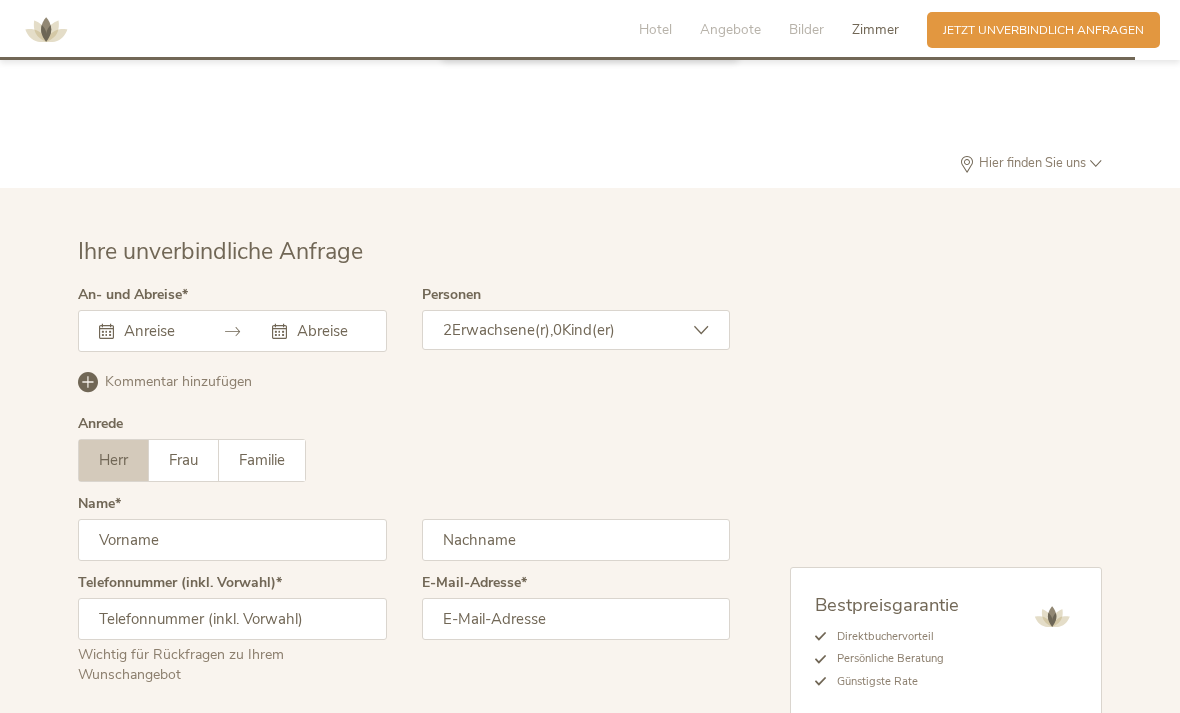 click on "Hier finden Sie uns" at bounding box center (590, 172) 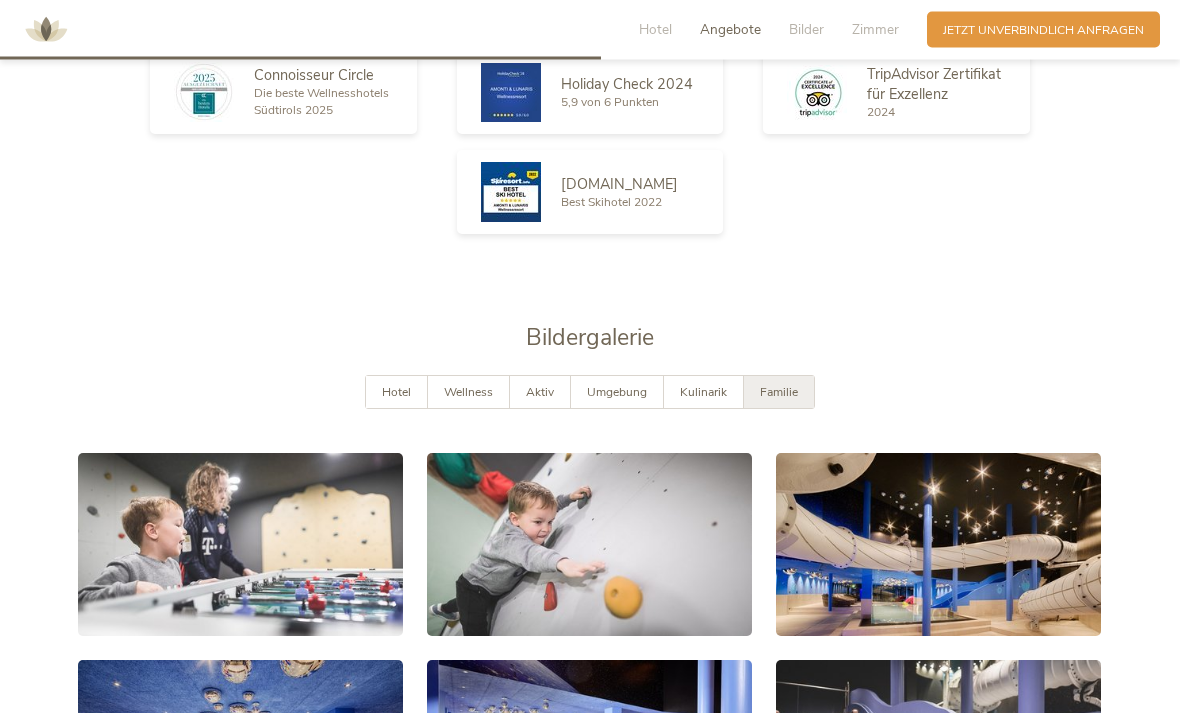 click on "Angebote" at bounding box center [730, 29] 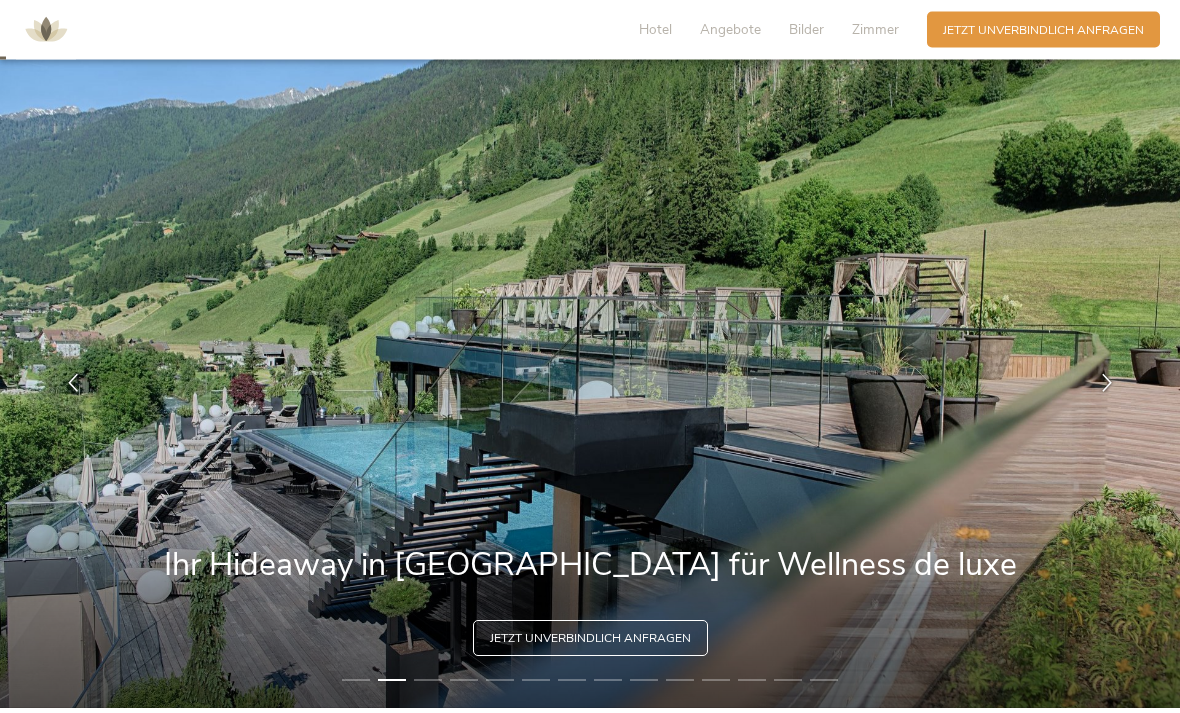 scroll, scrollTop: 0, scrollLeft: 0, axis: both 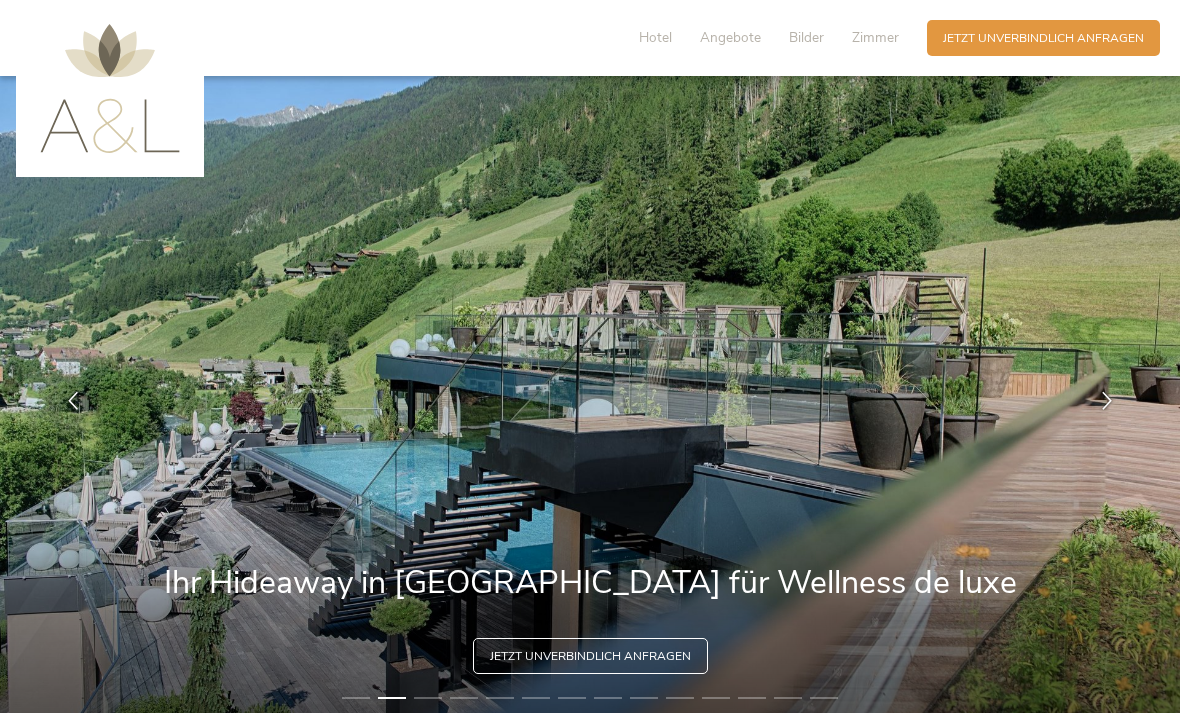 click on "Hotel" at bounding box center (655, 37) 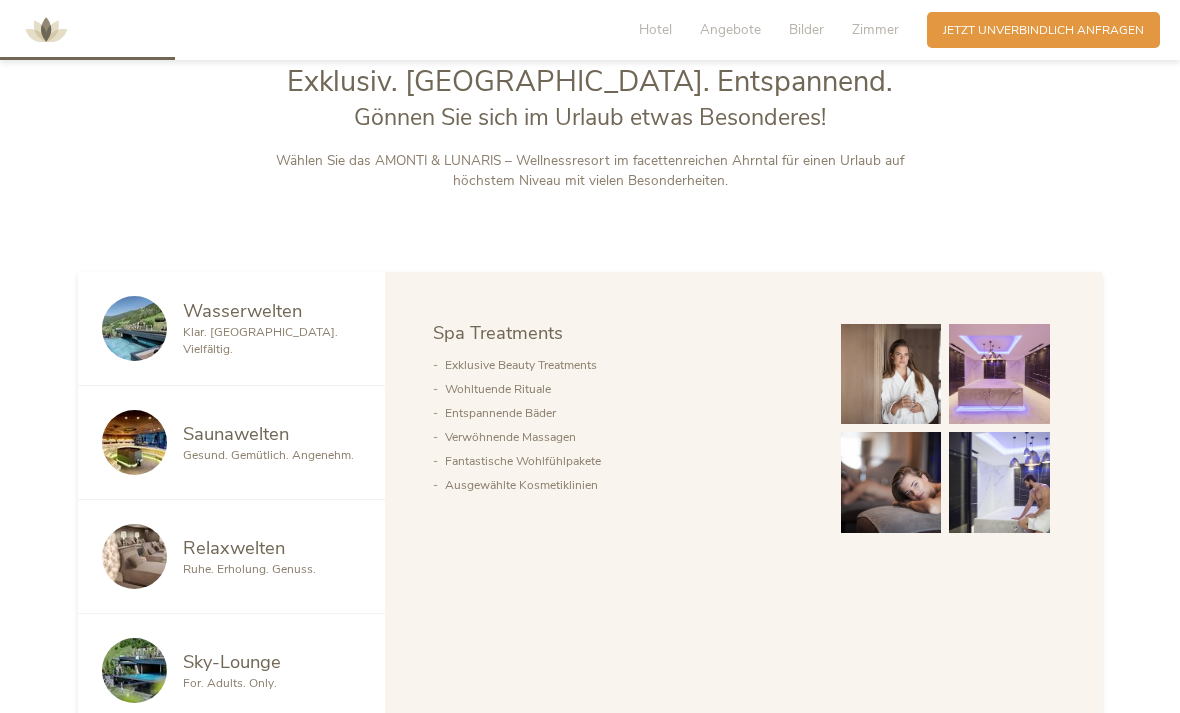 scroll, scrollTop: 848, scrollLeft: 0, axis: vertical 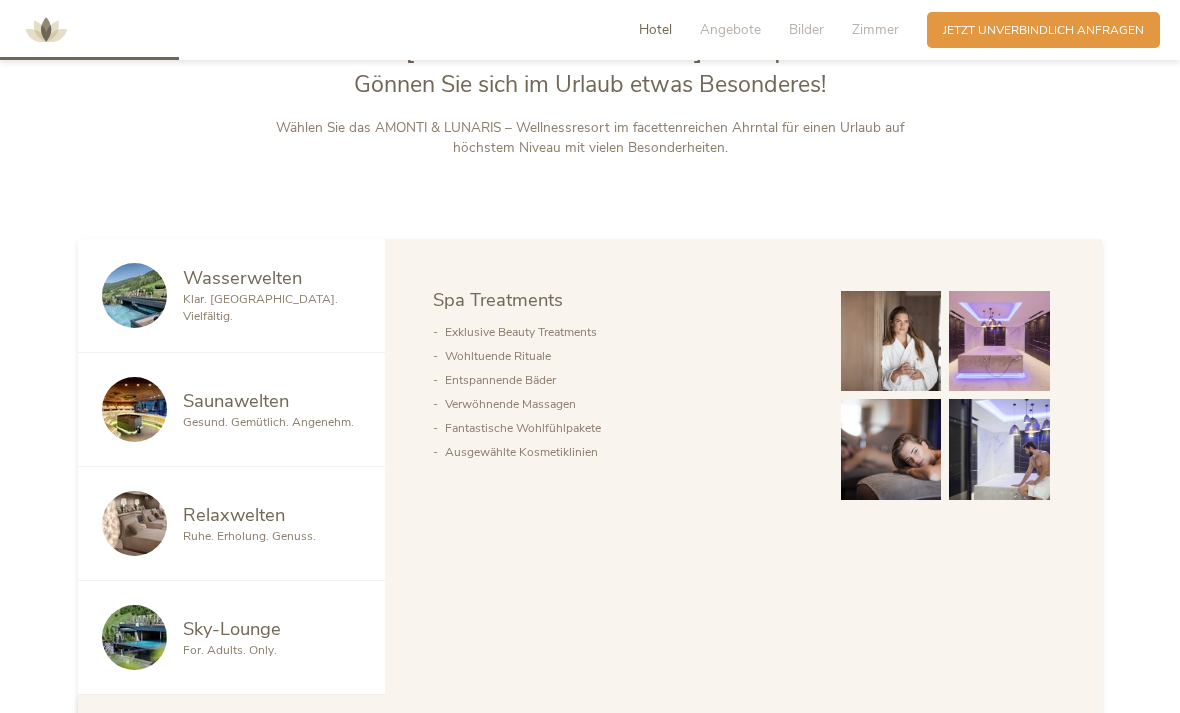 click on "Wasserwelten" at bounding box center (242, 277) 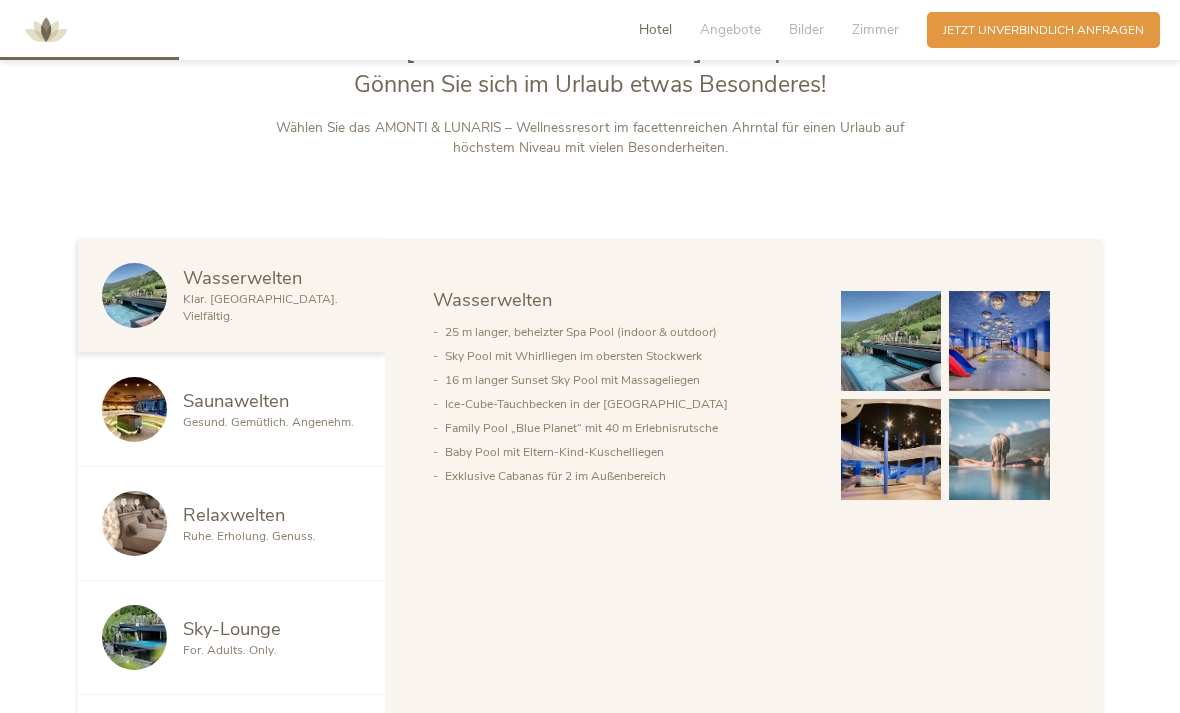 click at bounding box center (999, 341) 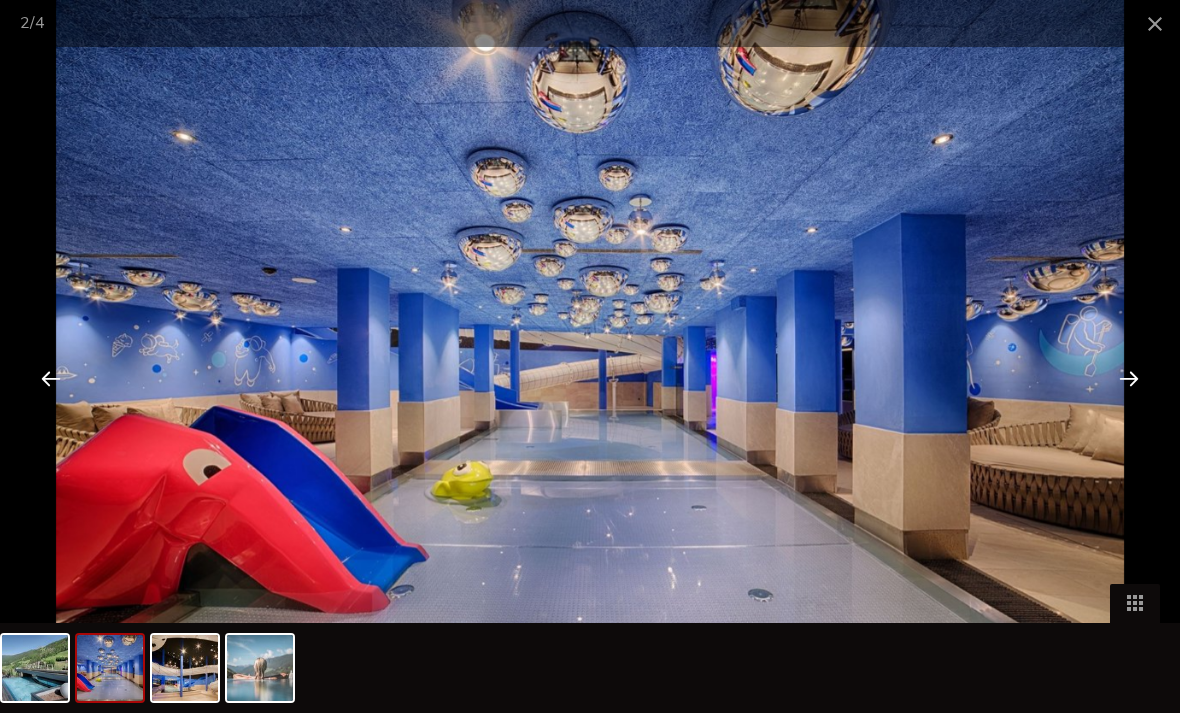 click at bounding box center (1129, 378) 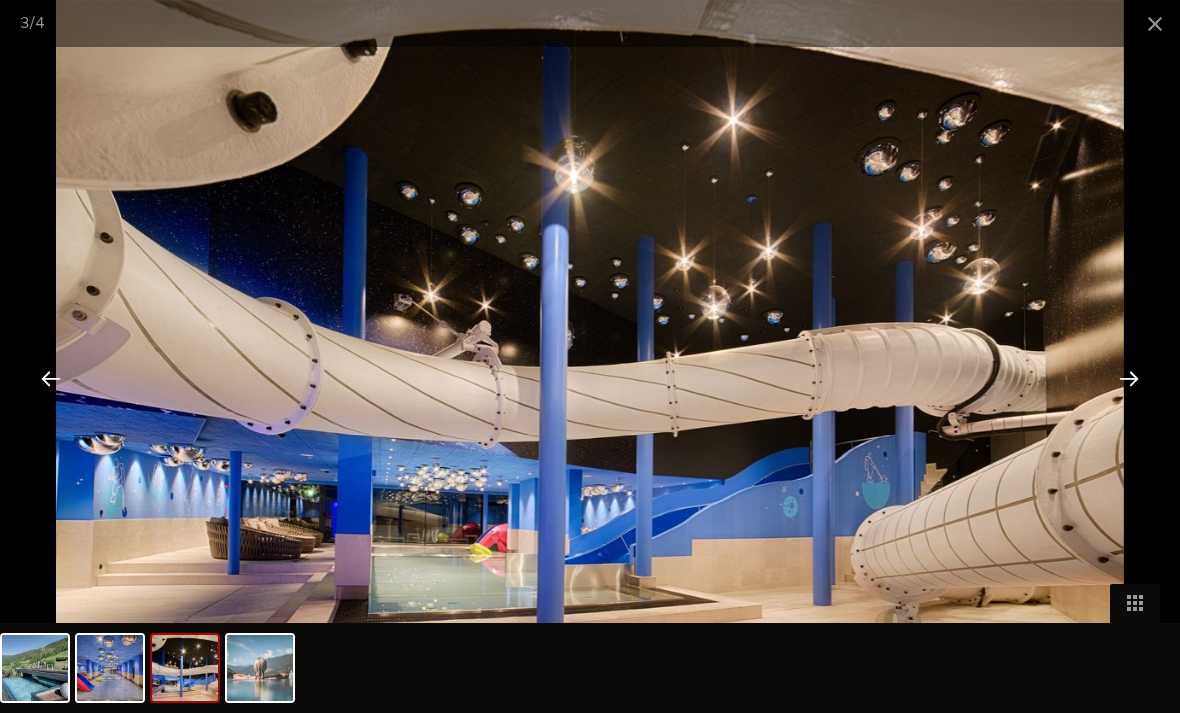 click at bounding box center (1129, 378) 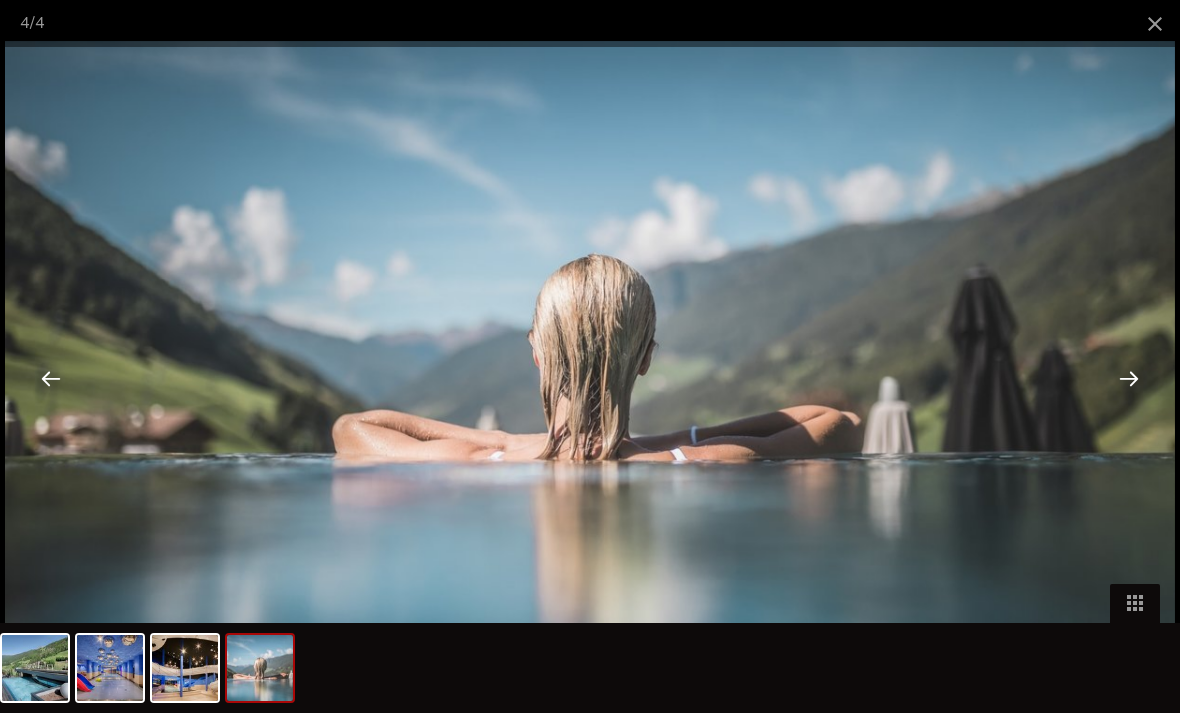 click at bounding box center (1129, 378) 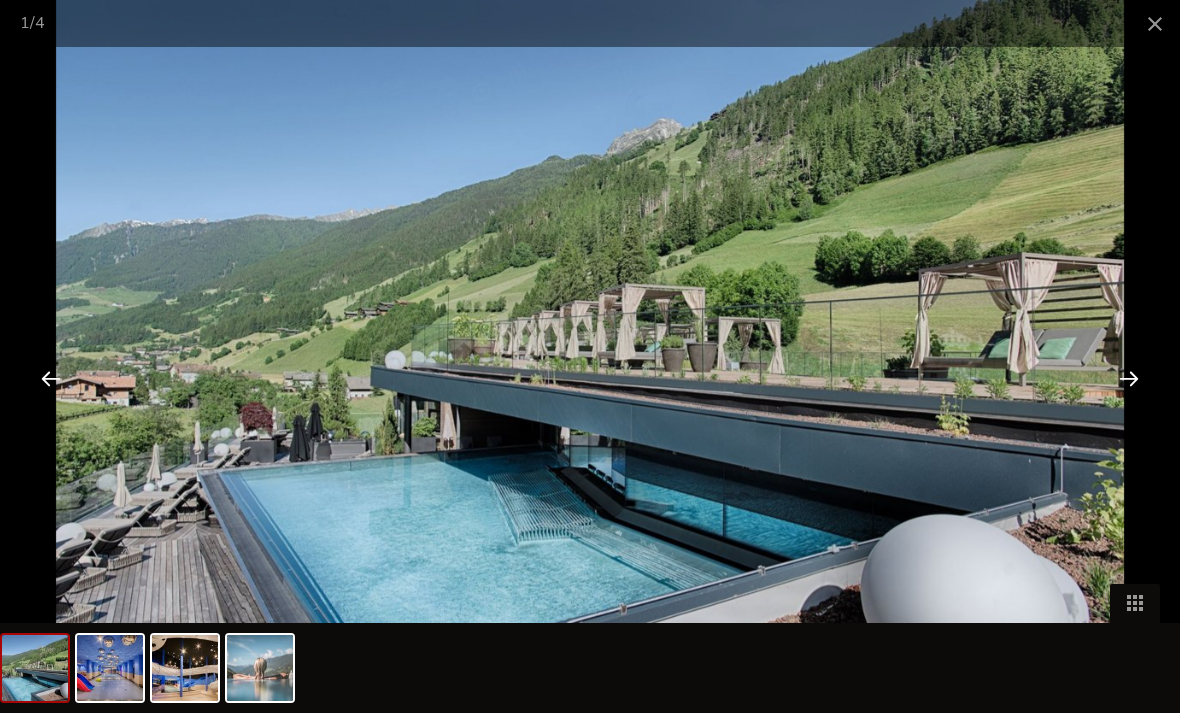 click at bounding box center (1155, 23) 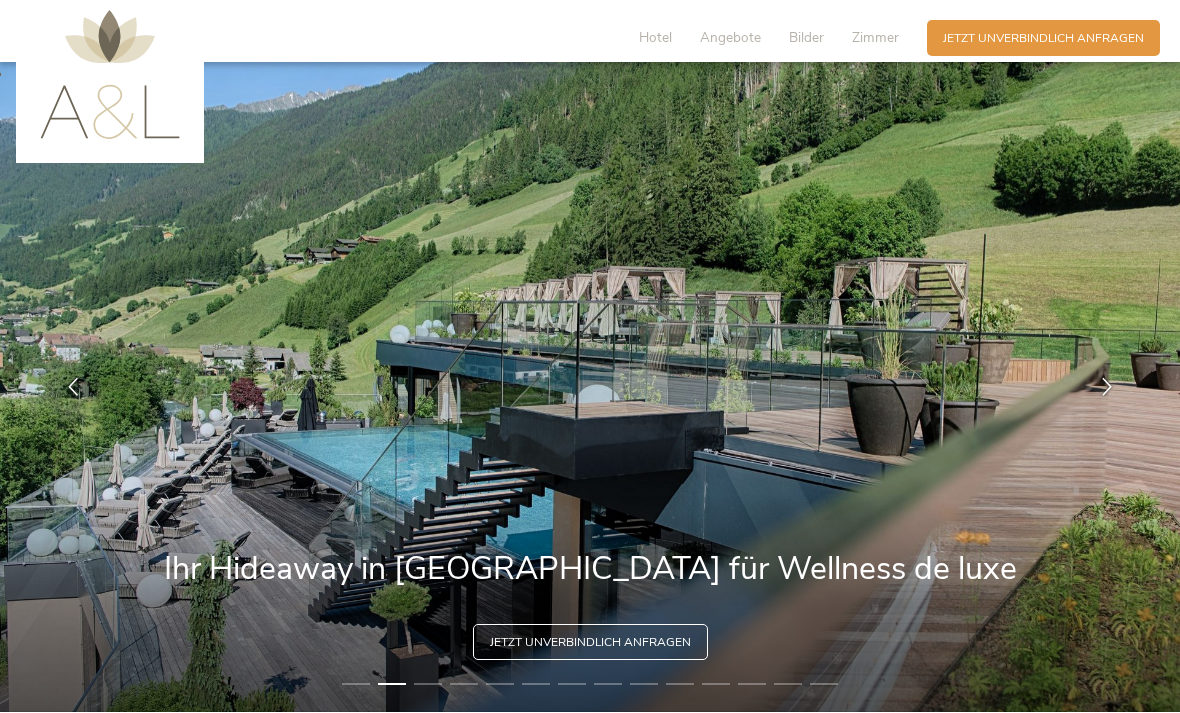 scroll, scrollTop: 0, scrollLeft: 0, axis: both 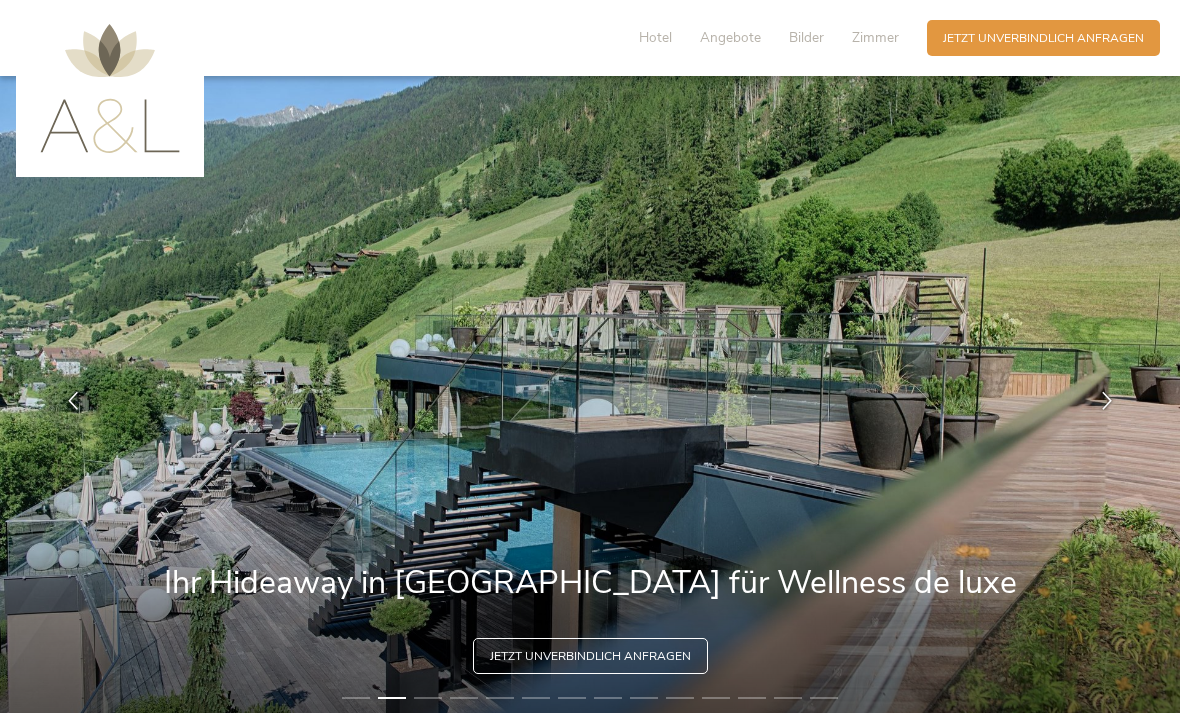 click on "Hotel" at bounding box center [655, 37] 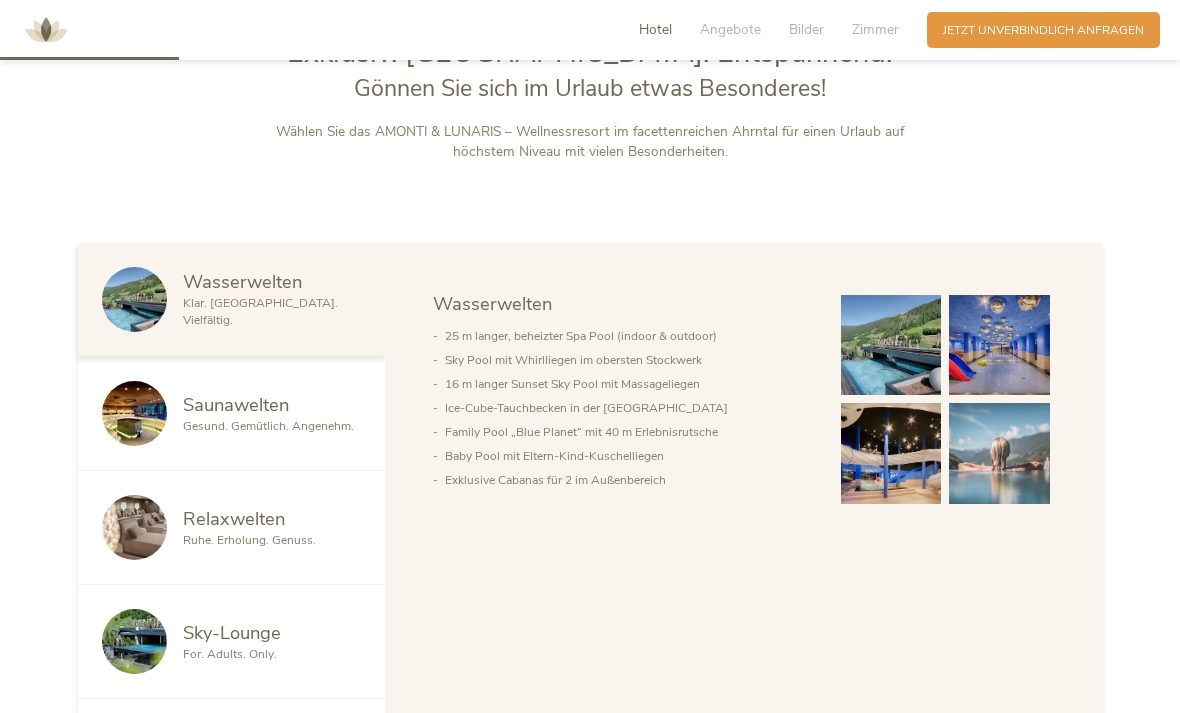 scroll, scrollTop: 848, scrollLeft: 0, axis: vertical 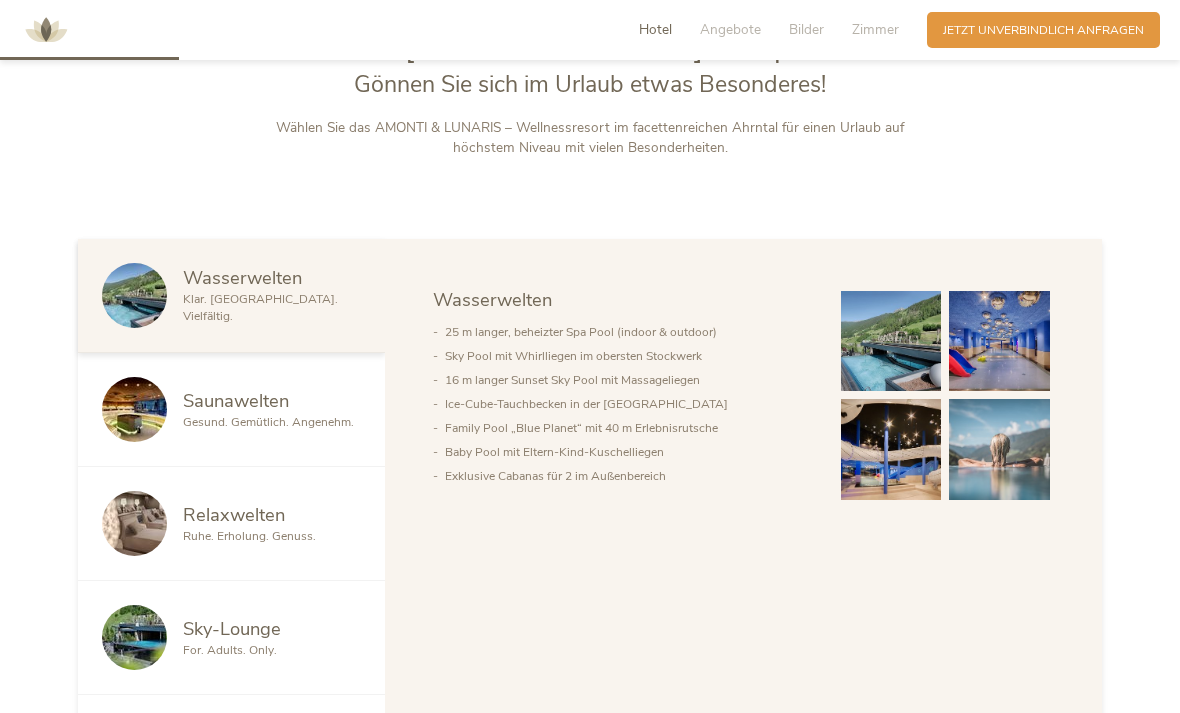click on "Saunawelten" at bounding box center (236, 400) 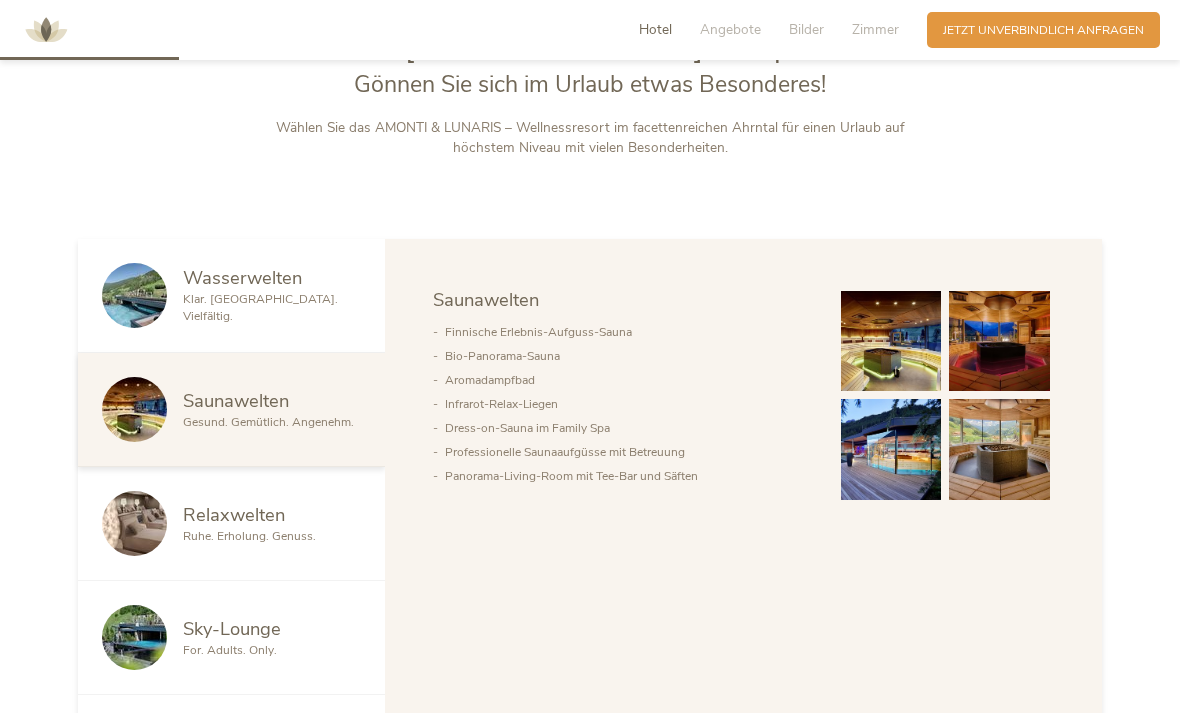 click on "Relaxwelten" at bounding box center (234, 514) 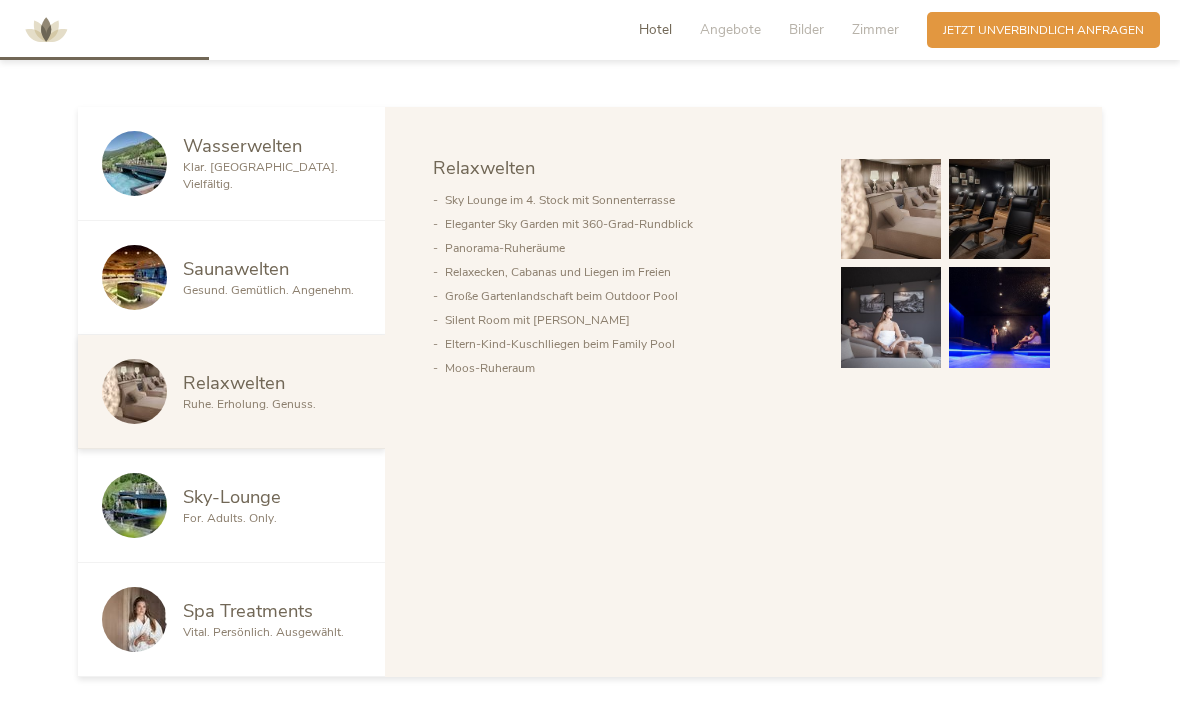 scroll, scrollTop: 981, scrollLeft: 0, axis: vertical 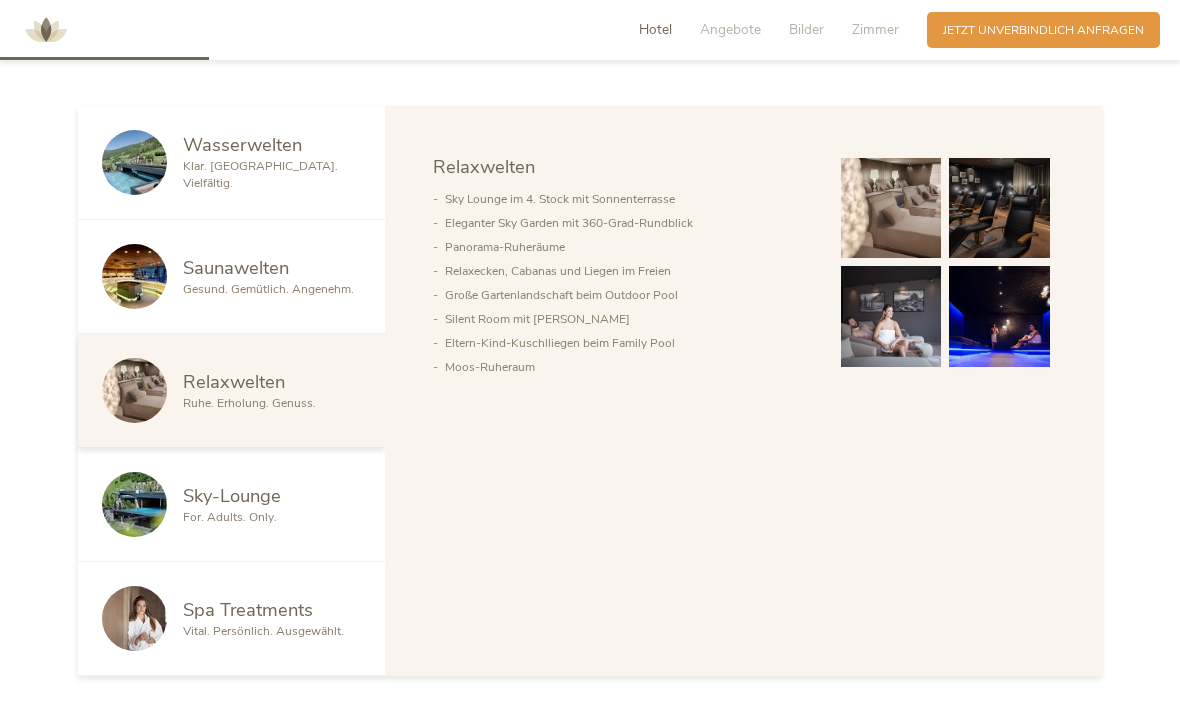 click on "For. Adults. Only." at bounding box center (230, 517) 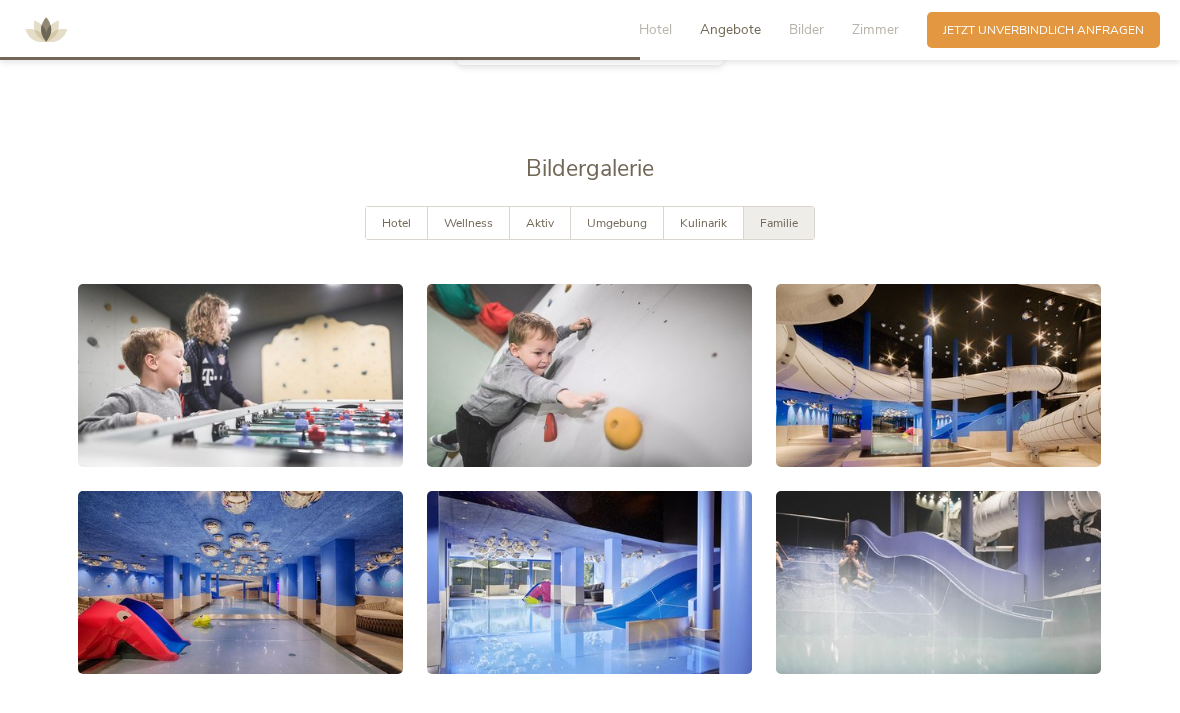 scroll, scrollTop: 3043, scrollLeft: 0, axis: vertical 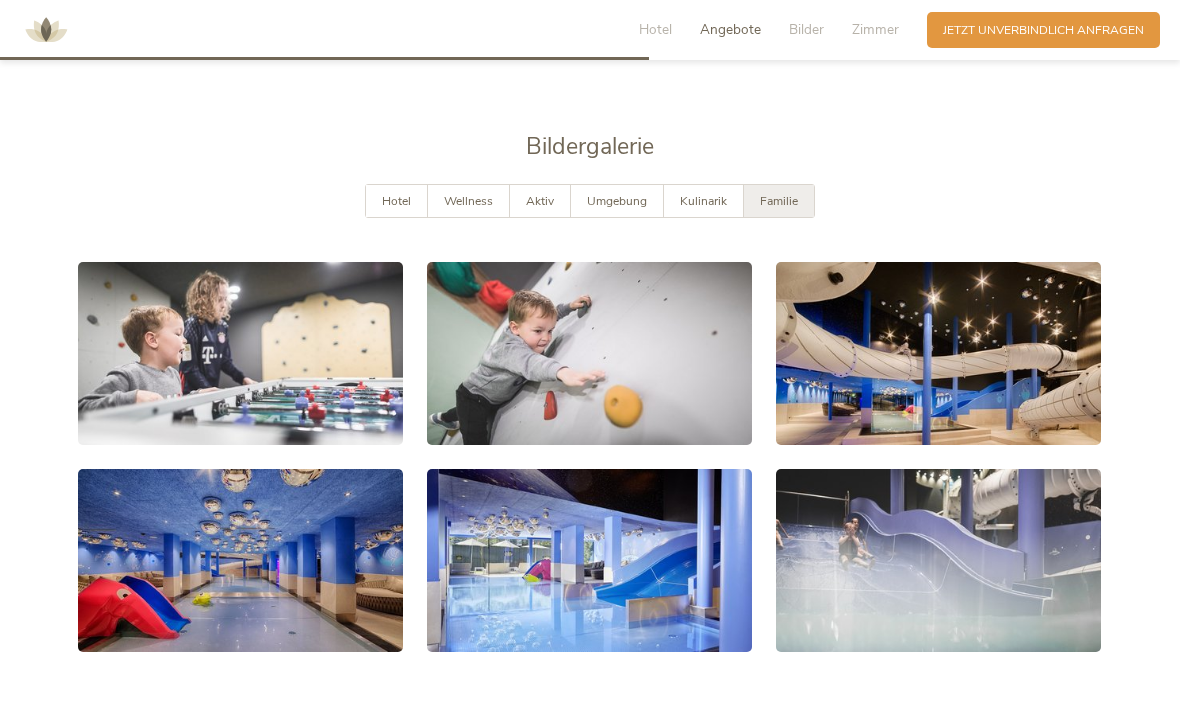 click at bounding box center [240, 353] 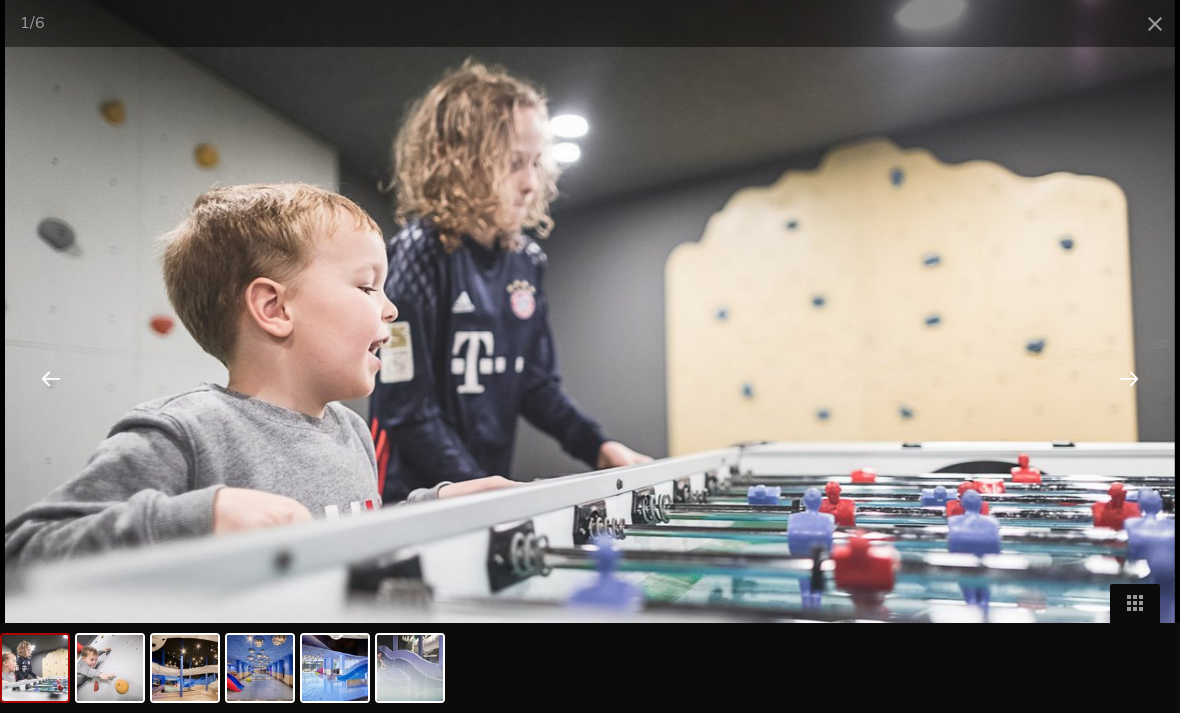 click at bounding box center (1129, 378) 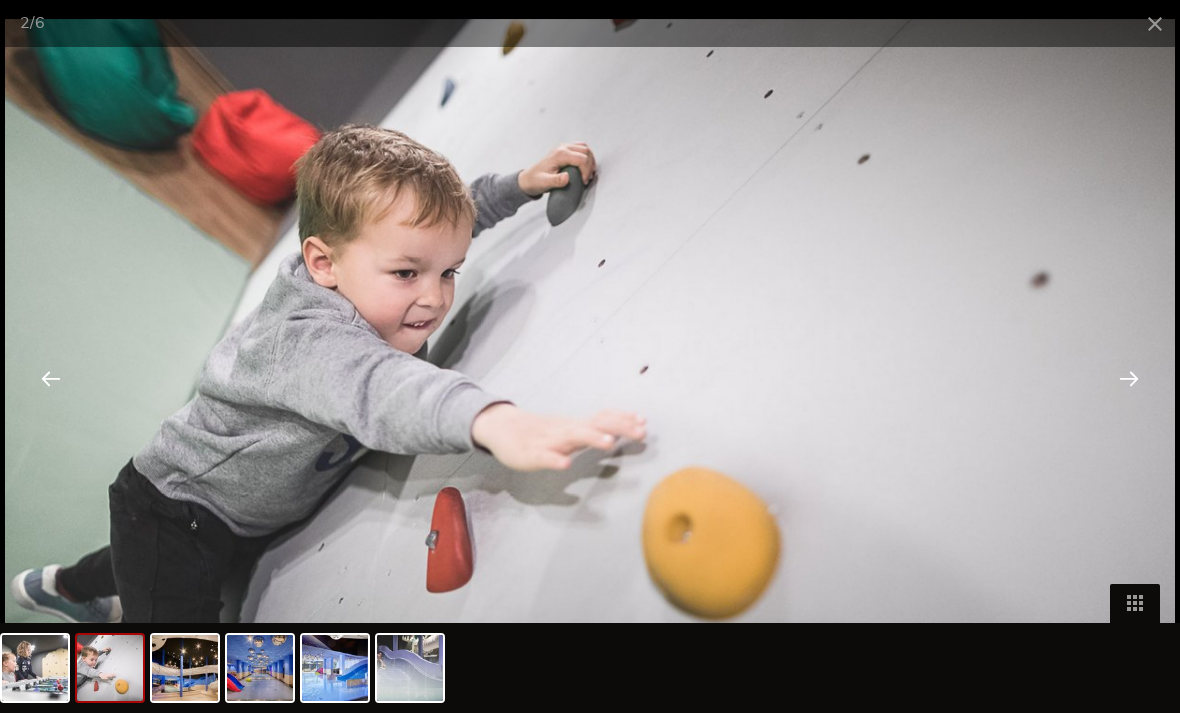 click at bounding box center (1129, 378) 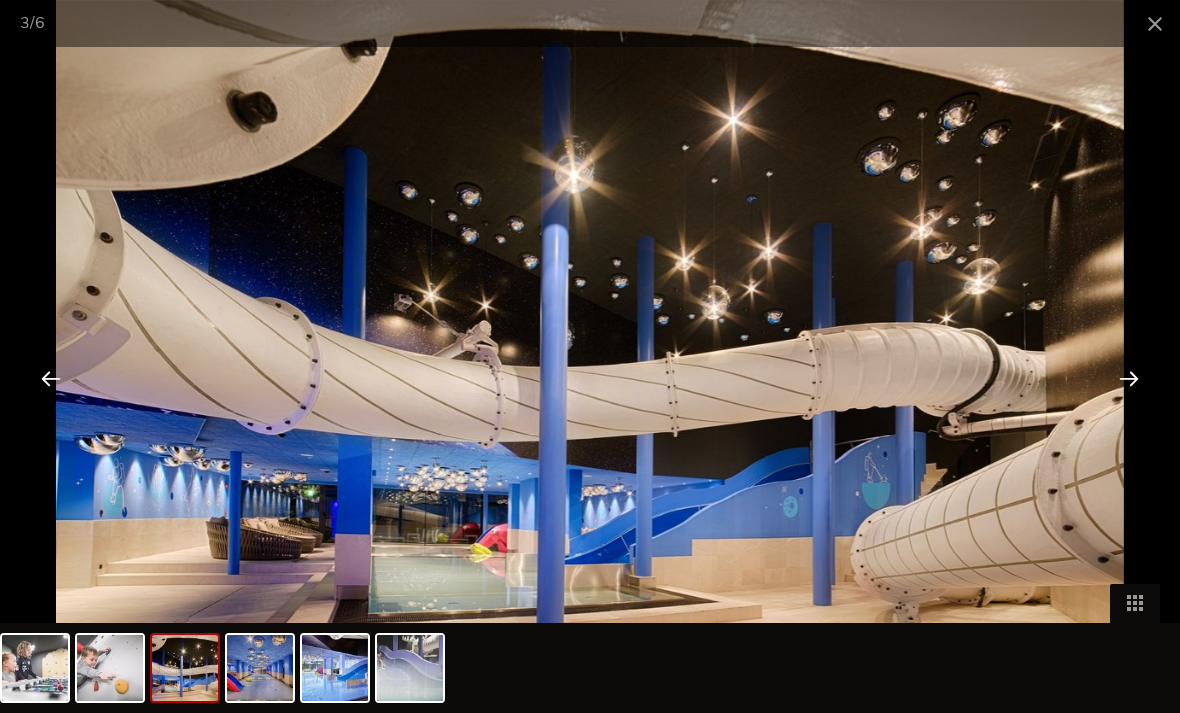 click at bounding box center [1129, 378] 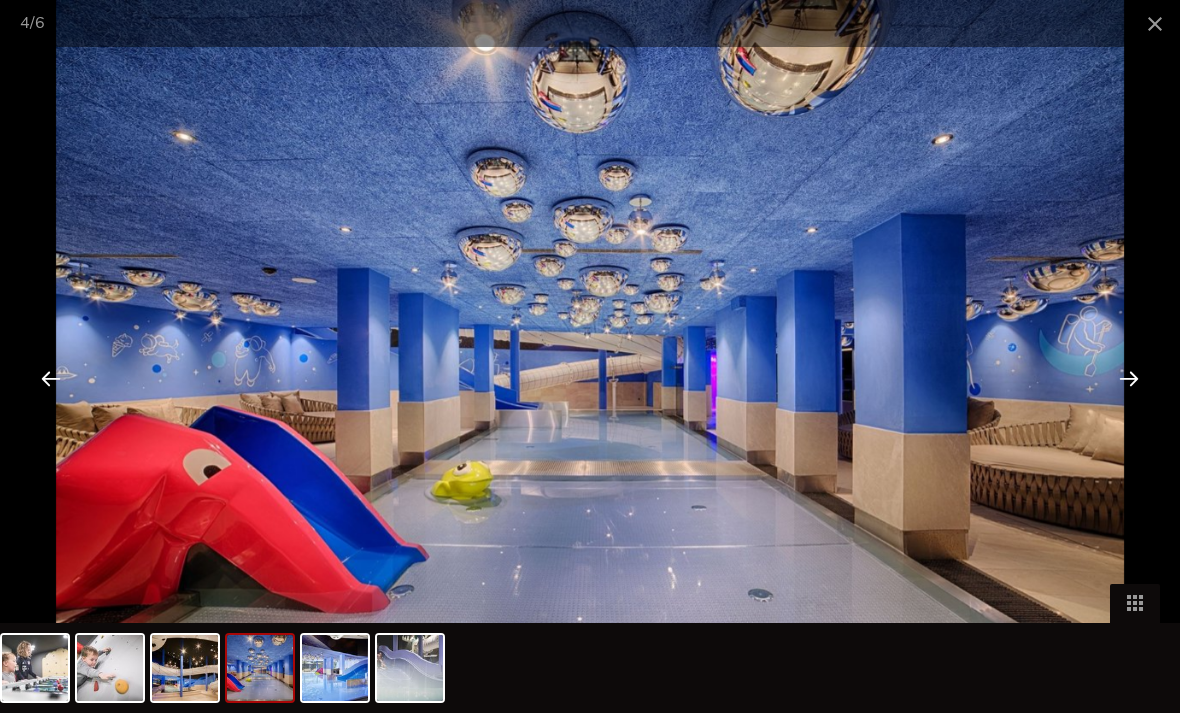 click at bounding box center (1129, 378) 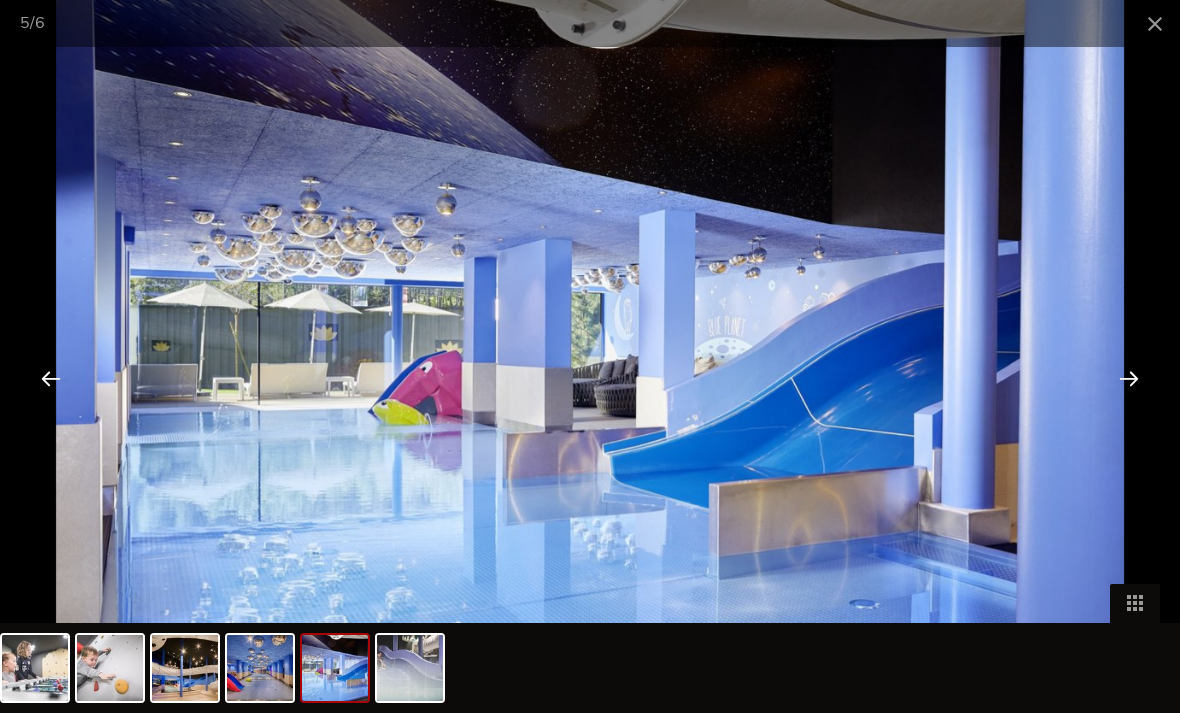 click at bounding box center [1129, 378] 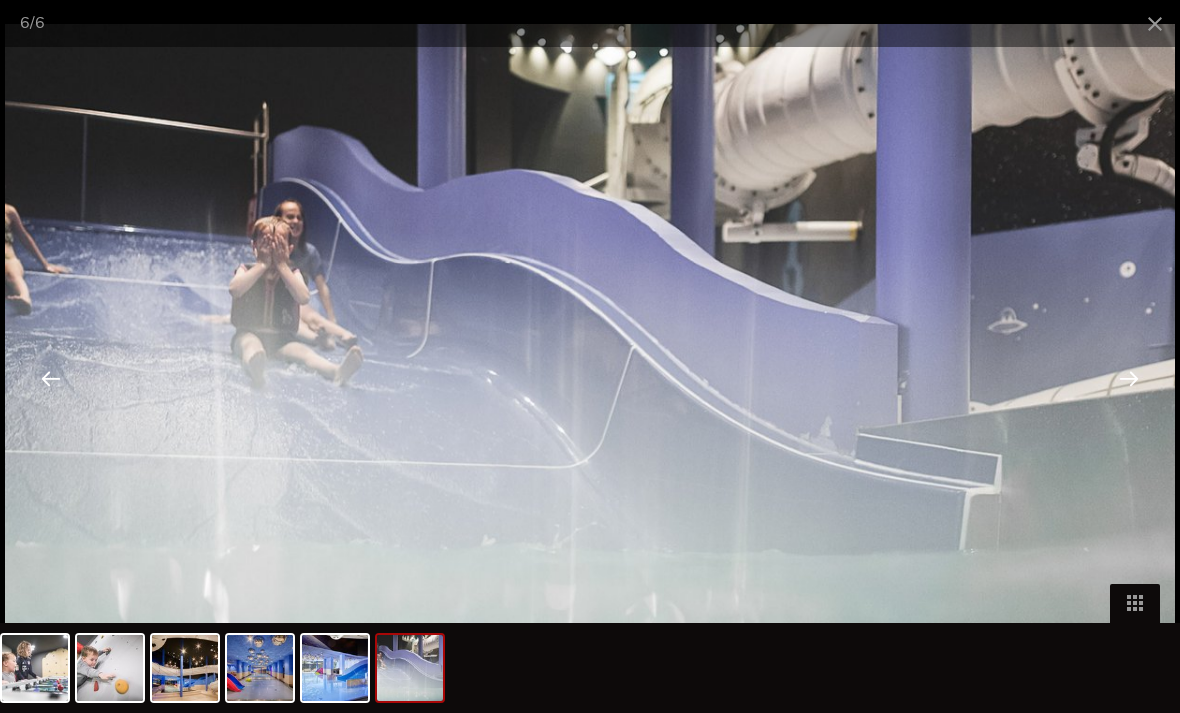click at bounding box center [1129, 378] 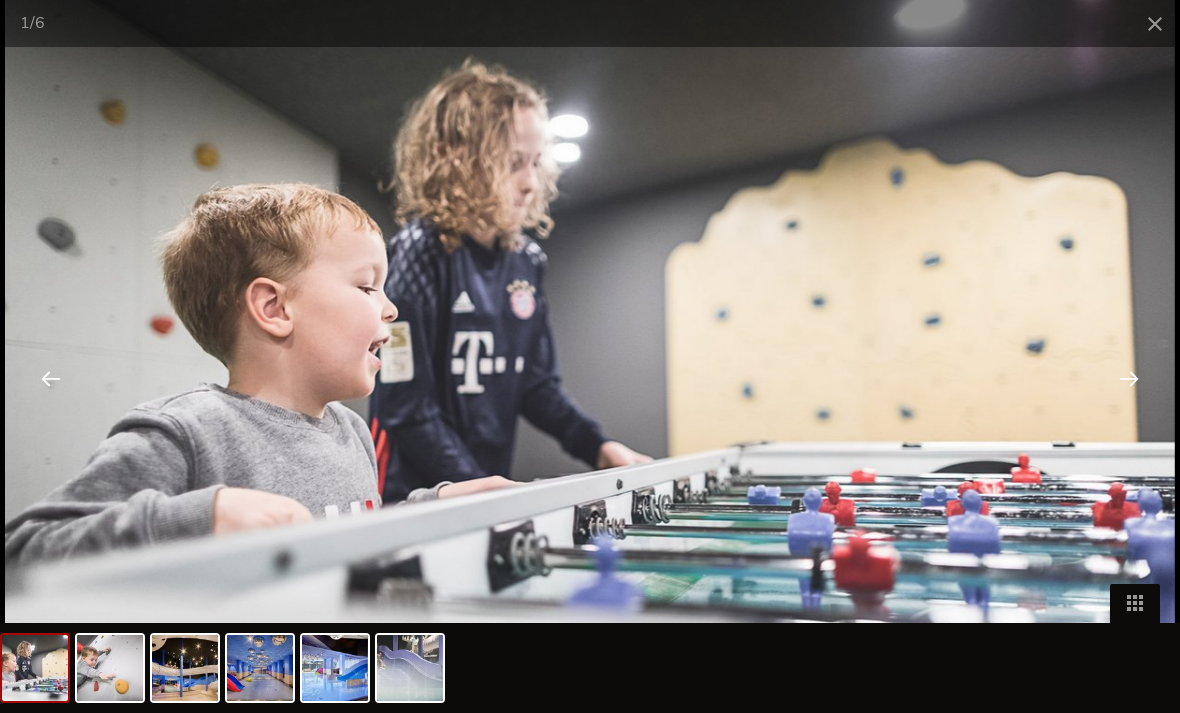 click at bounding box center [1129, 378] 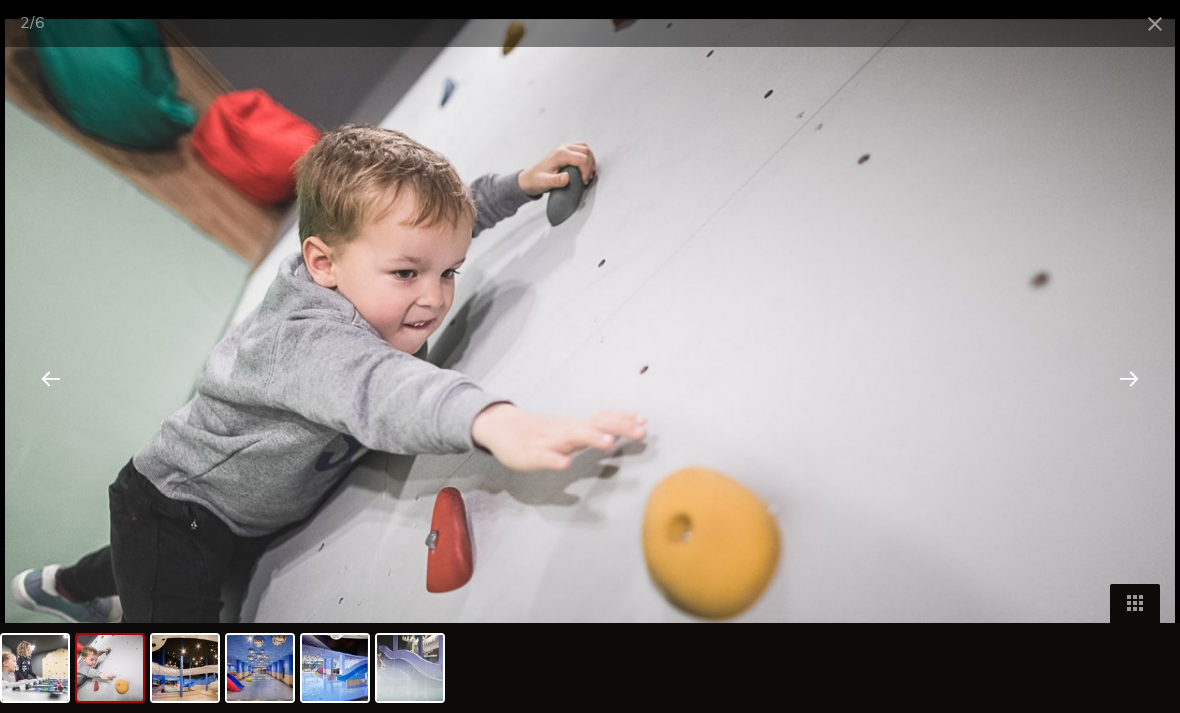 click at bounding box center (1155, 23) 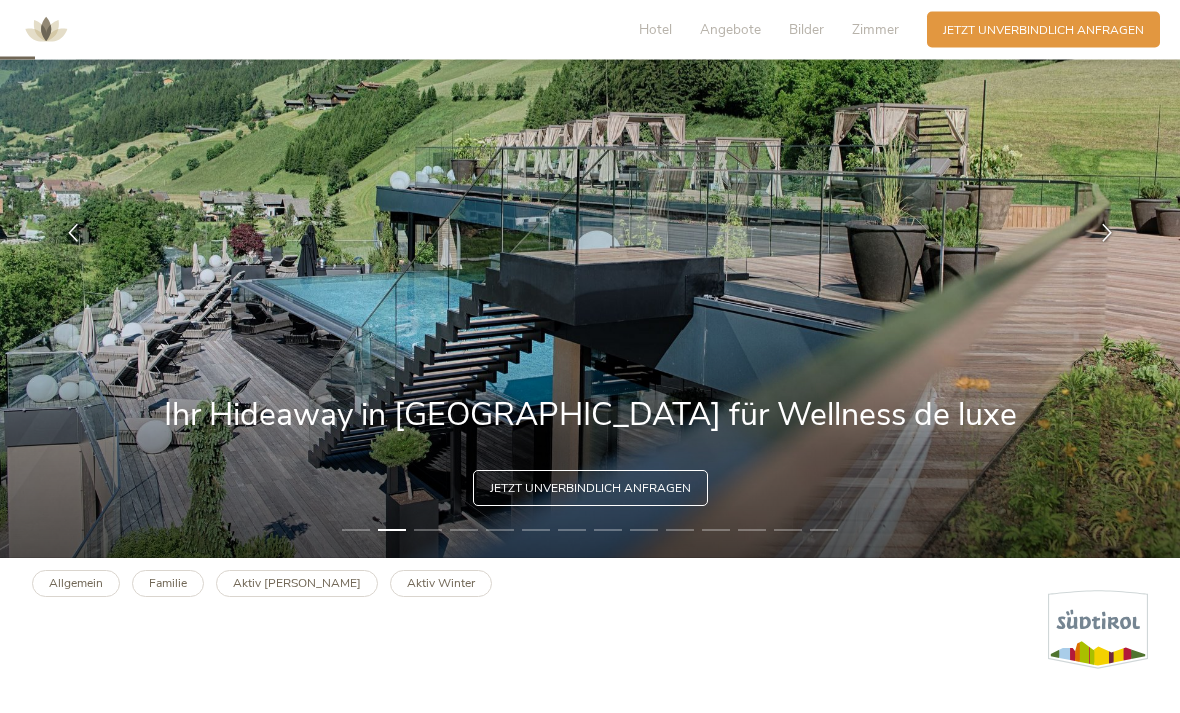 scroll, scrollTop: 168, scrollLeft: 0, axis: vertical 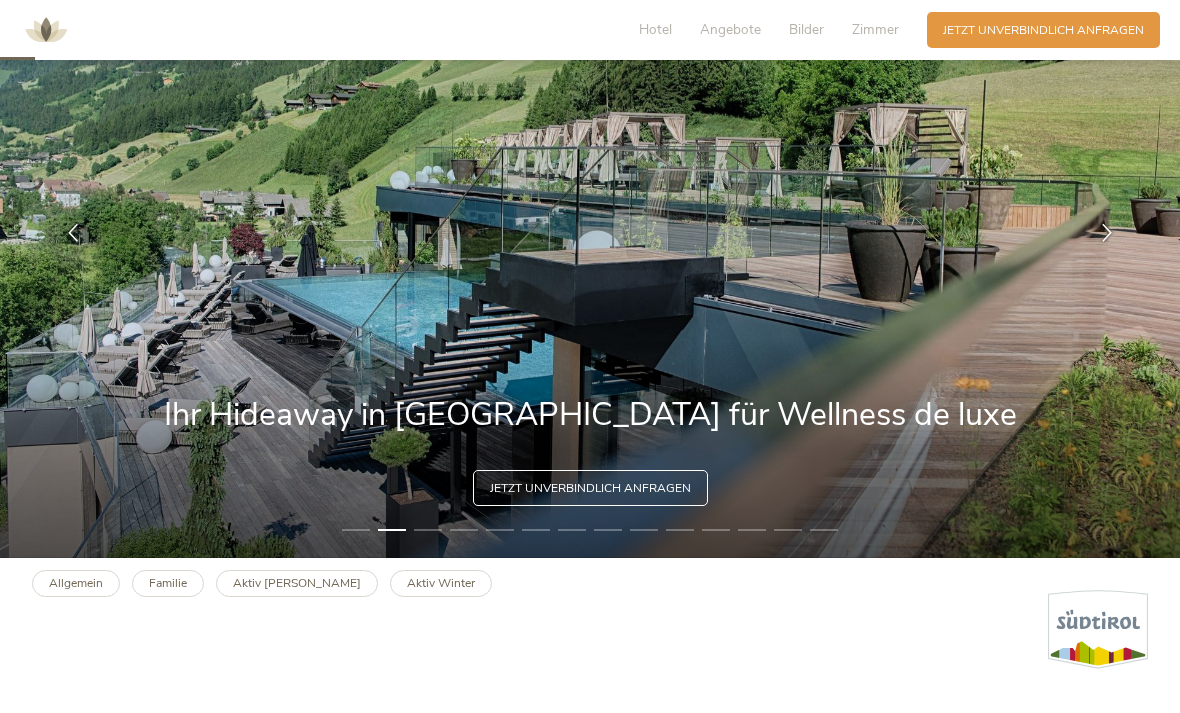 click at bounding box center (1107, 233) 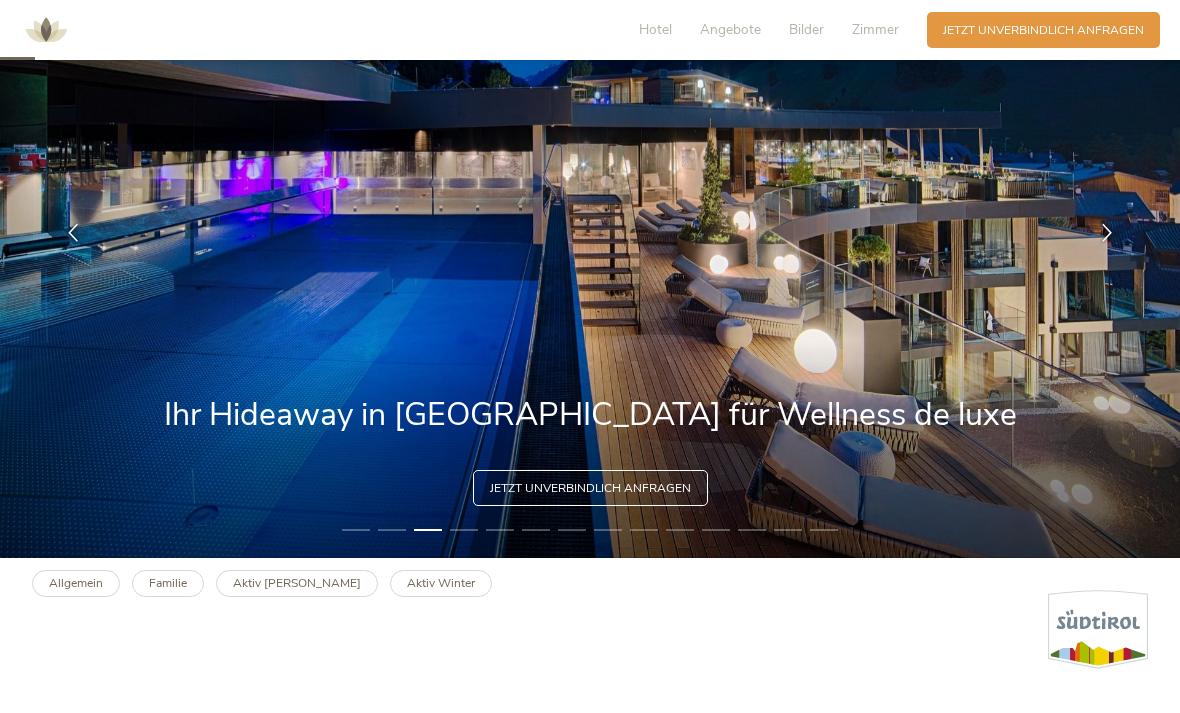 click at bounding box center (1107, 233) 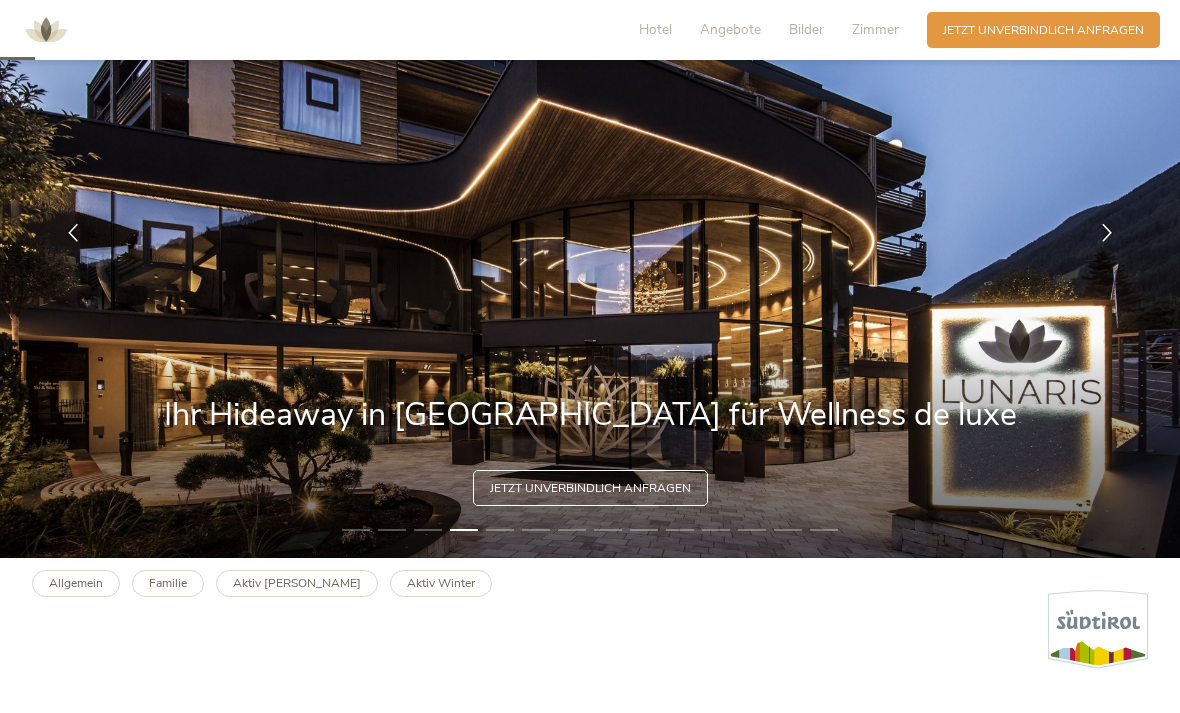 click at bounding box center [1107, 233] 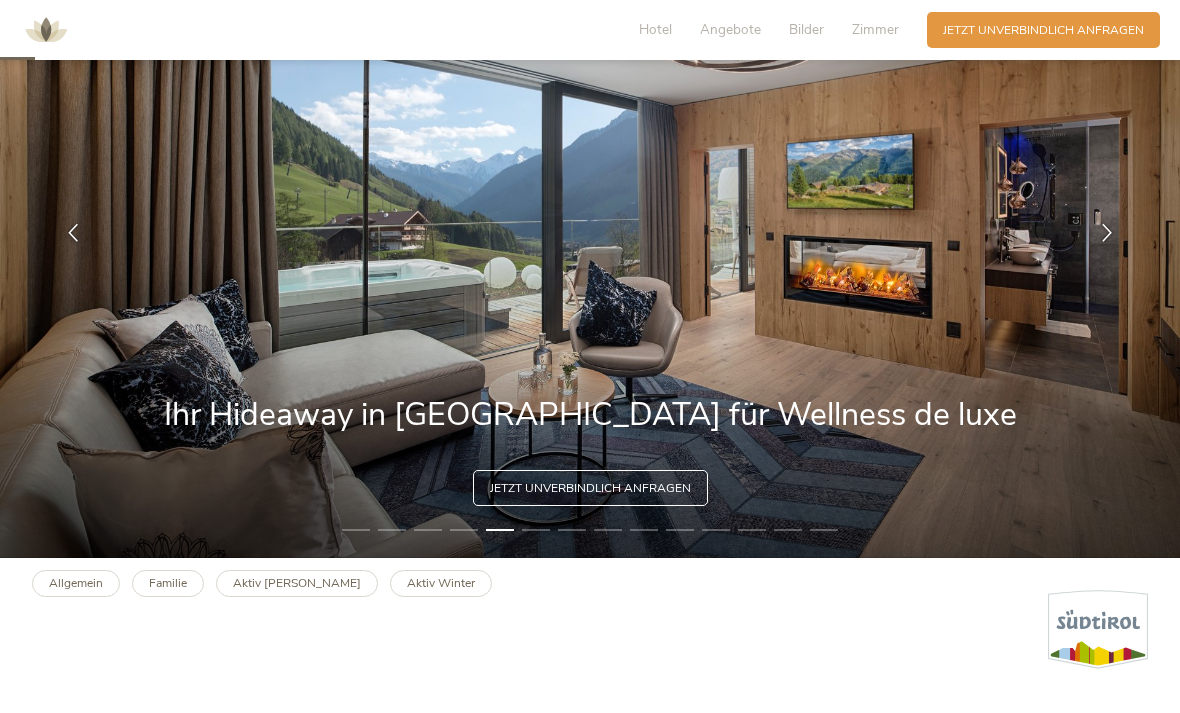 click at bounding box center [590, 233] 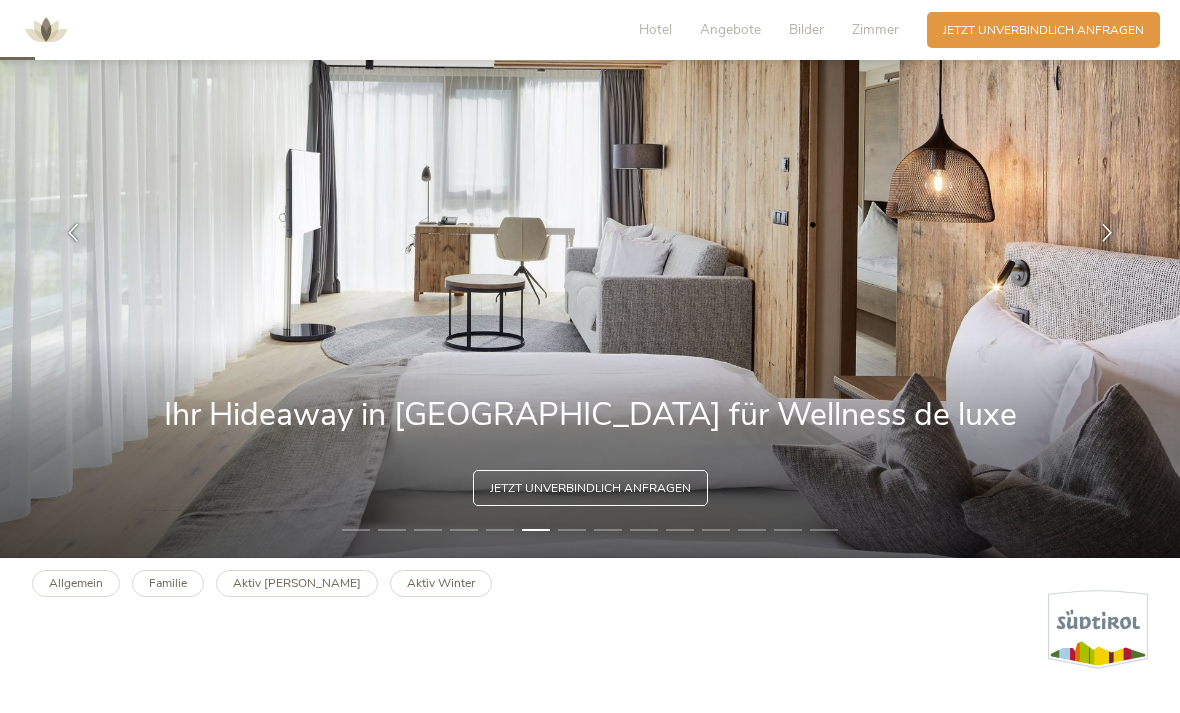 click at bounding box center (1107, 233) 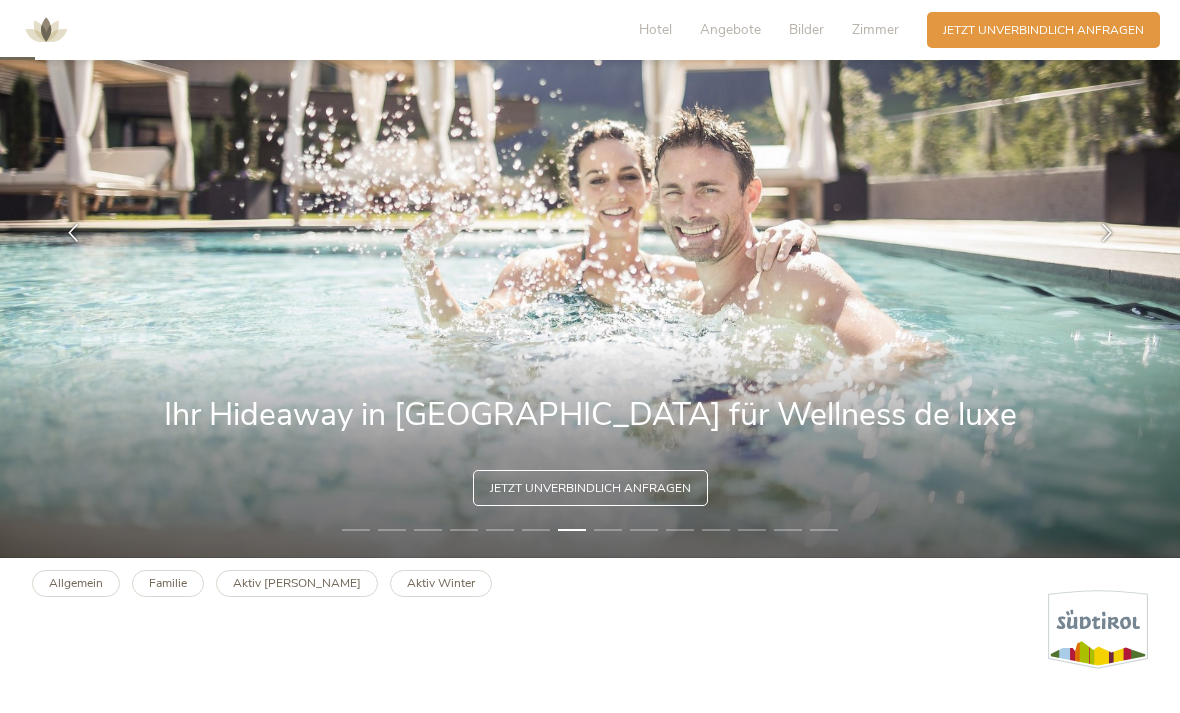 click at bounding box center [1107, 233] 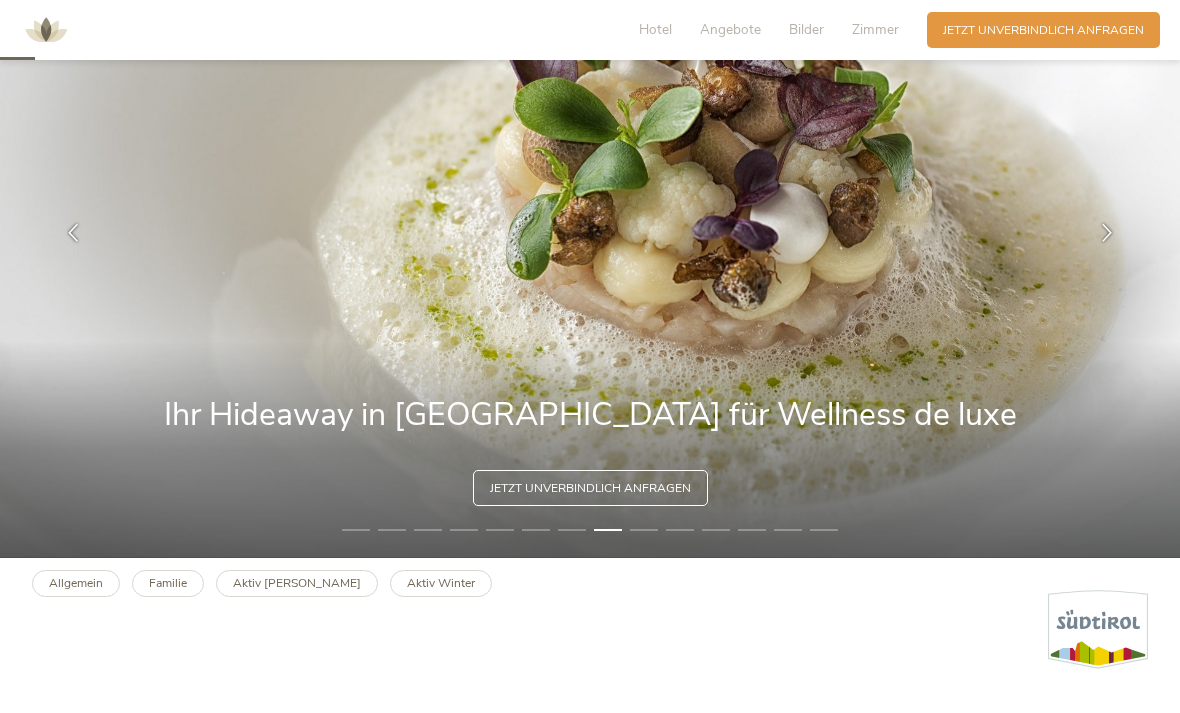 click at bounding box center (1107, 233) 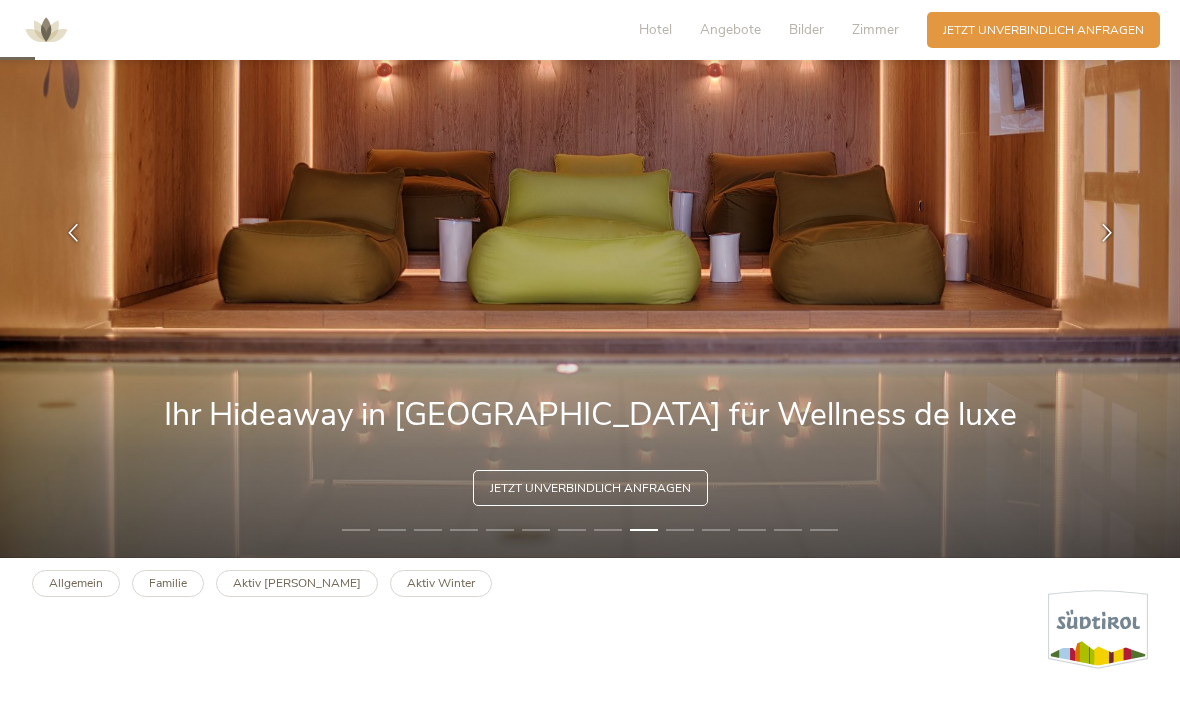 click at bounding box center [1107, 233] 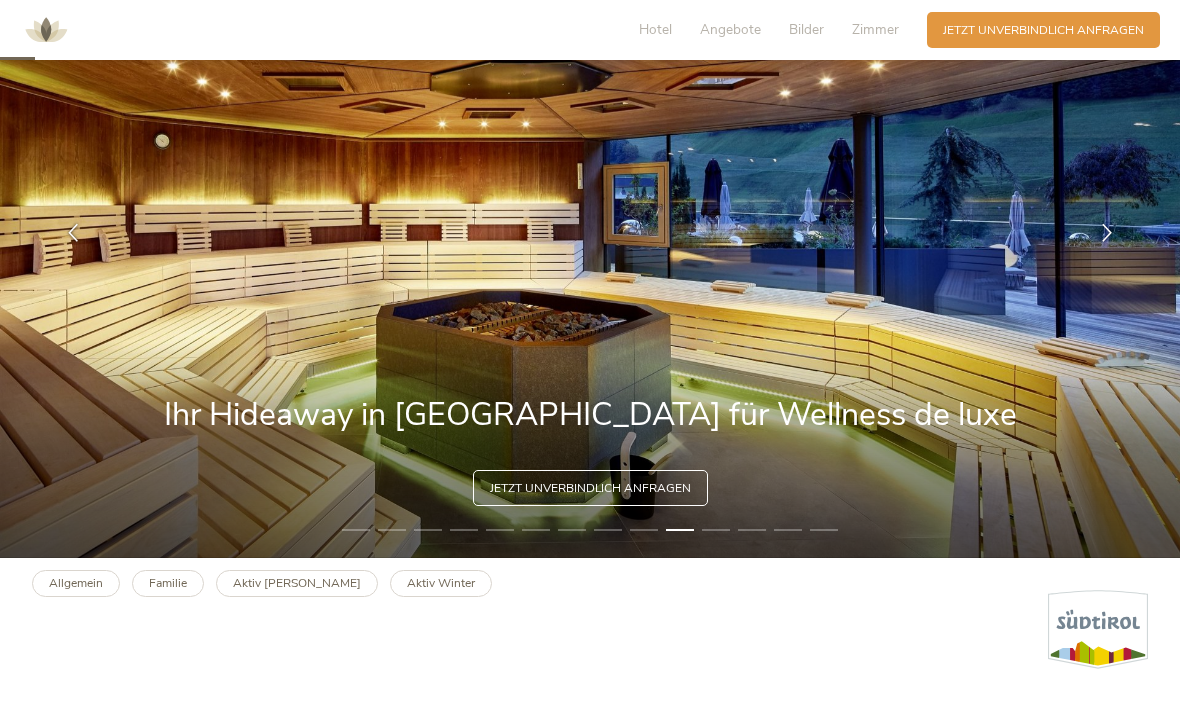 click at bounding box center [1107, 233] 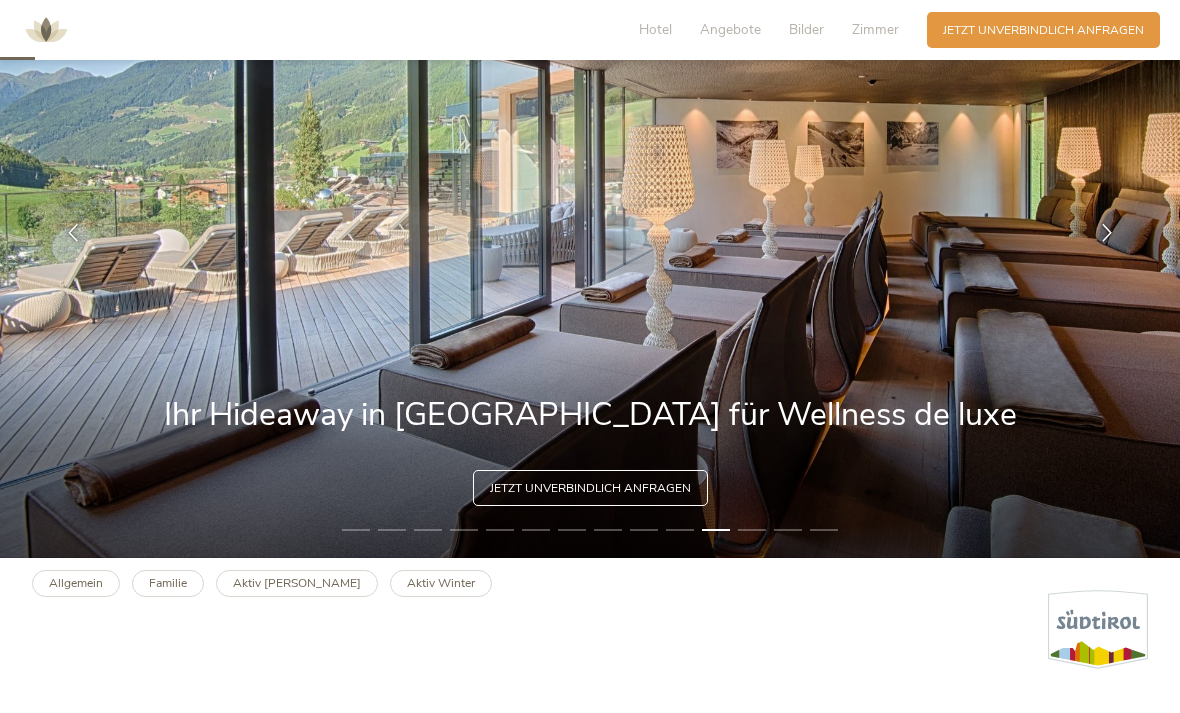 click at bounding box center [1107, 233] 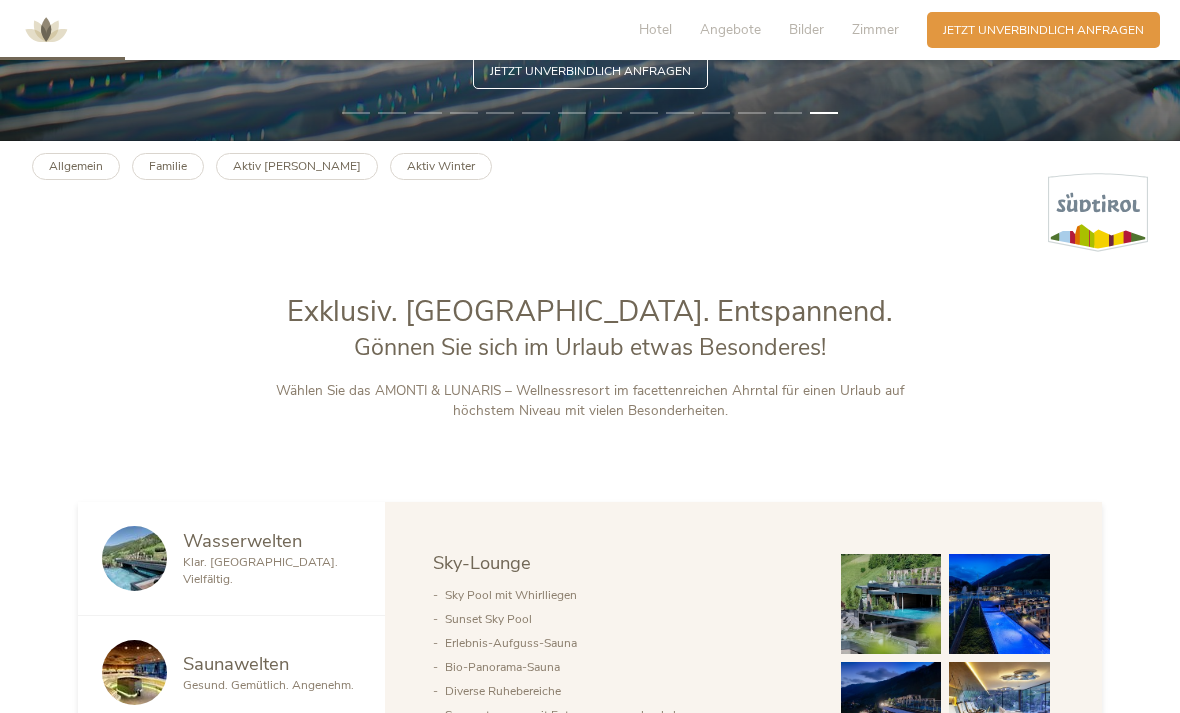scroll, scrollTop: 584, scrollLeft: 0, axis: vertical 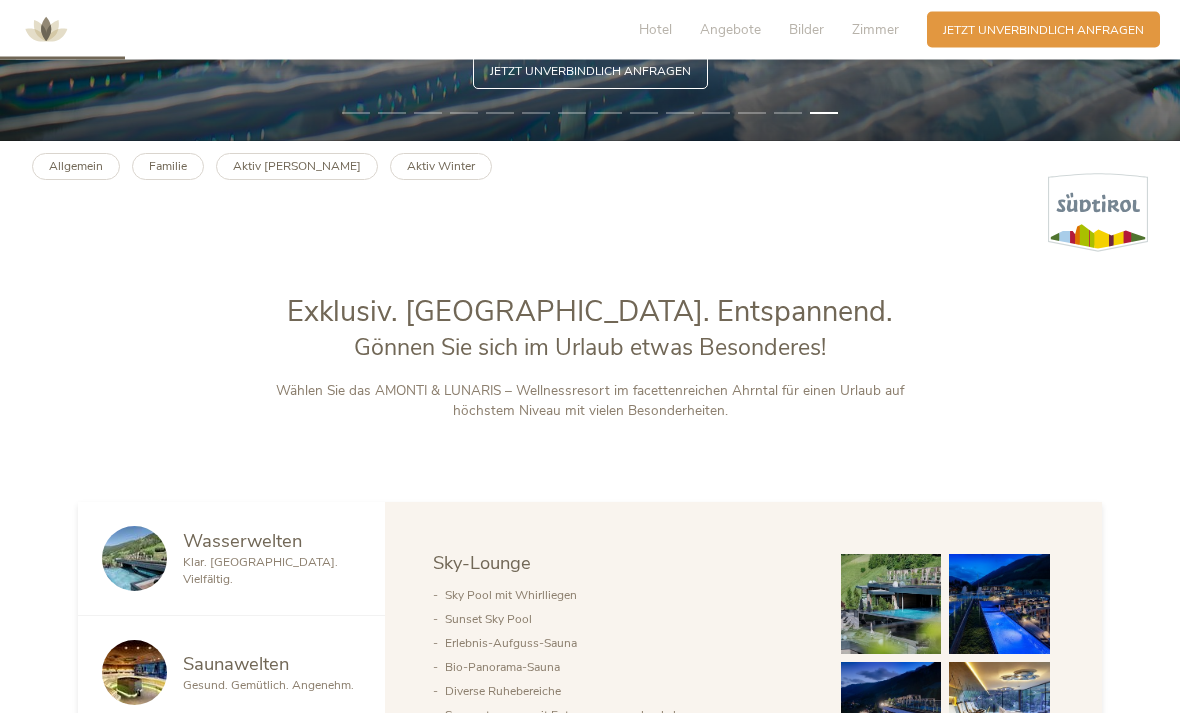 click on "Familie" at bounding box center [168, 167] 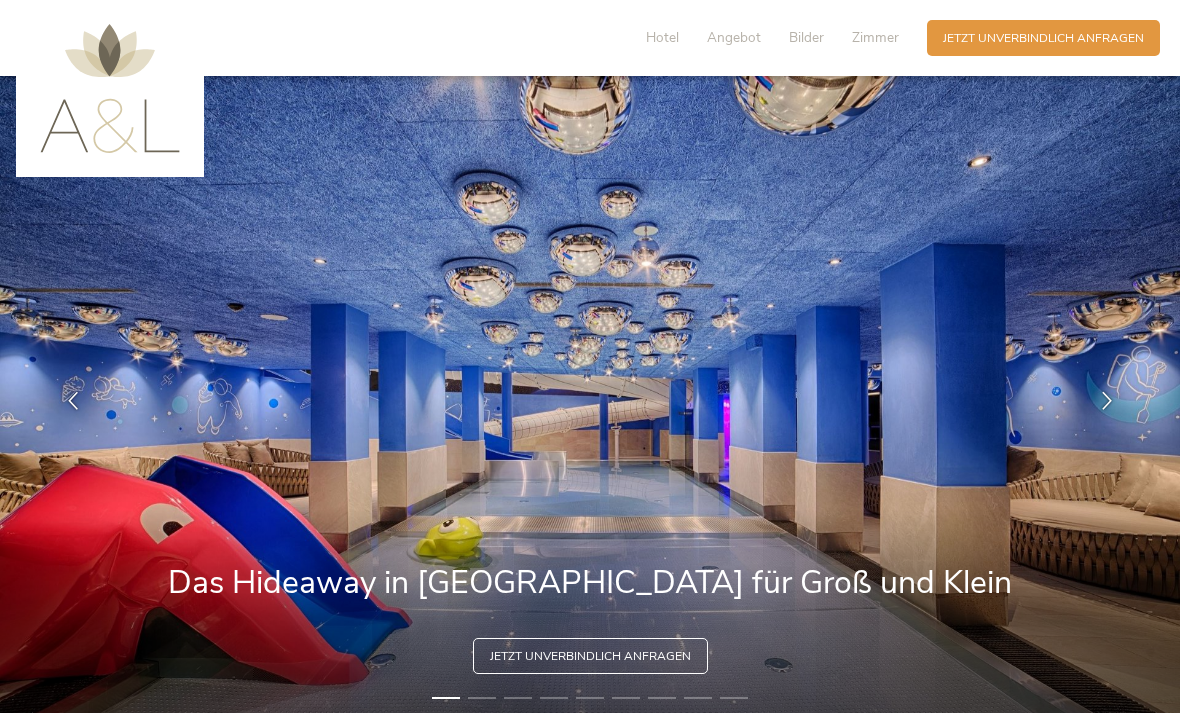 scroll, scrollTop: 0, scrollLeft: 0, axis: both 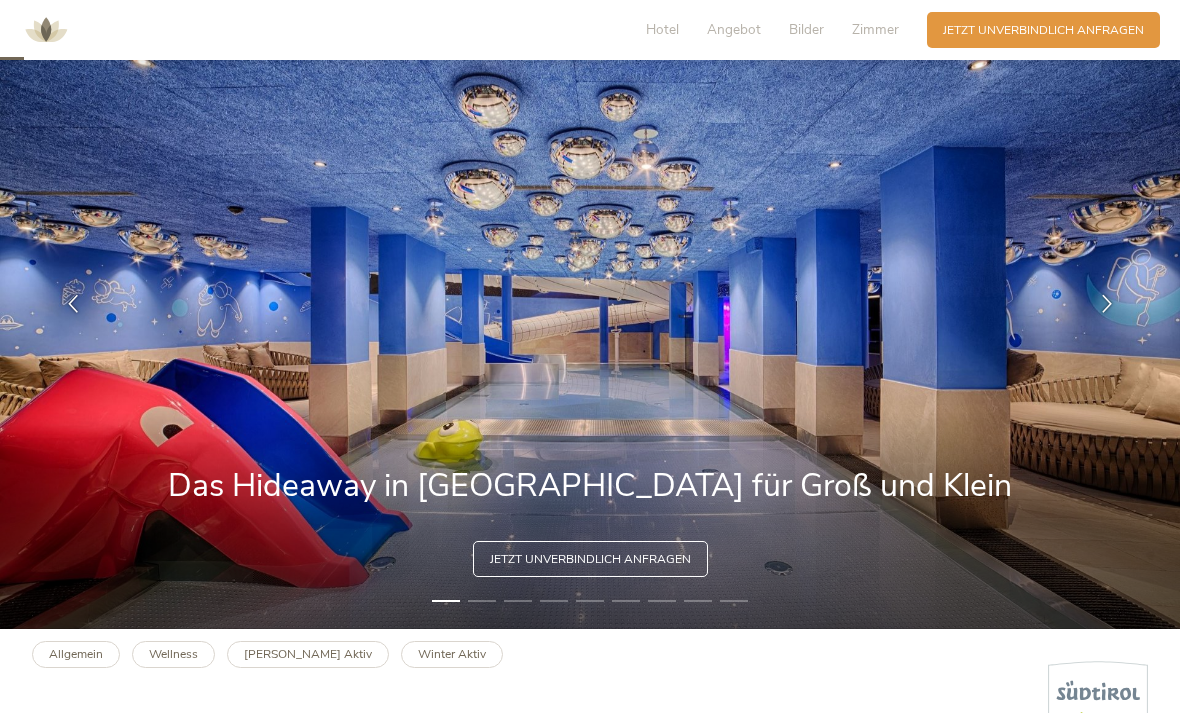 click at bounding box center (1107, 304) 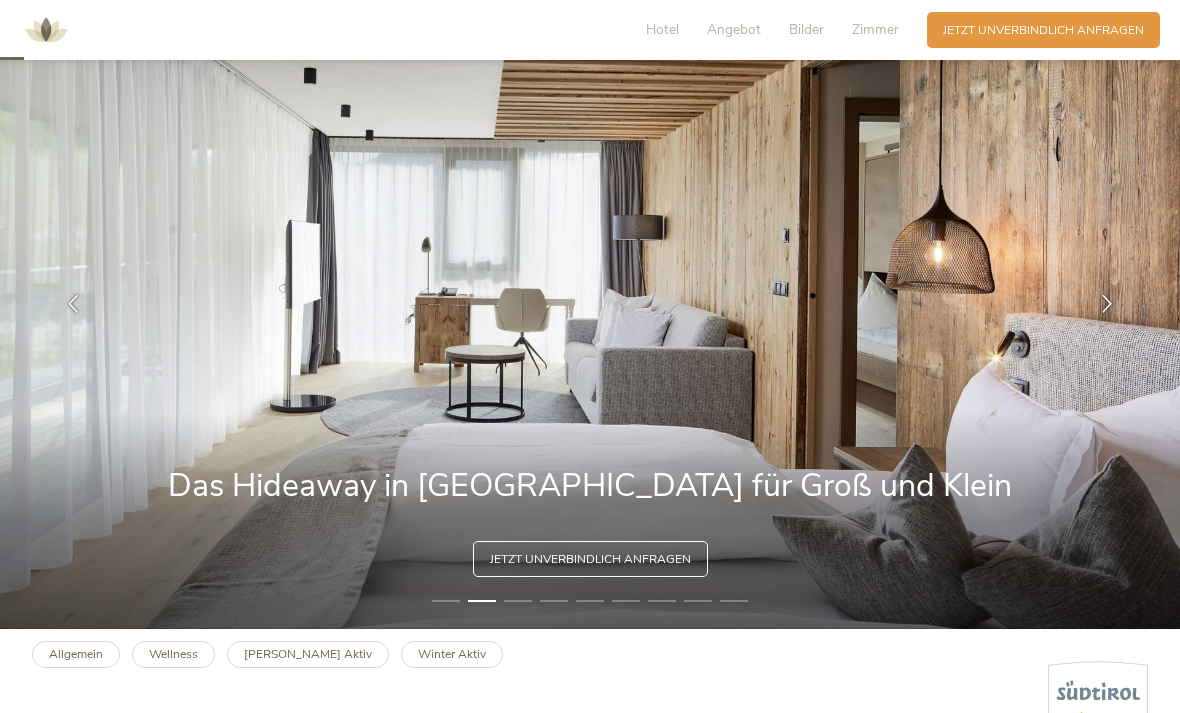 click at bounding box center [1107, 304] 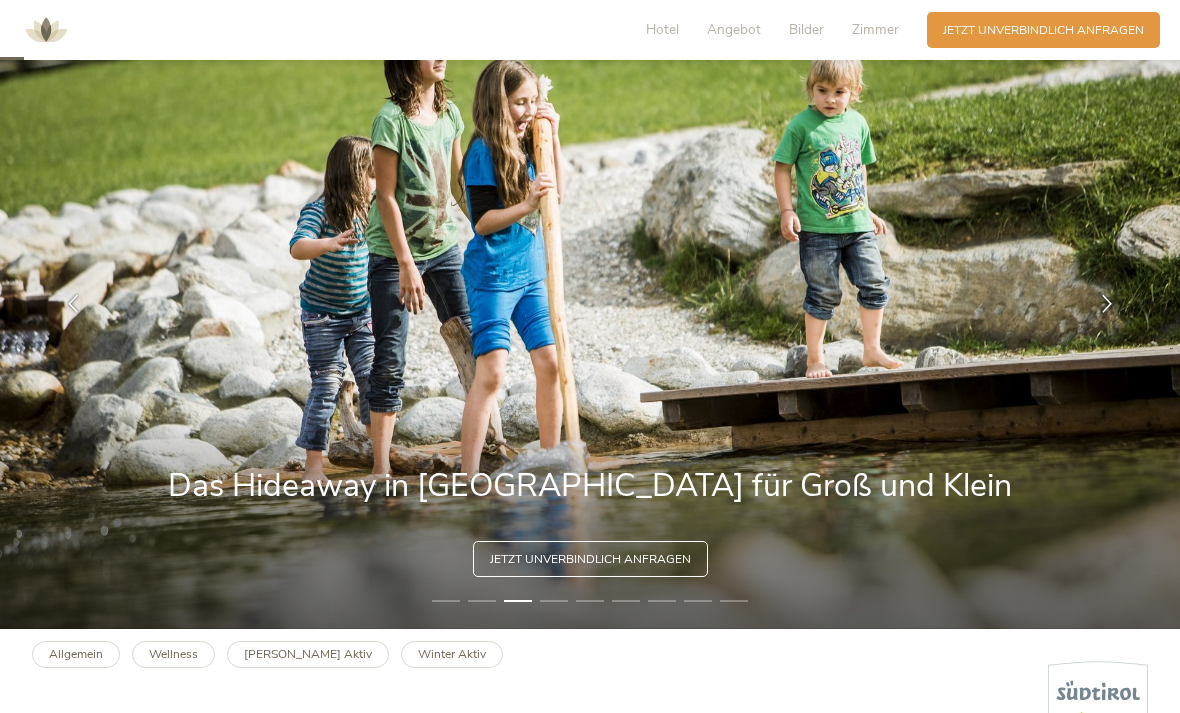 click at bounding box center (1107, 304) 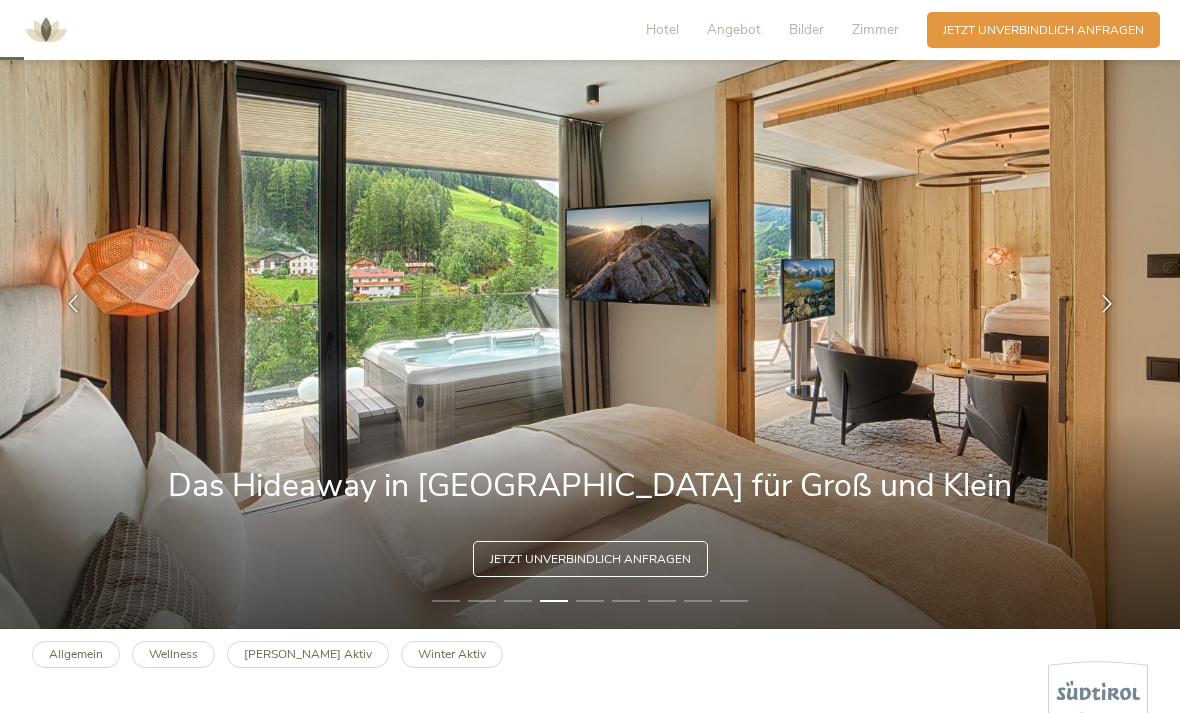 click at bounding box center (1107, 304) 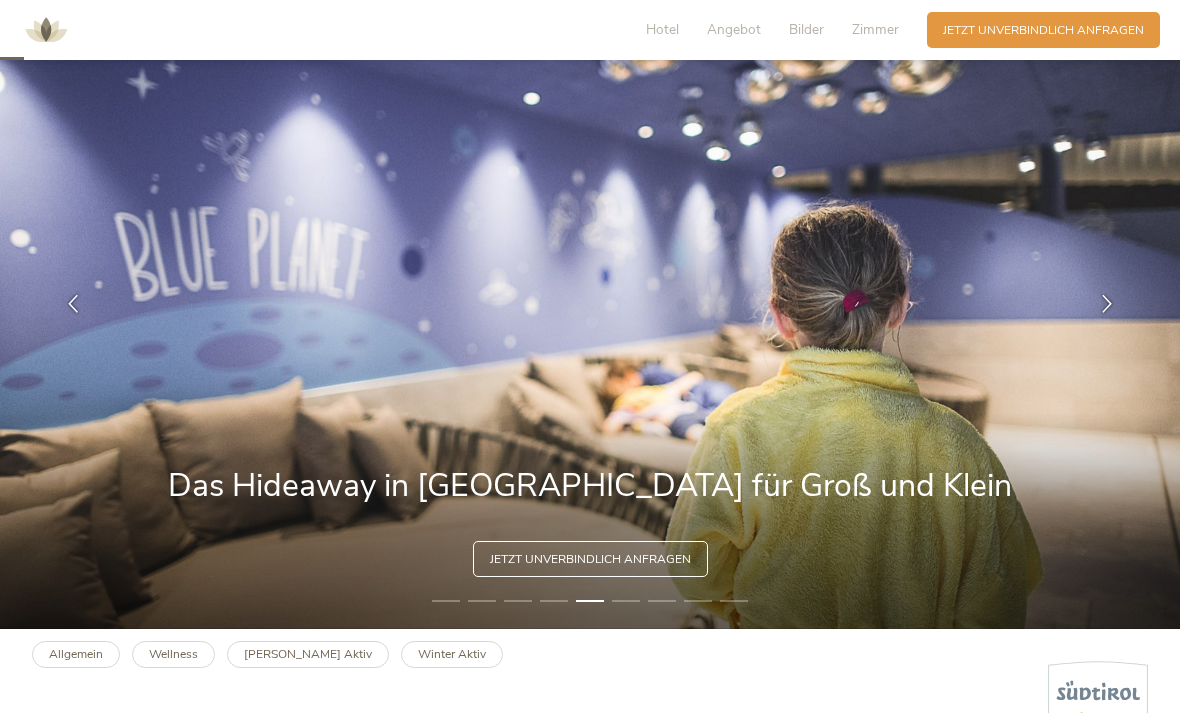 click at bounding box center (590, 304) 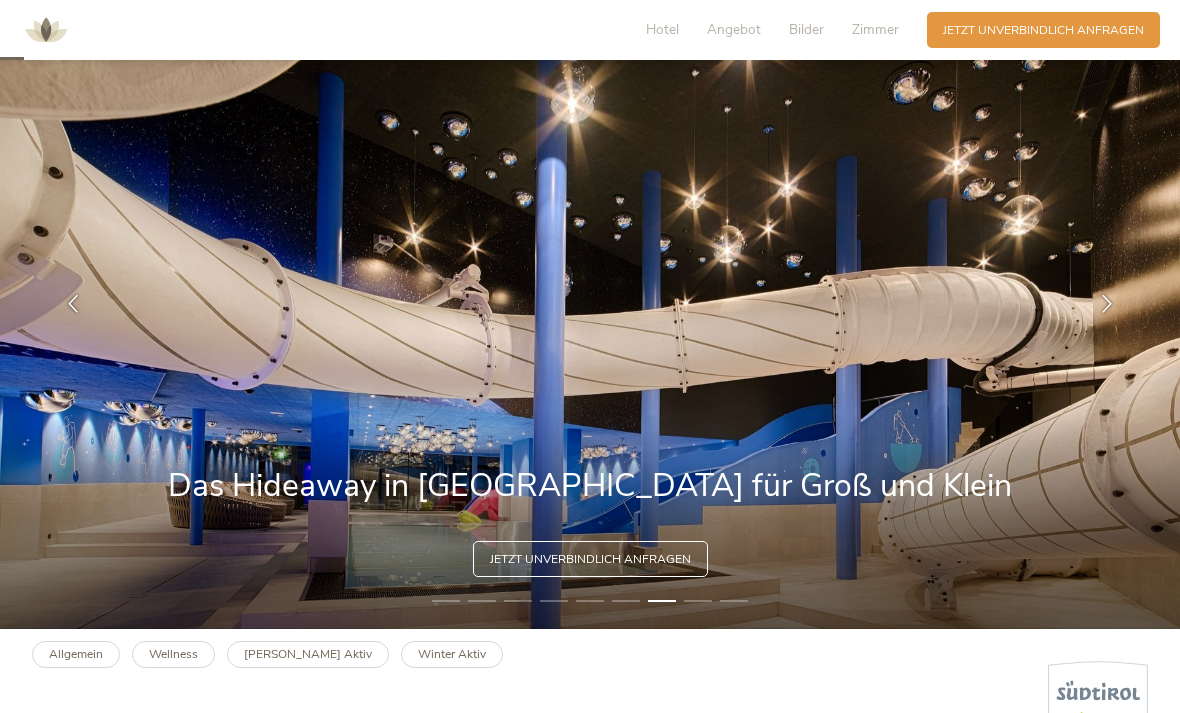 click at bounding box center (1107, 304) 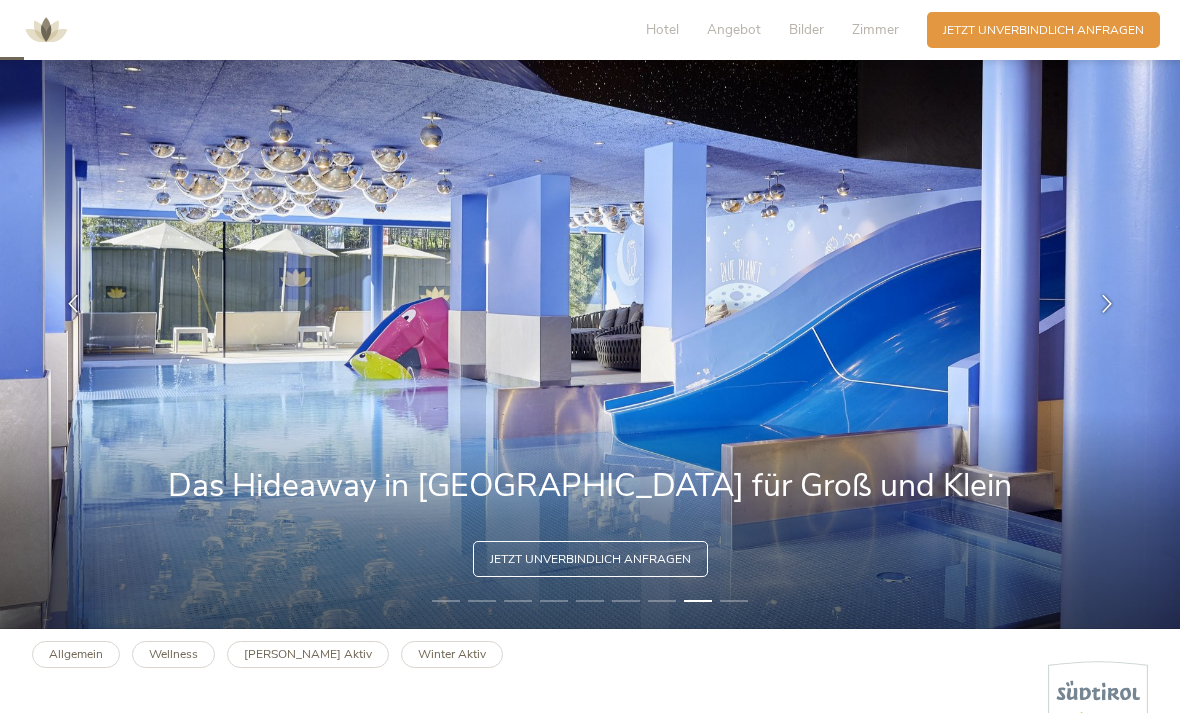 click at bounding box center (1107, 304) 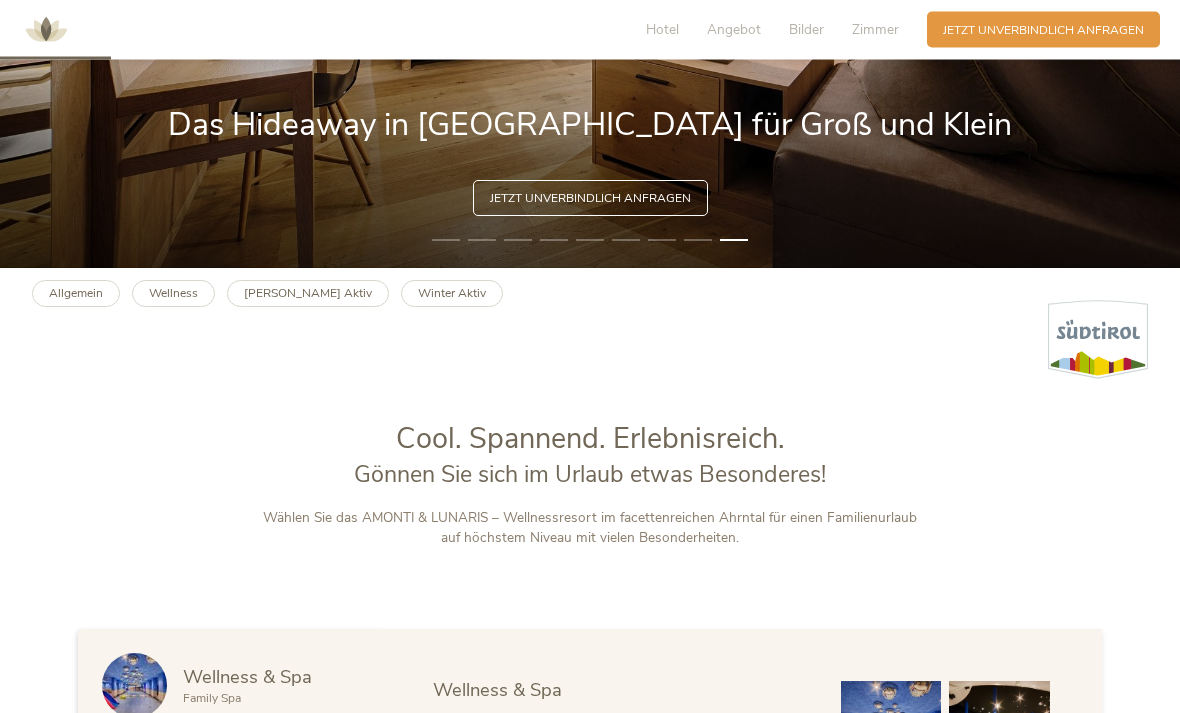 scroll, scrollTop: 458, scrollLeft: 0, axis: vertical 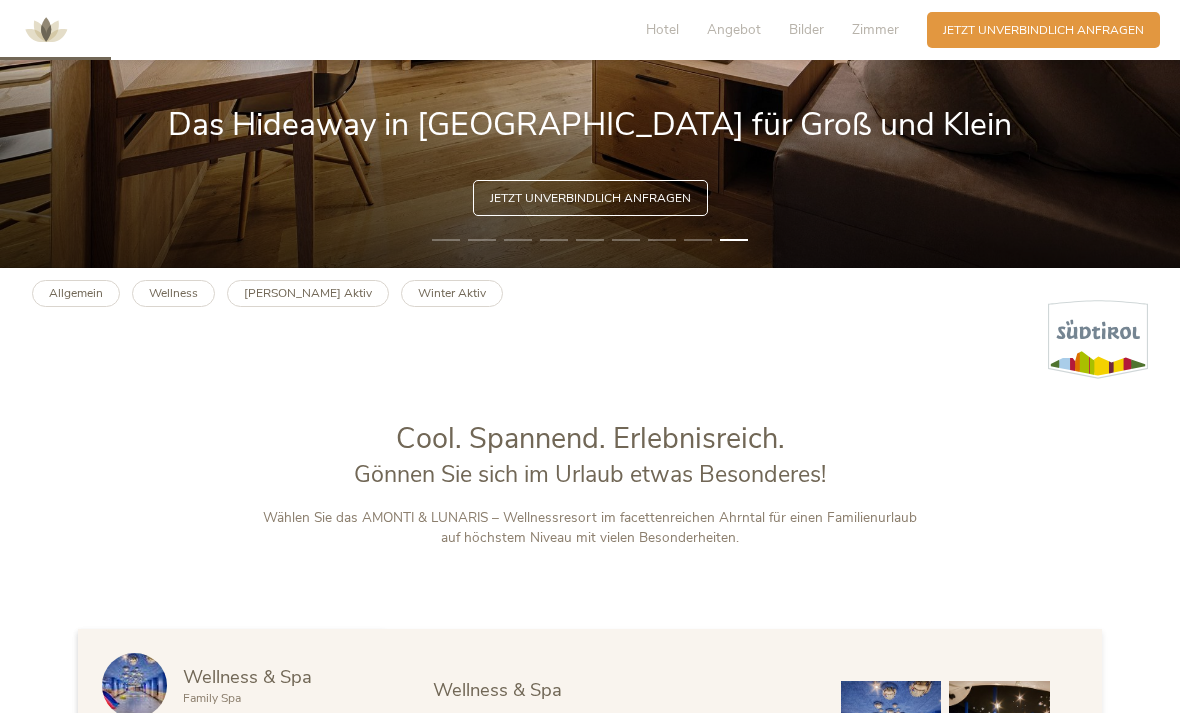 click on "Allgemein" at bounding box center (76, 293) 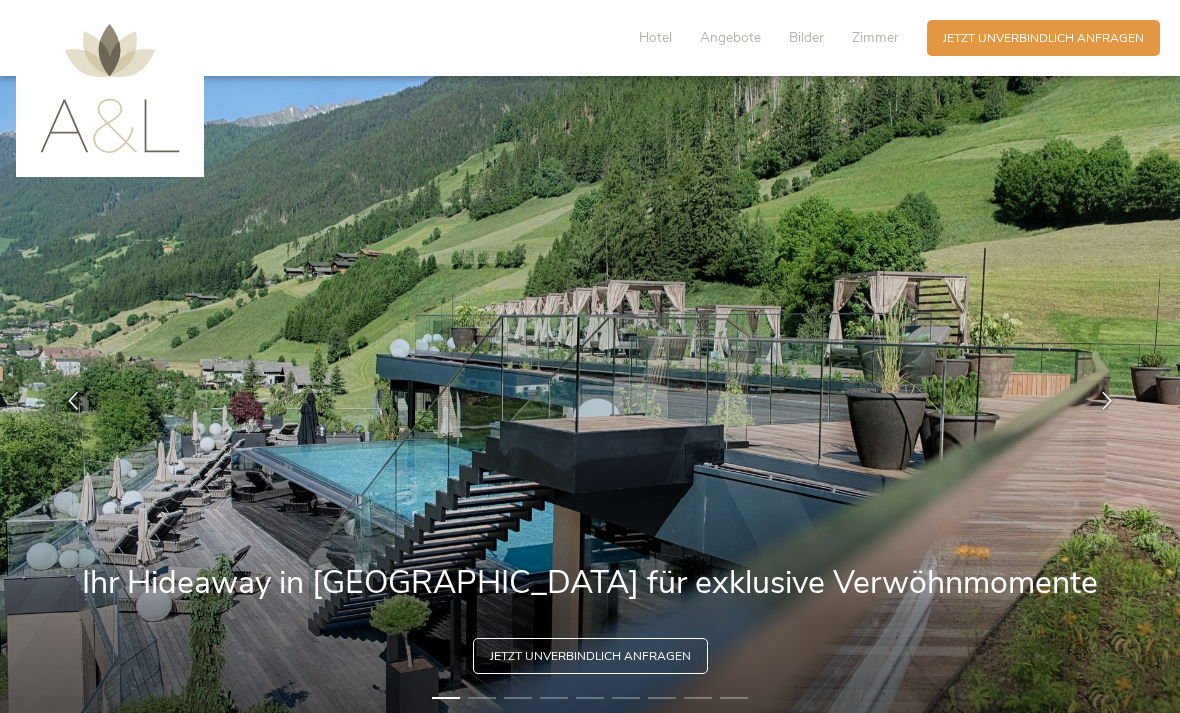 scroll, scrollTop: 0, scrollLeft: 0, axis: both 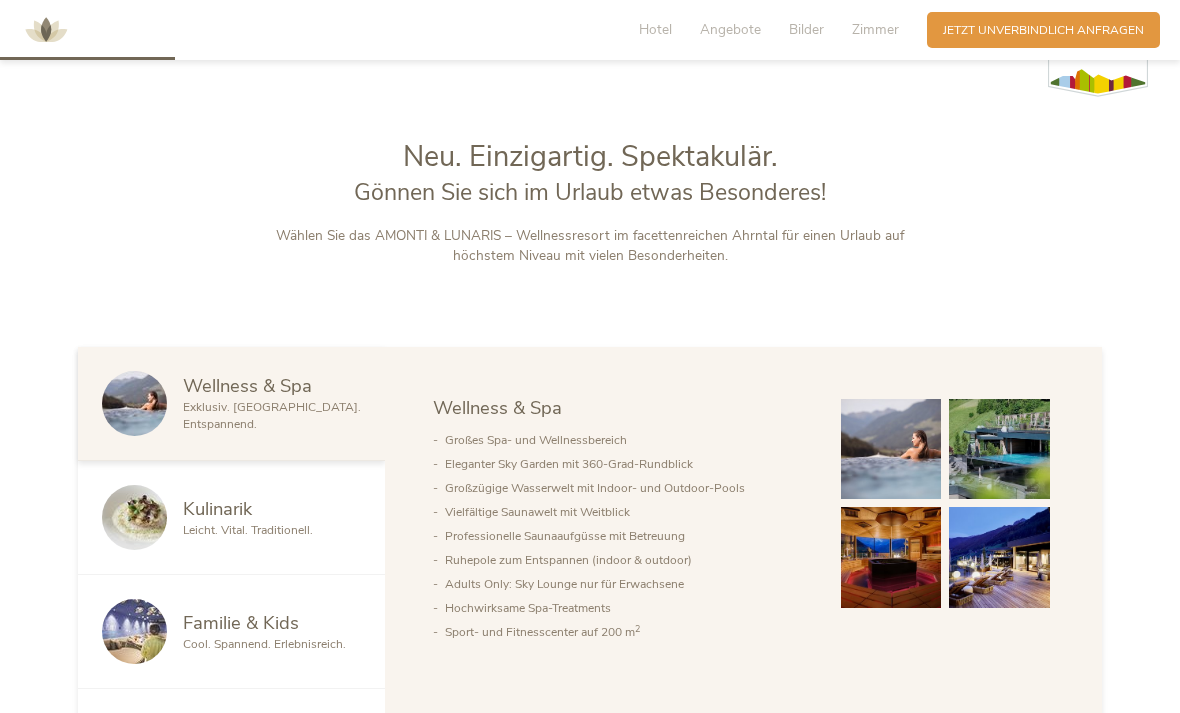 click at bounding box center [999, 557] 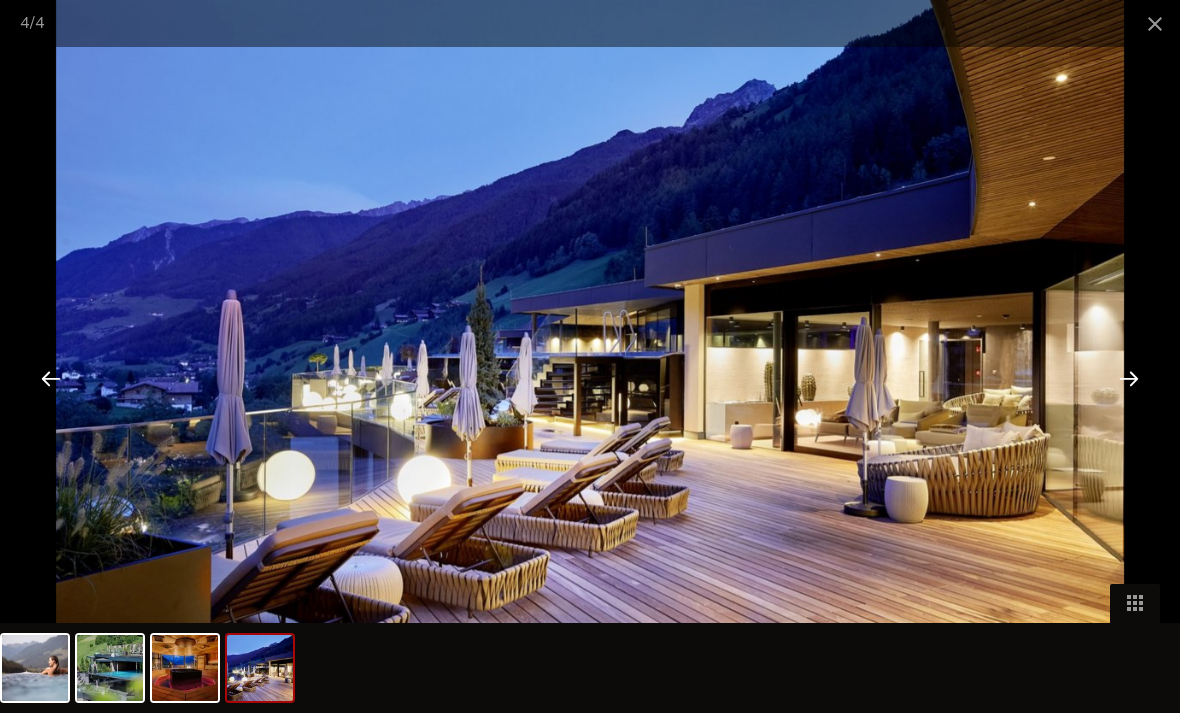 click at bounding box center (1129, 378) 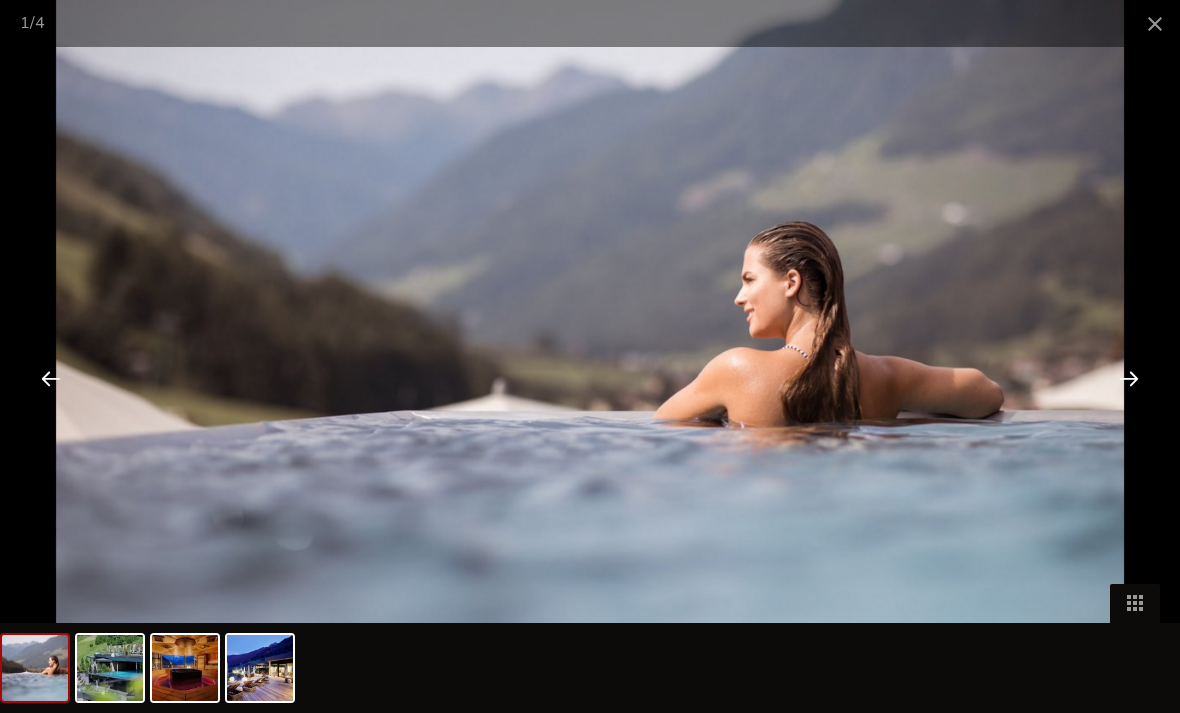 click at bounding box center (1129, 378) 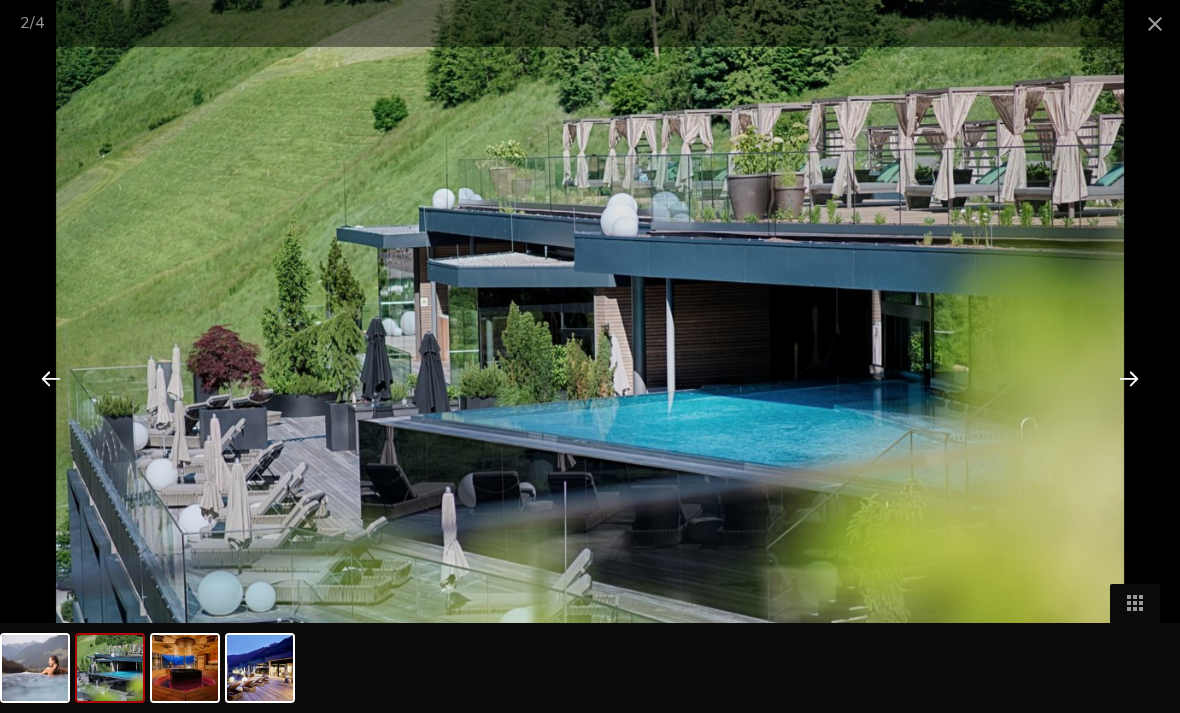 click at bounding box center [1155, 23] 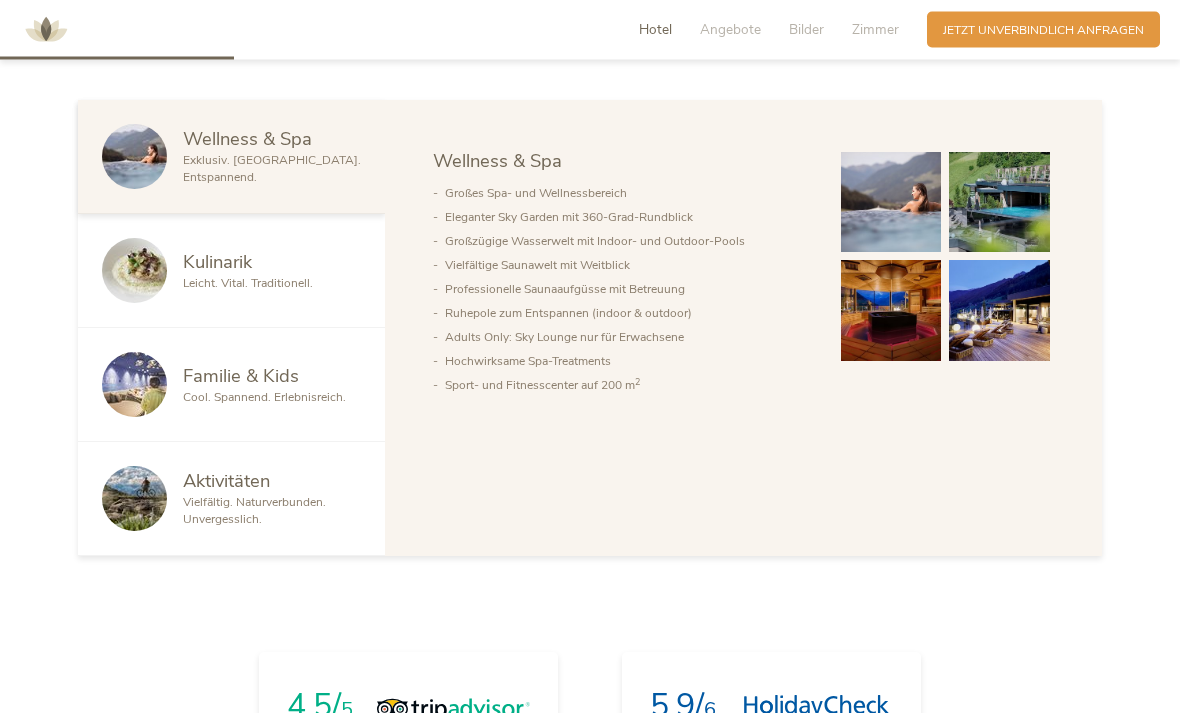 scroll, scrollTop: 987, scrollLeft: 0, axis: vertical 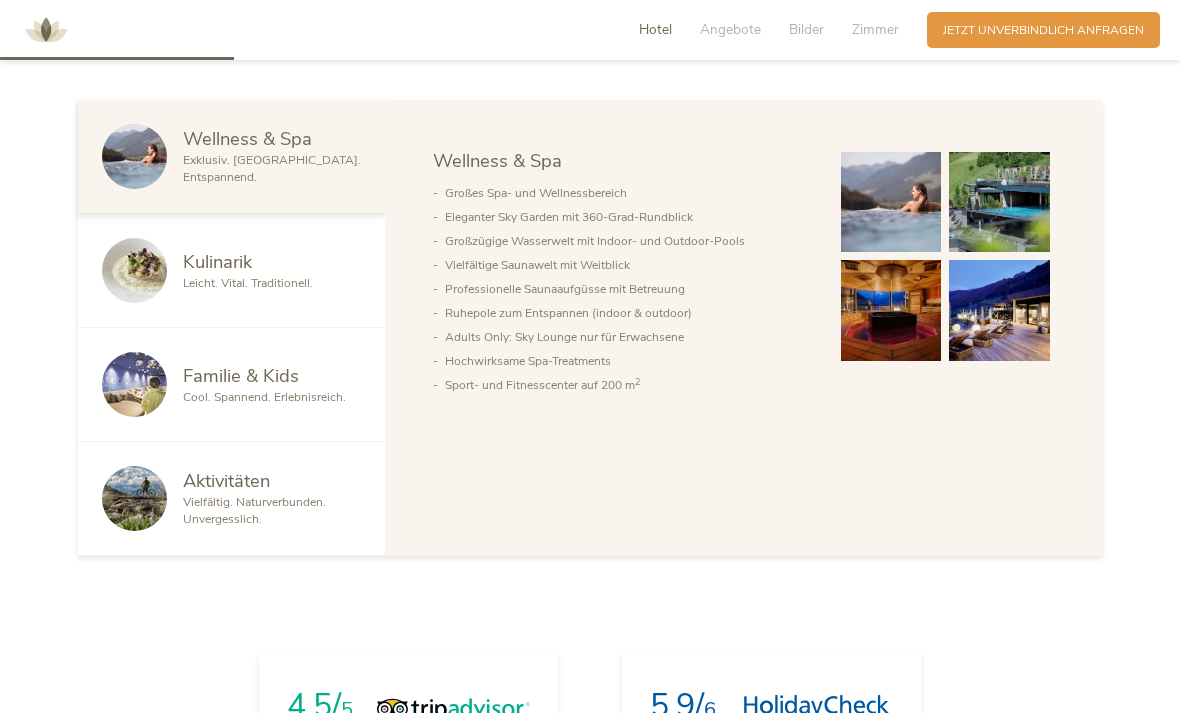 click on "Familie & Kids" at bounding box center (241, 375) 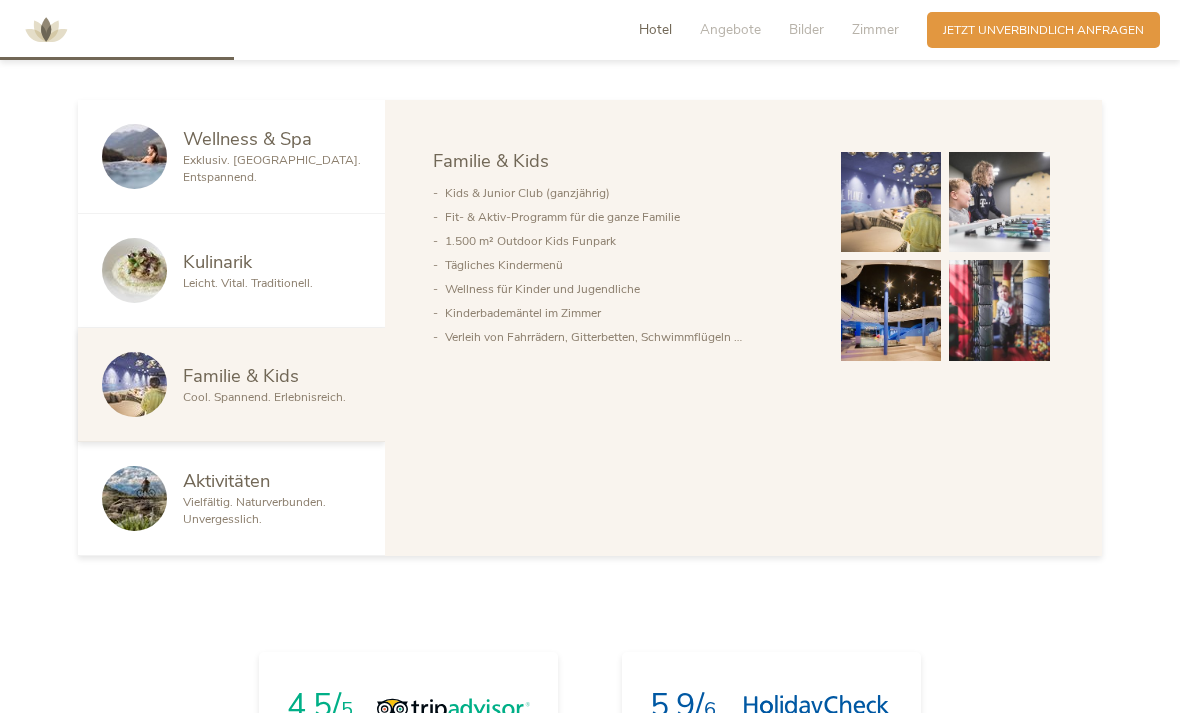 click on "1.500 m² Outdoor Kids Funpark" at bounding box center (627, 241) 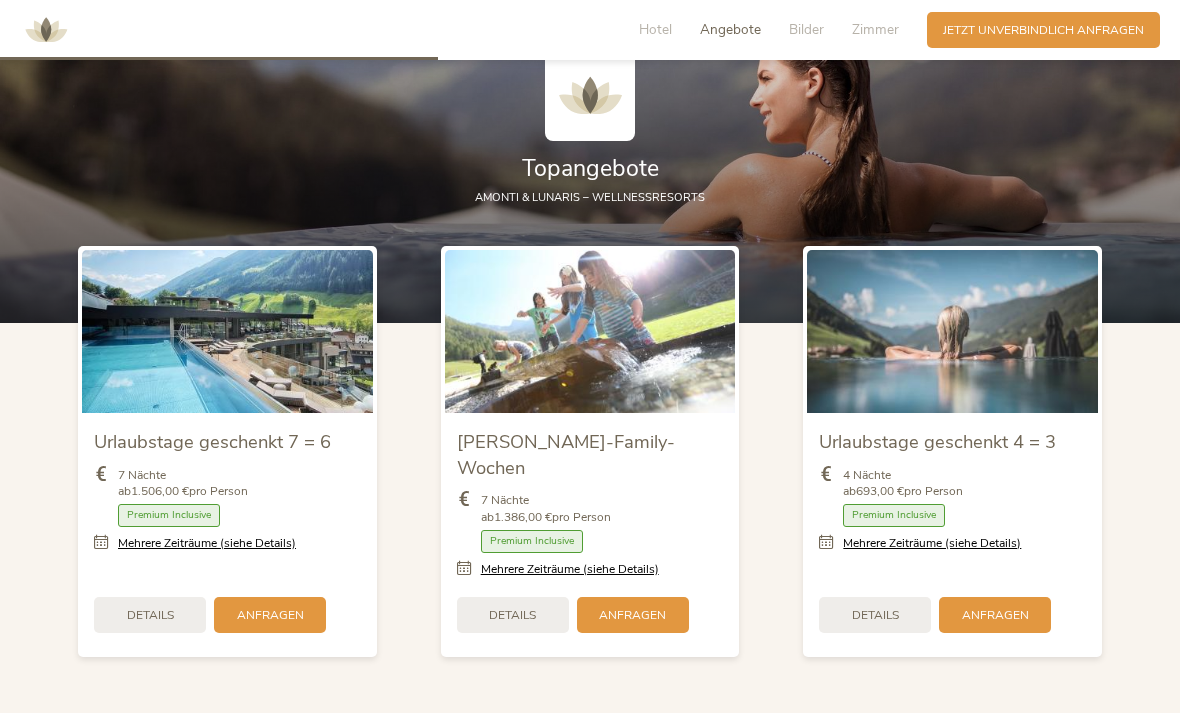 scroll, scrollTop: 1850, scrollLeft: 0, axis: vertical 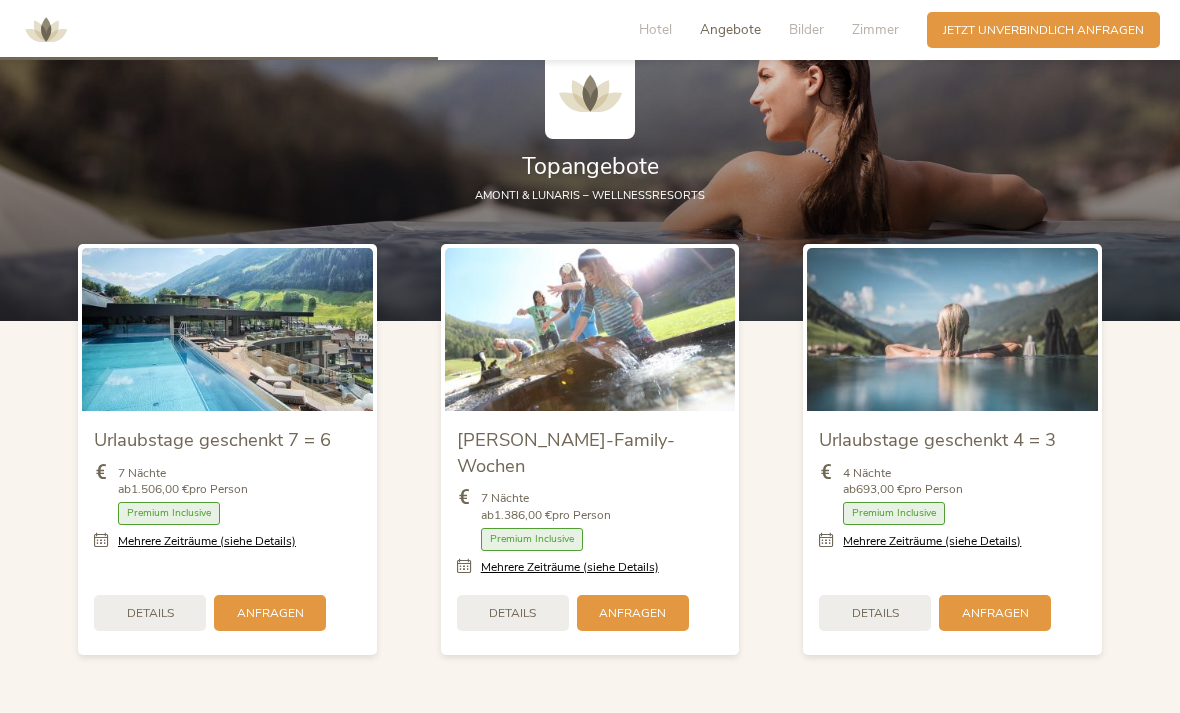 click on "Mehrere Zeiträume (siehe Details)" at bounding box center [570, 567] 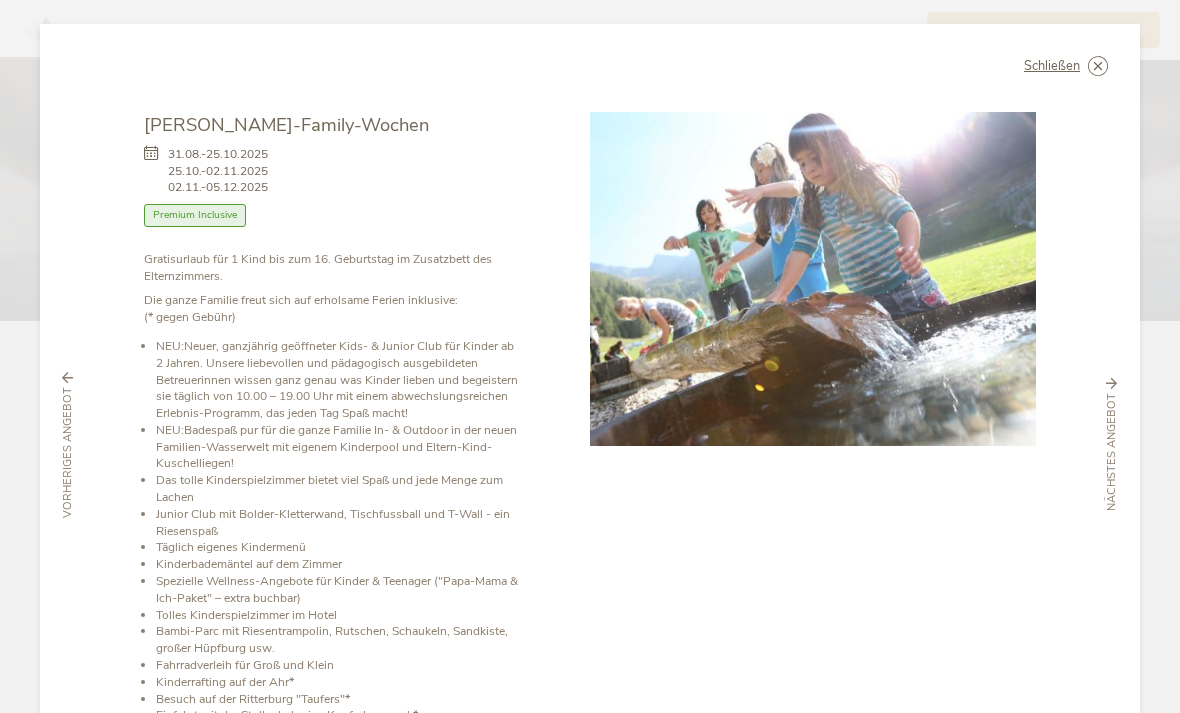 scroll, scrollTop: 0, scrollLeft: 0, axis: both 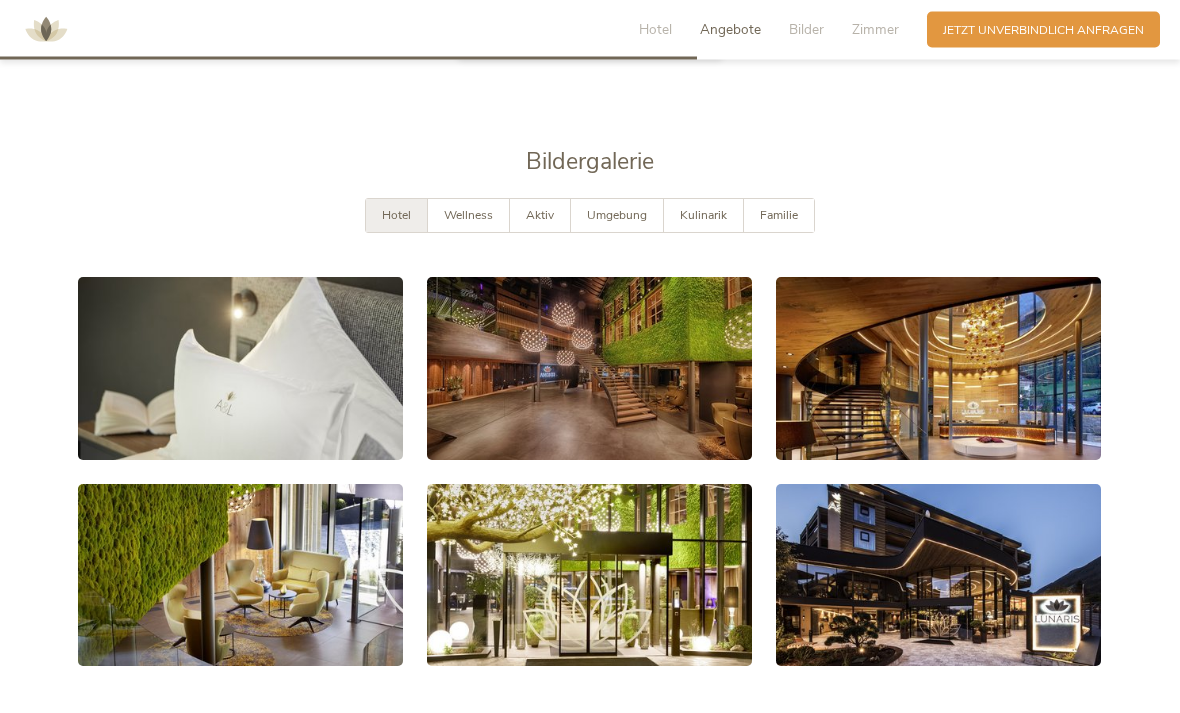 click on "Umgebung" at bounding box center [617, 216] 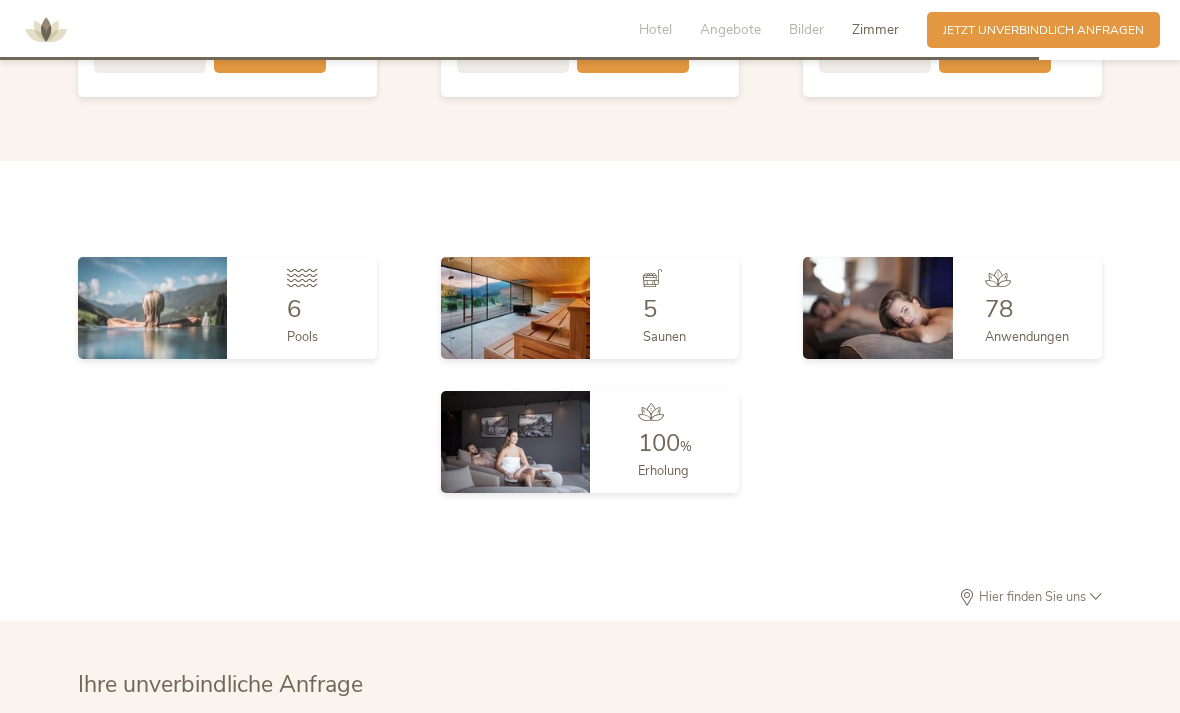 scroll, scrollTop: 4429, scrollLeft: 0, axis: vertical 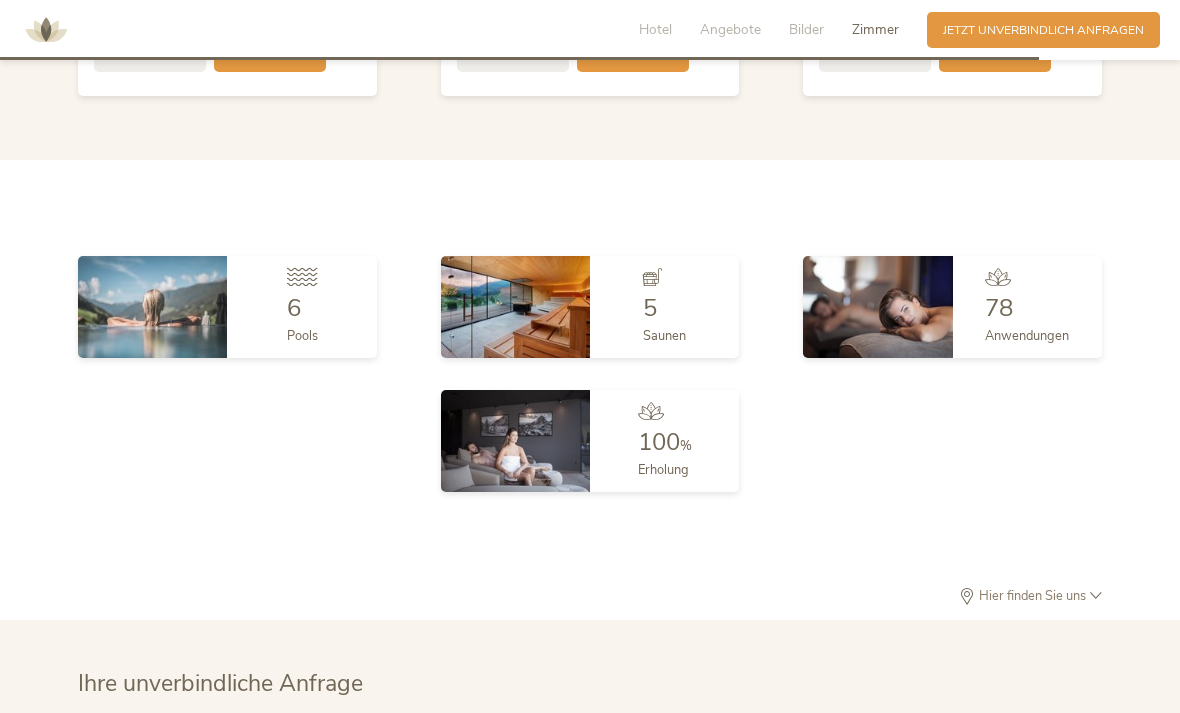 click at bounding box center (152, 307) 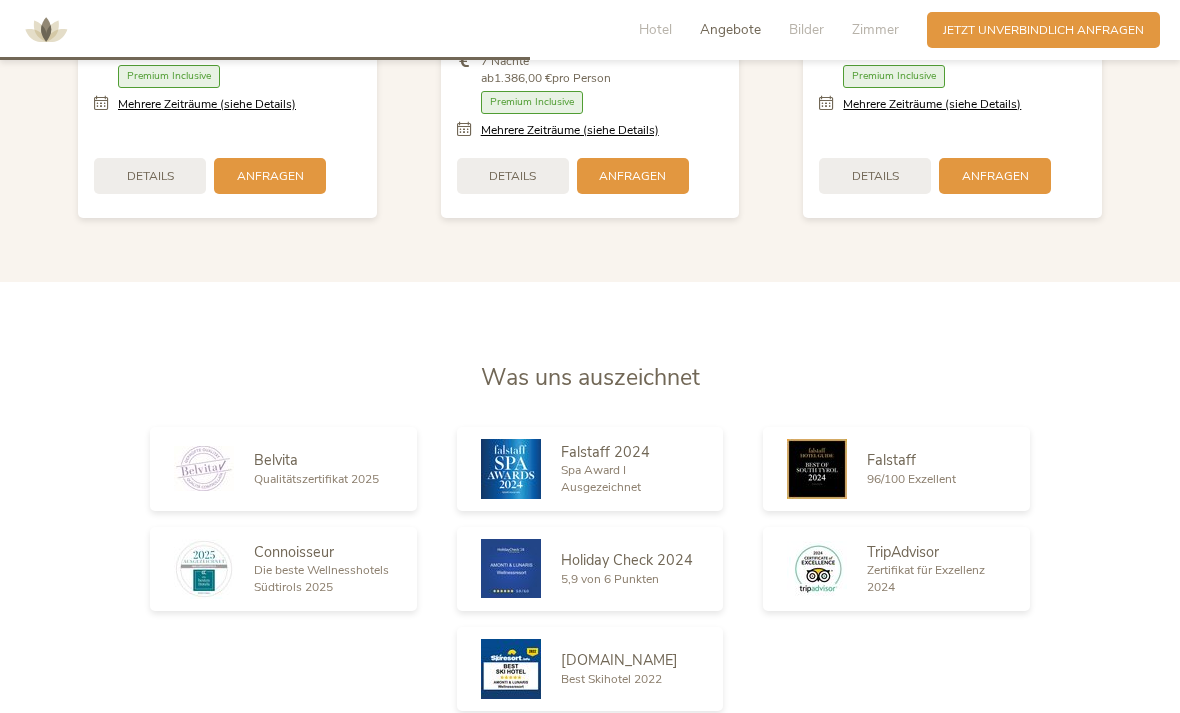 click on "Bilder" at bounding box center [806, 29] 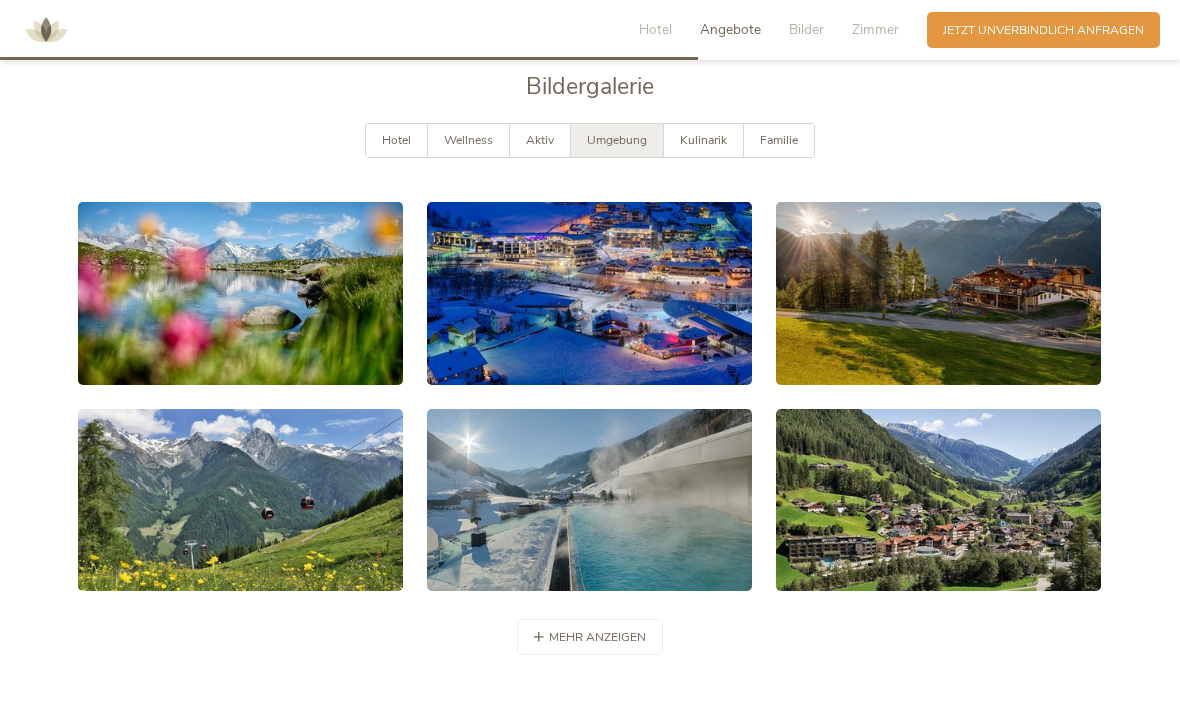 scroll, scrollTop: 3023, scrollLeft: 0, axis: vertical 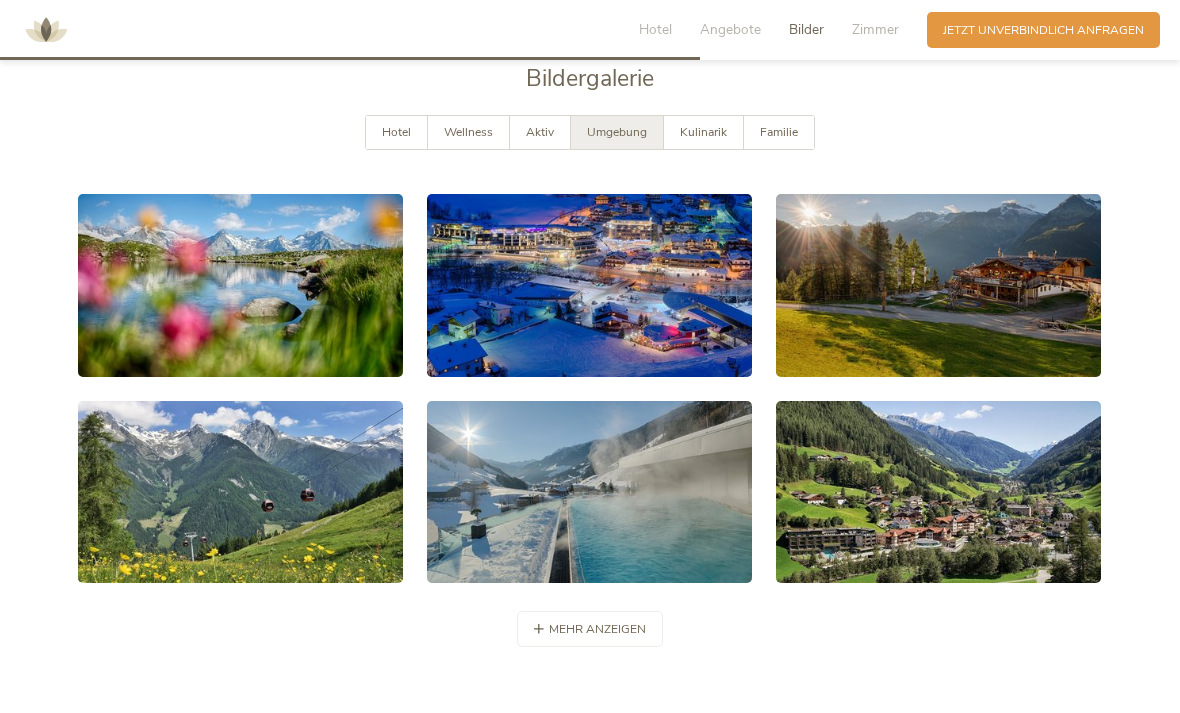 click on "mehr anzeigen" at bounding box center [597, 629] 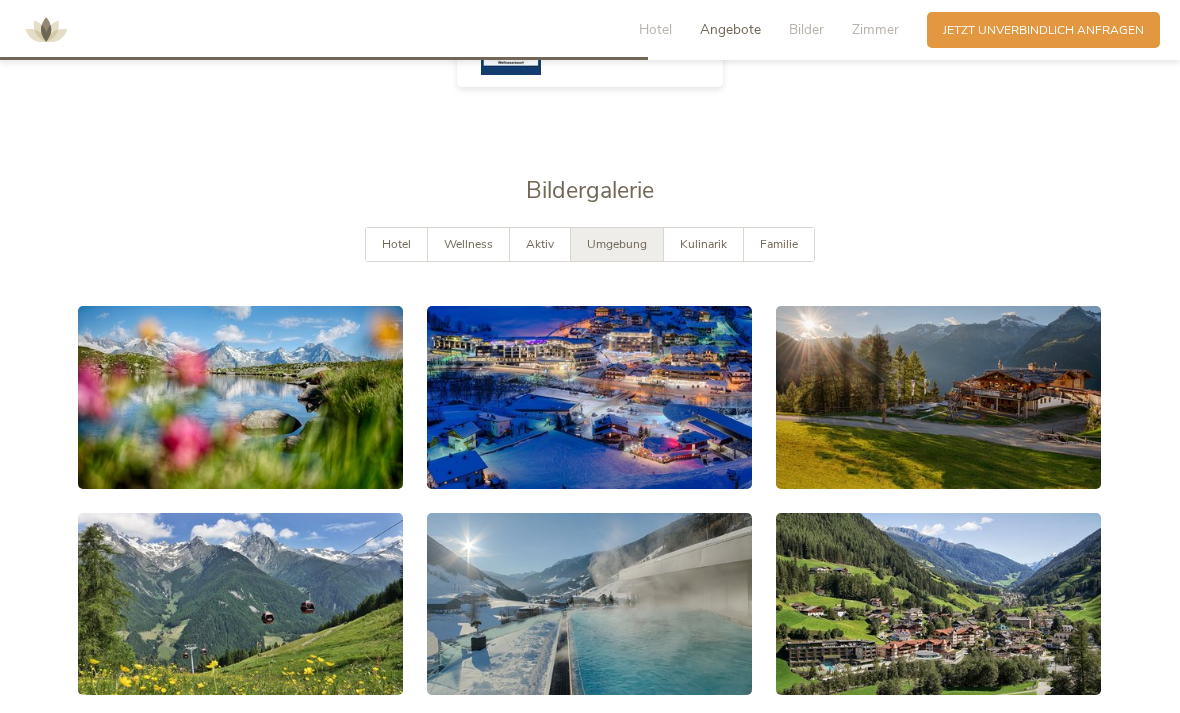 scroll, scrollTop: 2908, scrollLeft: 0, axis: vertical 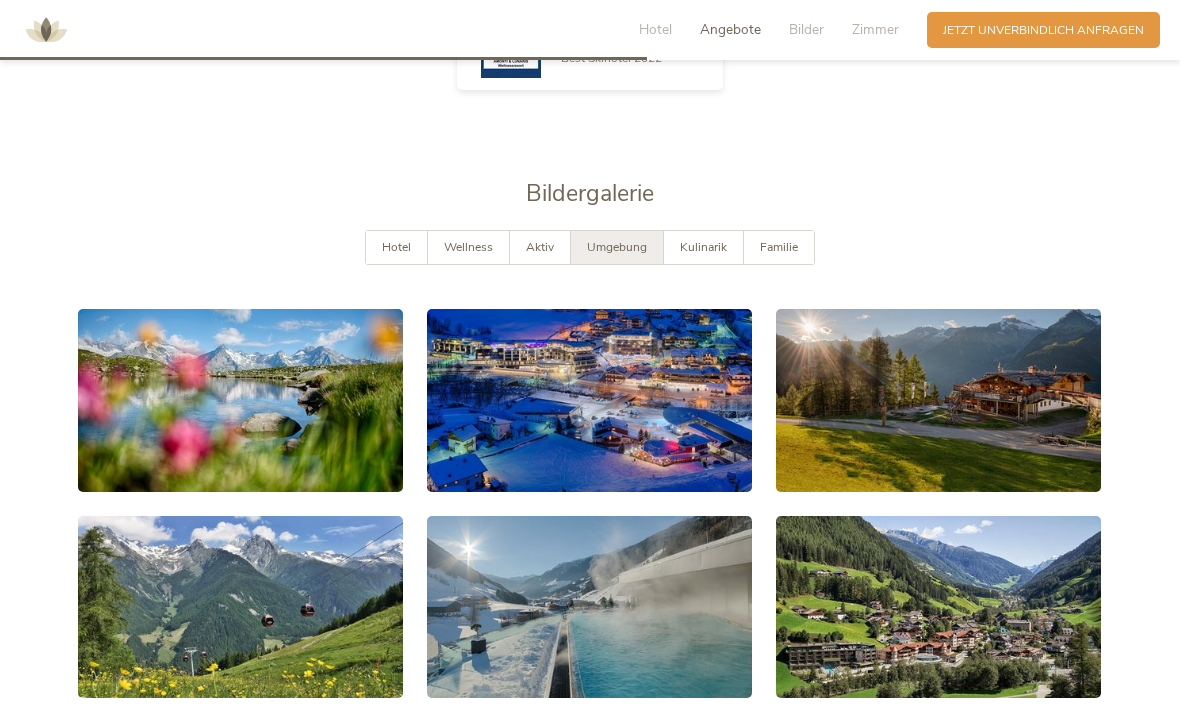 click on "Familie" at bounding box center (779, 247) 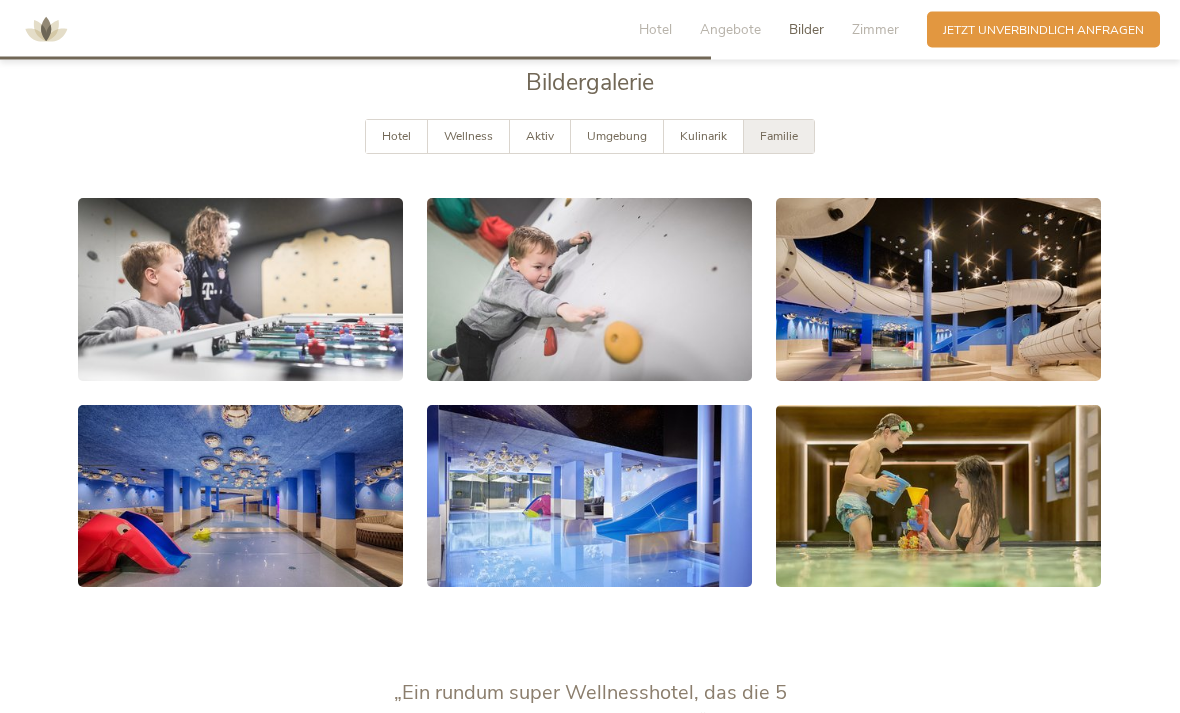 scroll, scrollTop: 3010, scrollLeft: 0, axis: vertical 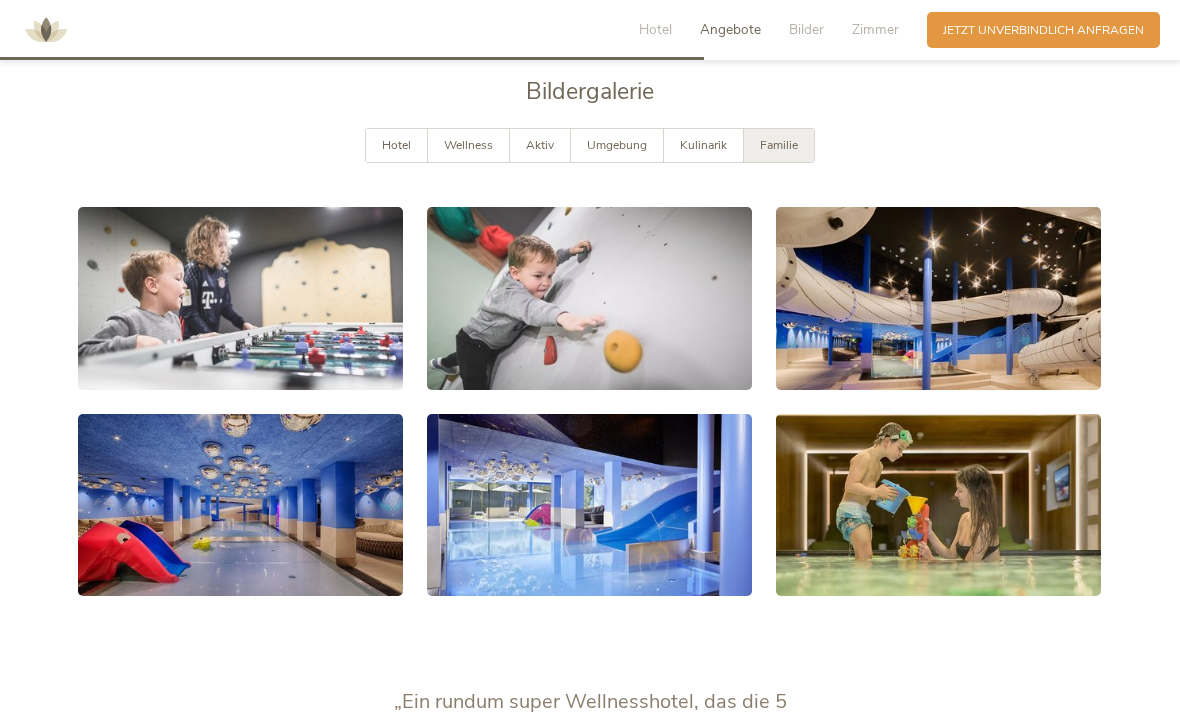 click on "Umgebung" at bounding box center (617, 145) 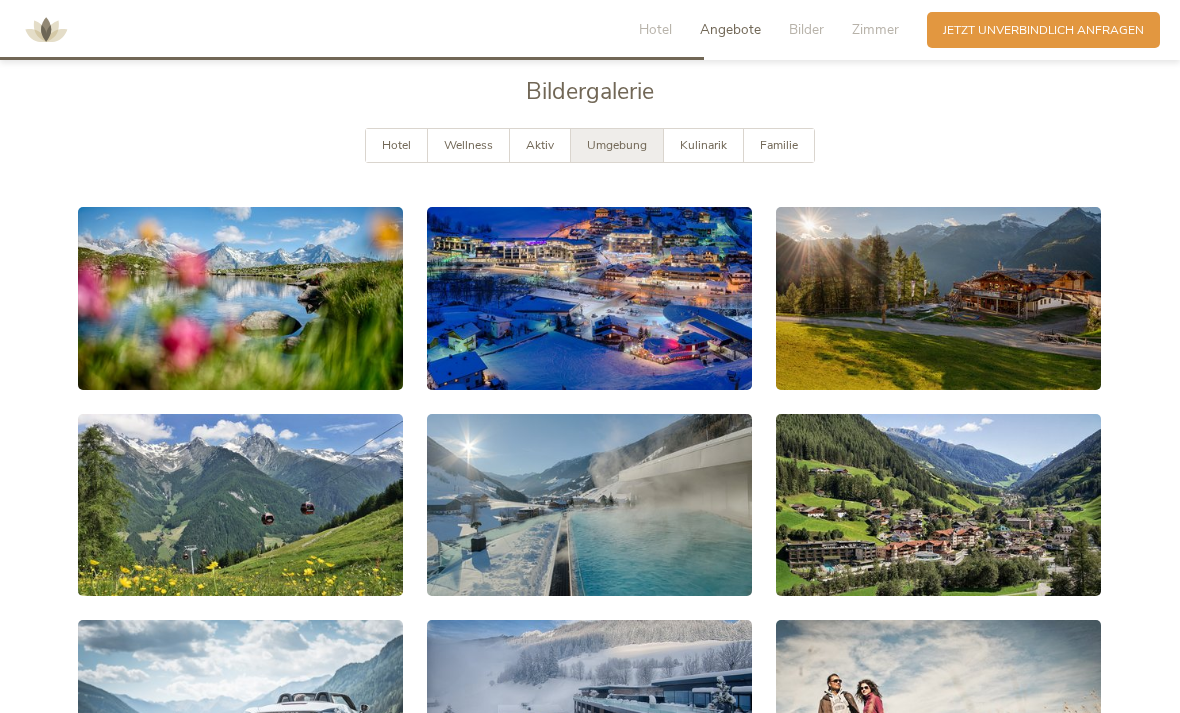 click on "Aktiv" at bounding box center (540, 145) 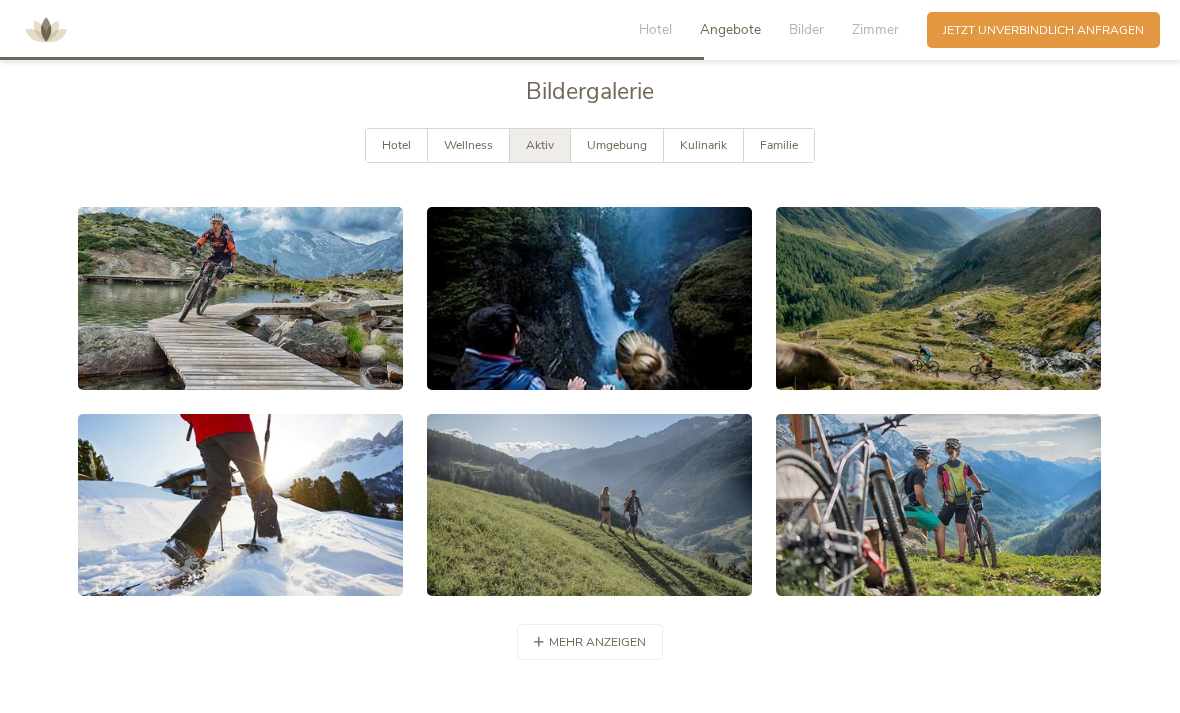 click on "Wellness" at bounding box center (468, 145) 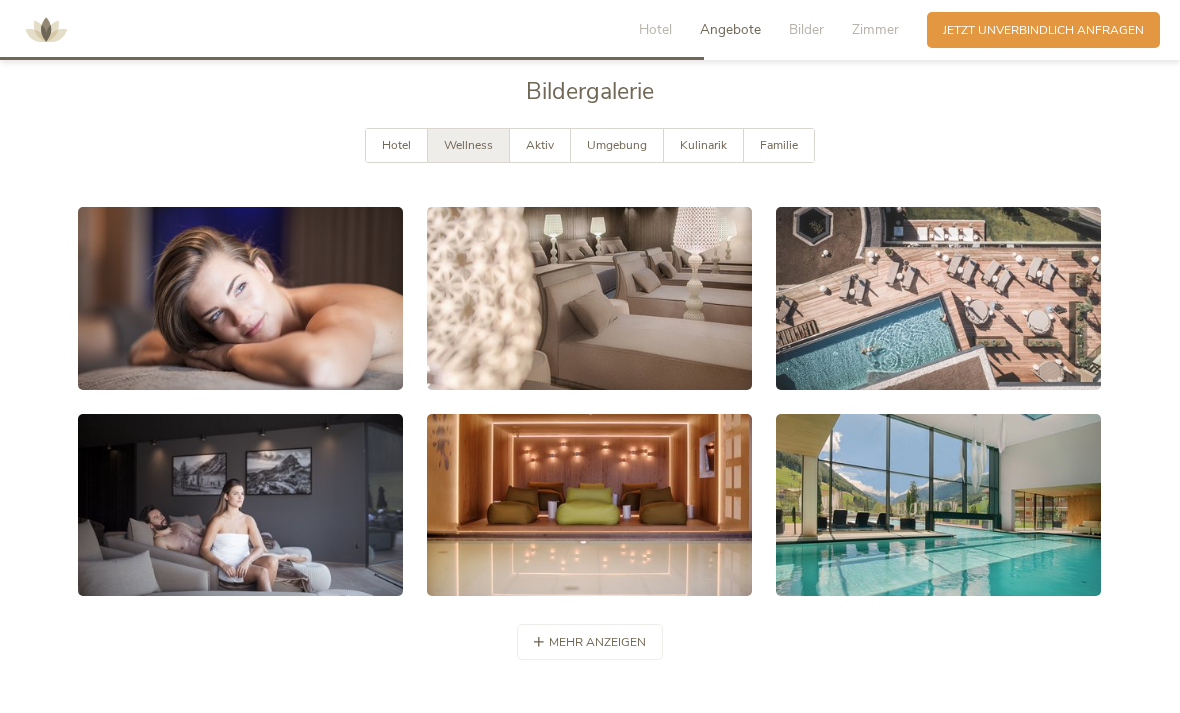 click on "mehr anzeigen weniger anzeigen" at bounding box center [590, 642] 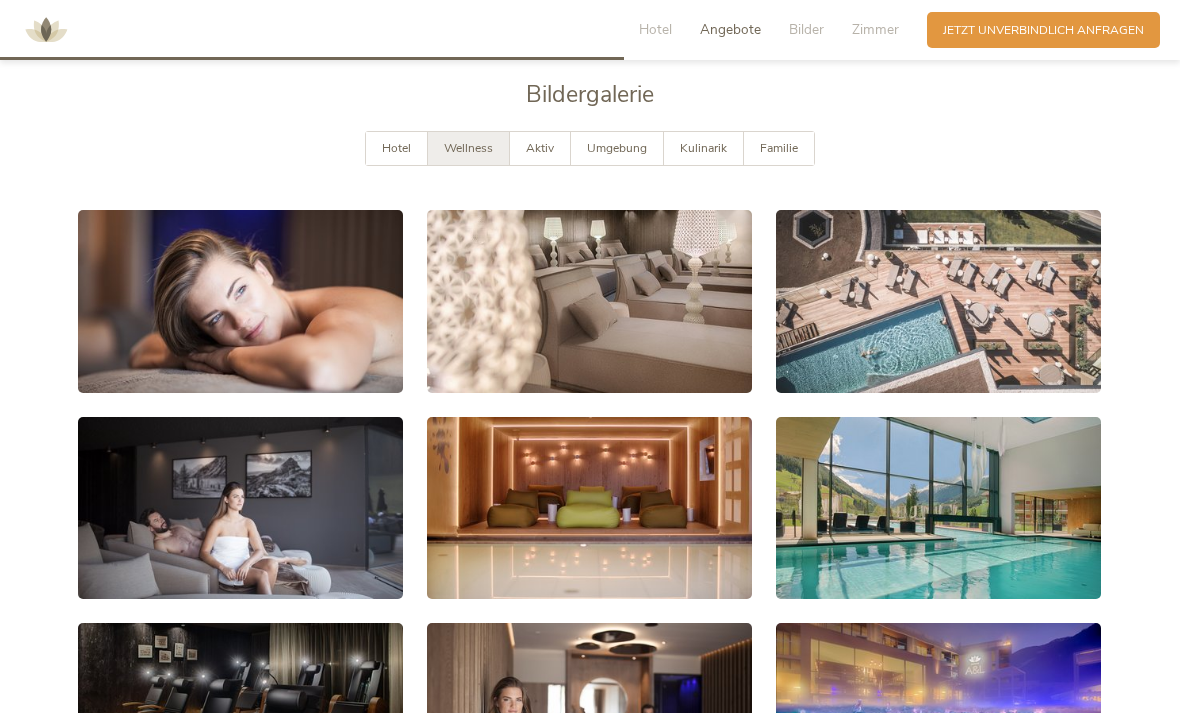 scroll, scrollTop: 3004, scrollLeft: 0, axis: vertical 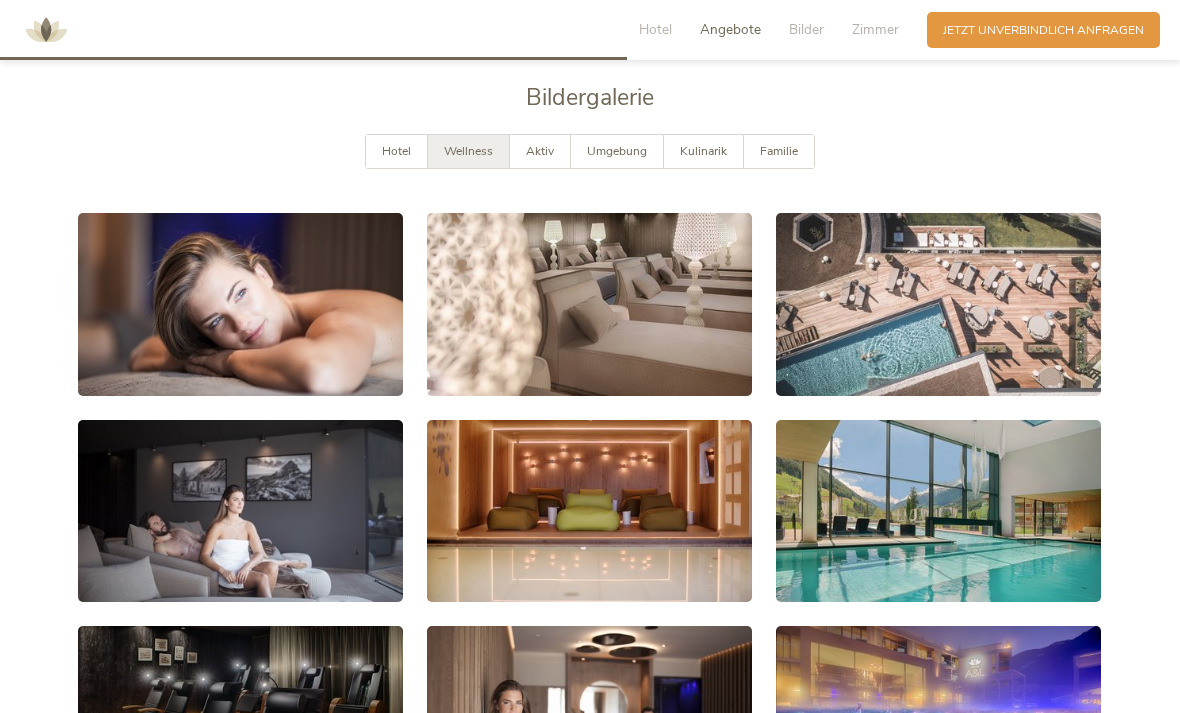 click at bounding box center [938, 511] 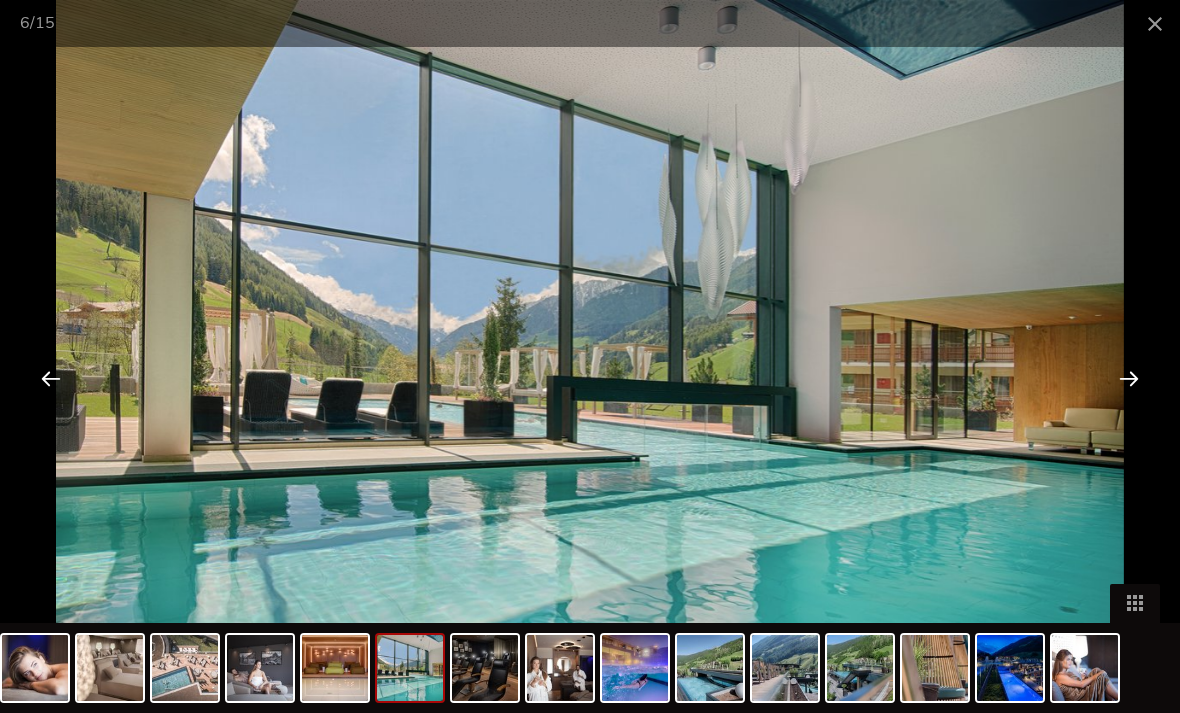 click at bounding box center (51, 378) 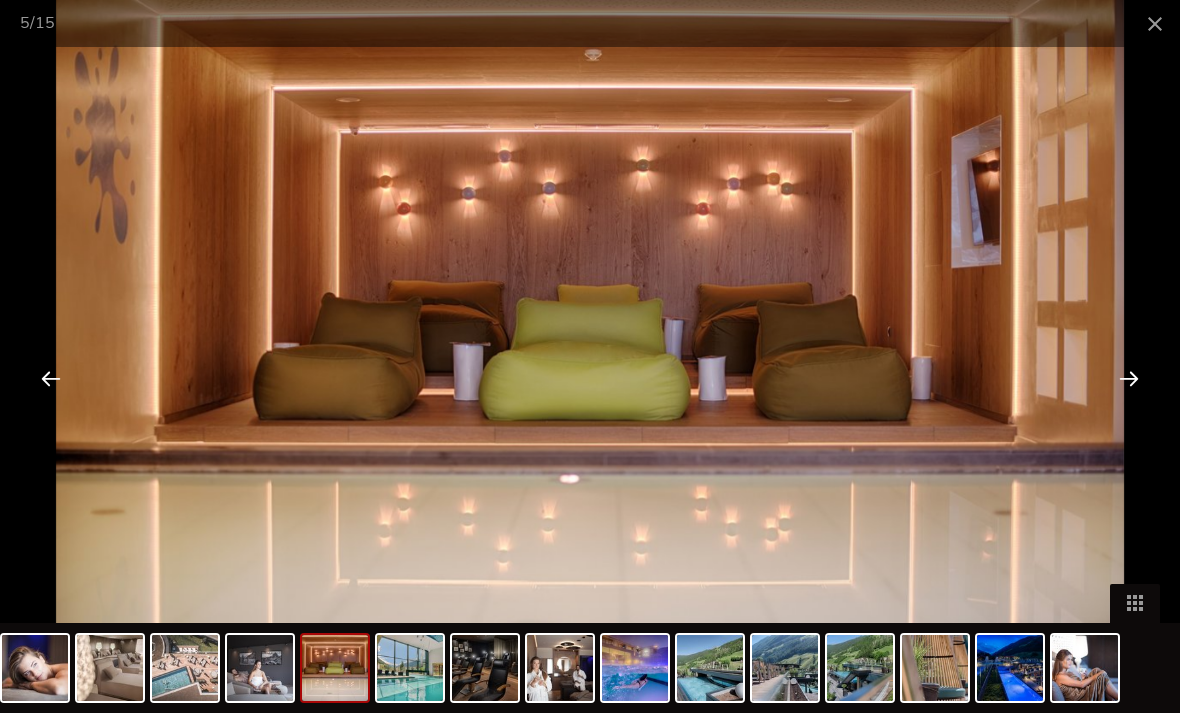 click at bounding box center (51, 378) 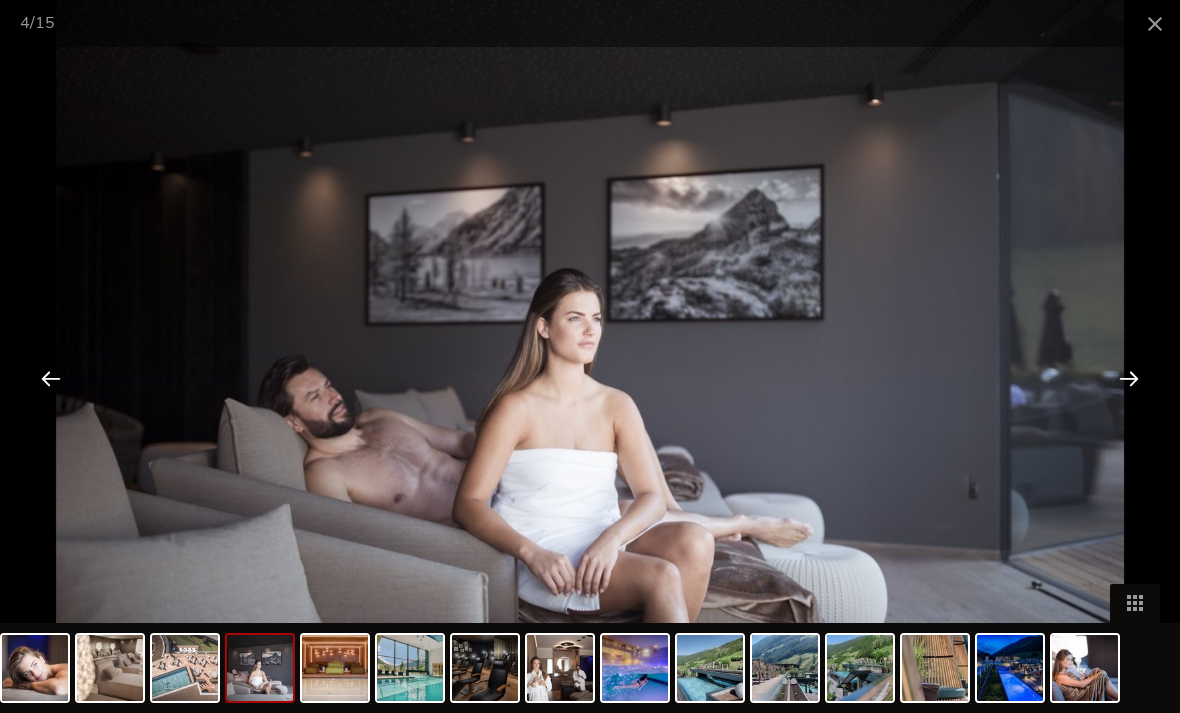 click at bounding box center [51, 378] 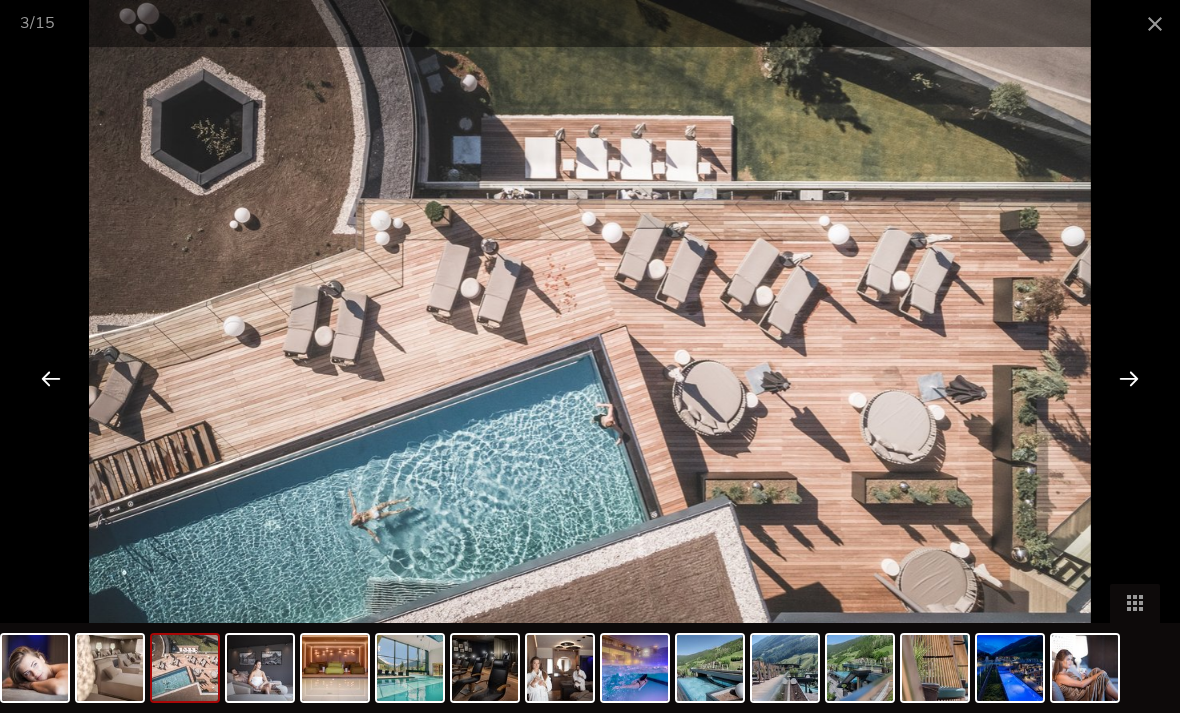 click at bounding box center (51, 378) 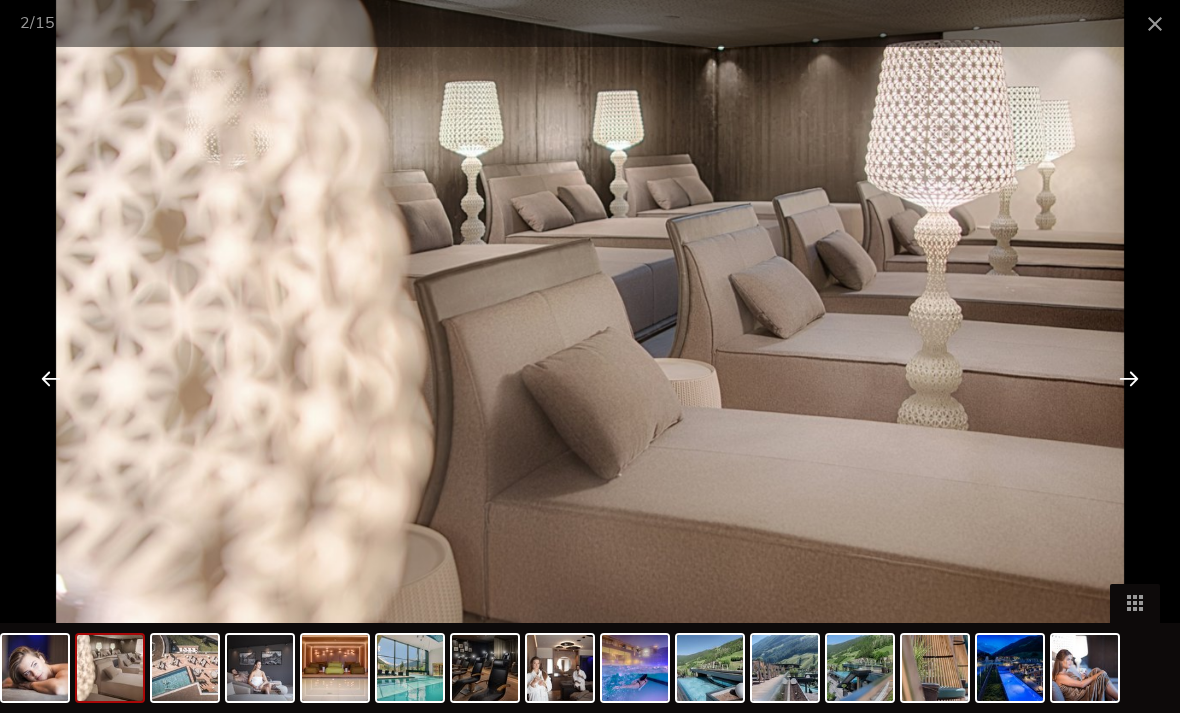 click at bounding box center [51, 378] 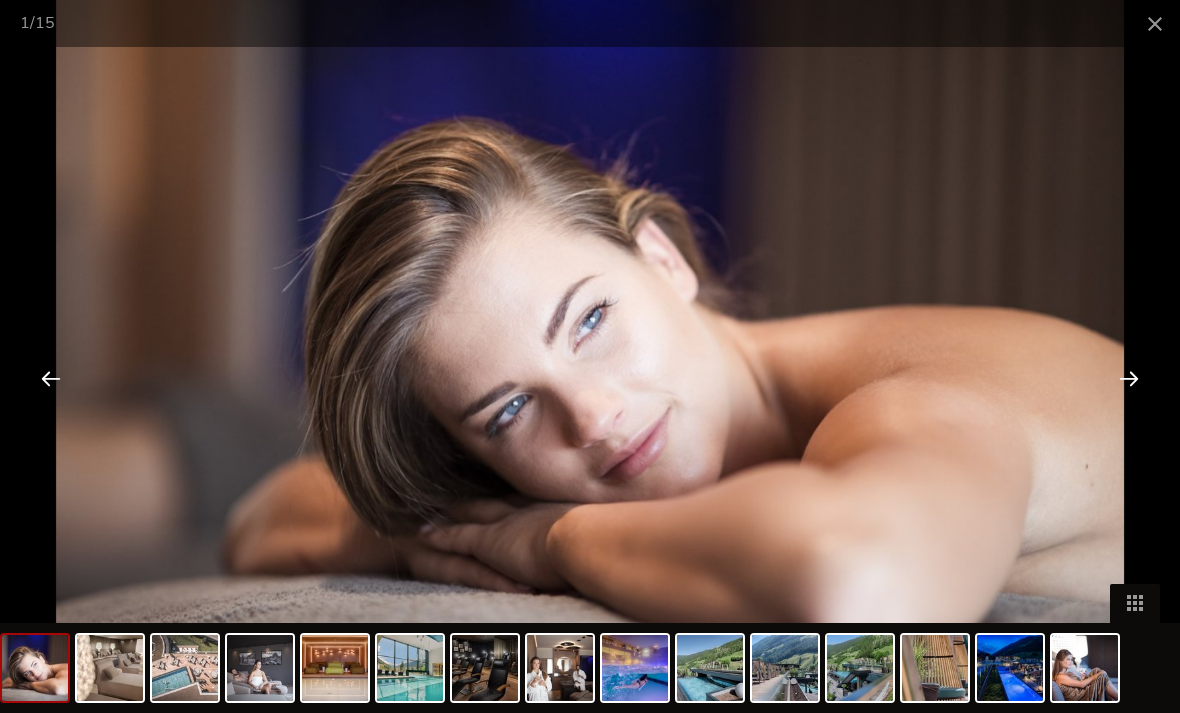 click at bounding box center (51, 378) 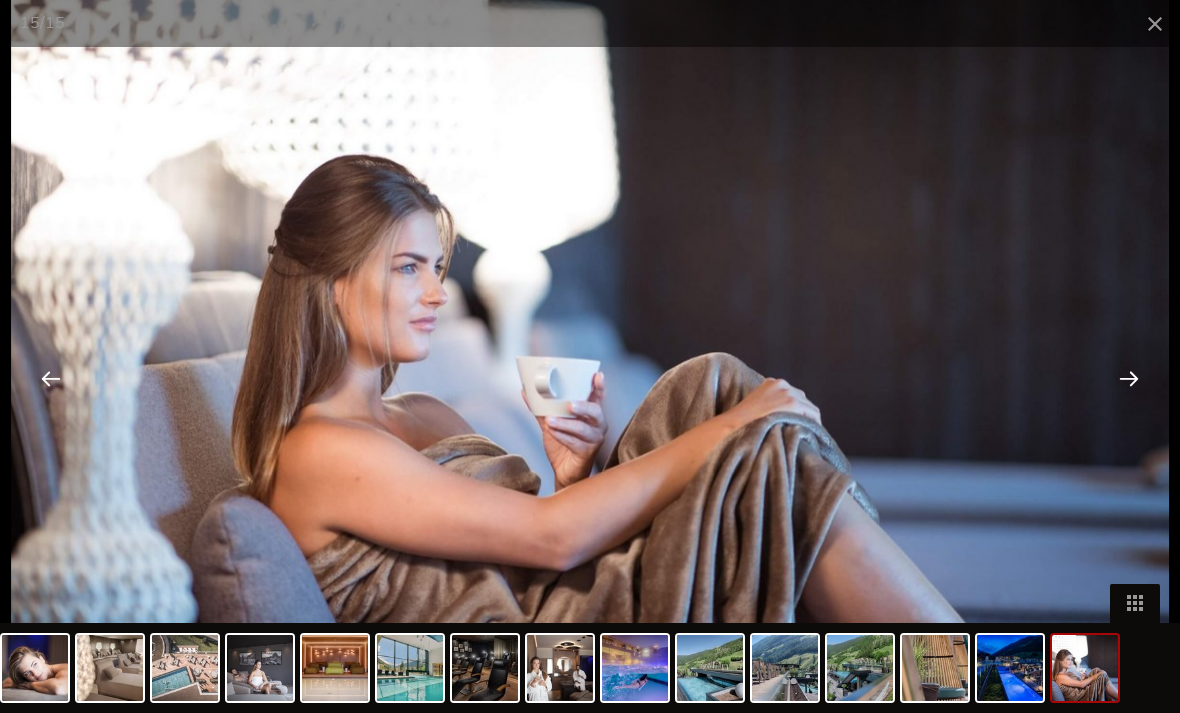 click at bounding box center (1155, 23) 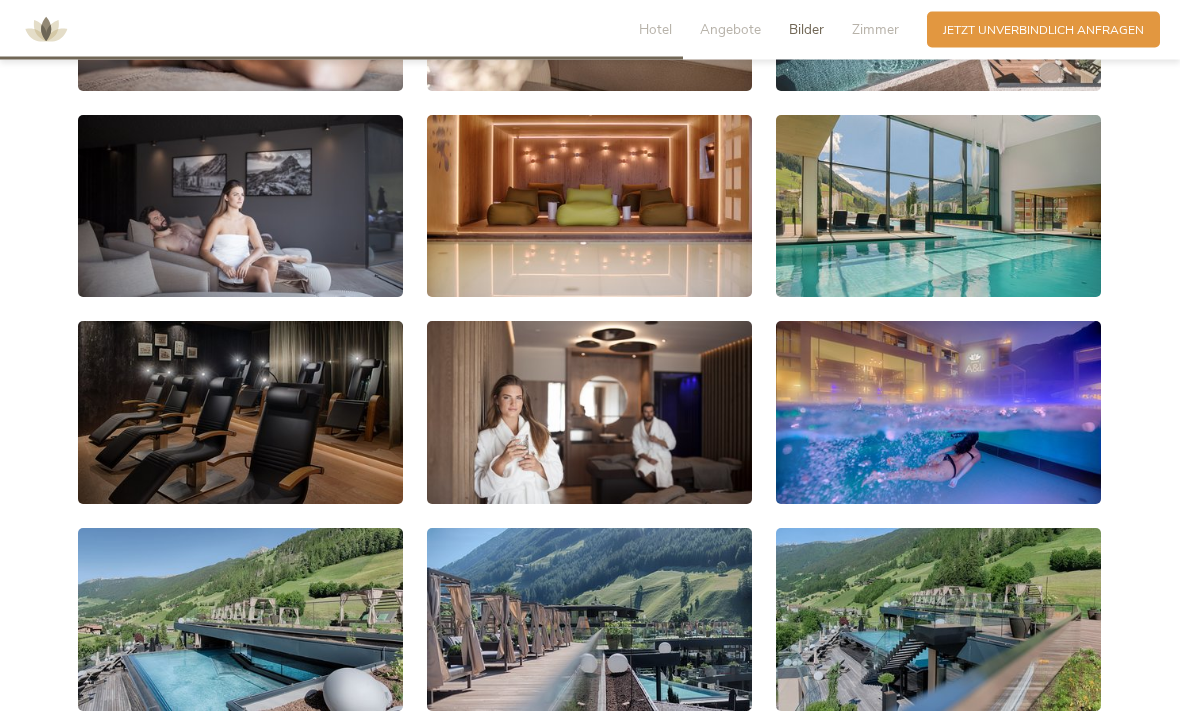 scroll, scrollTop: 3309, scrollLeft: 0, axis: vertical 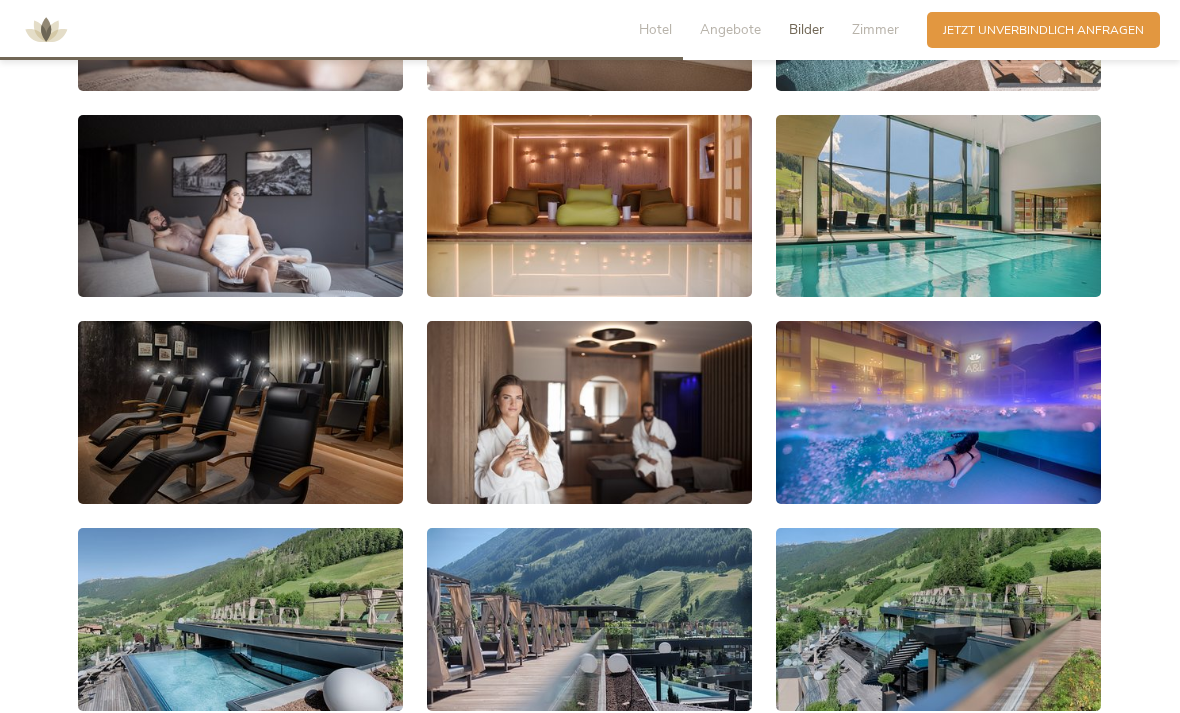 click at bounding box center (938, 206) 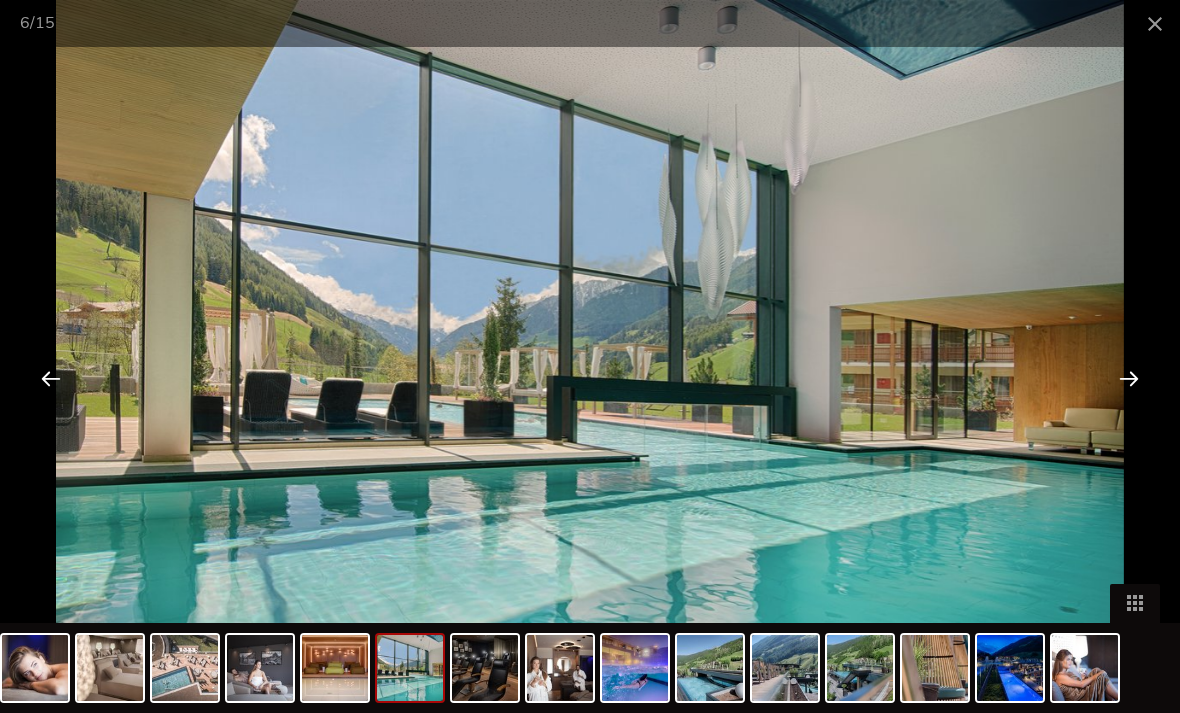 click at bounding box center [1129, 378] 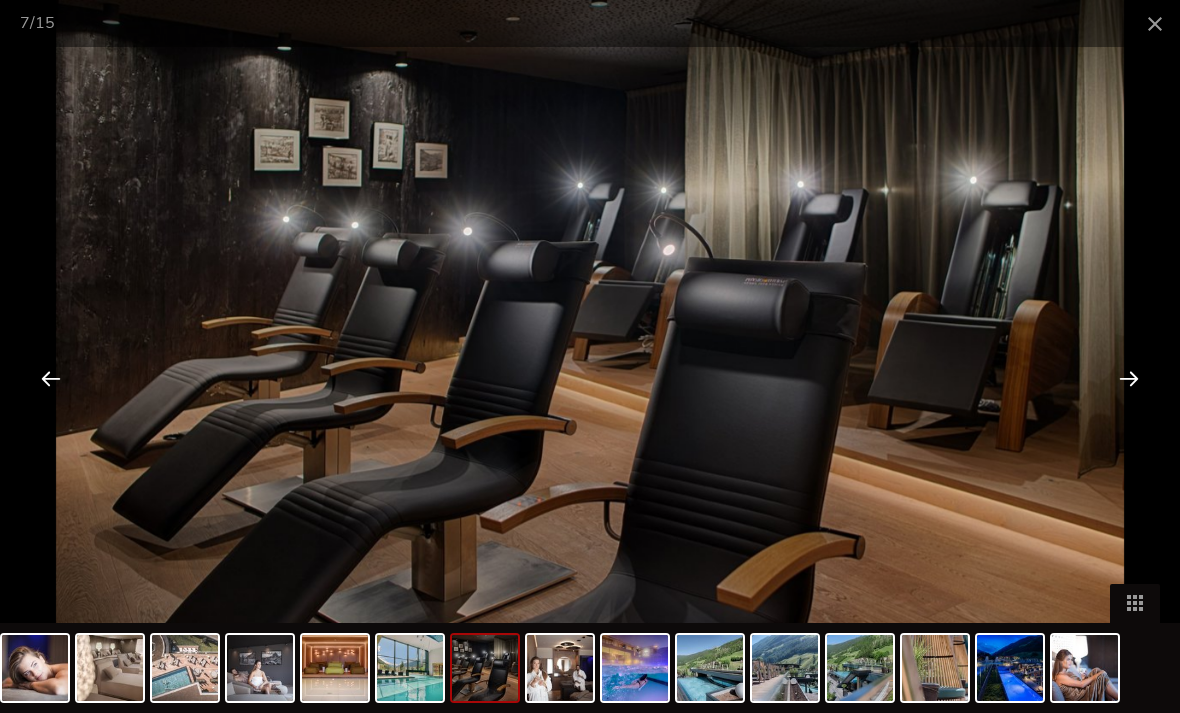 click at bounding box center (1129, 378) 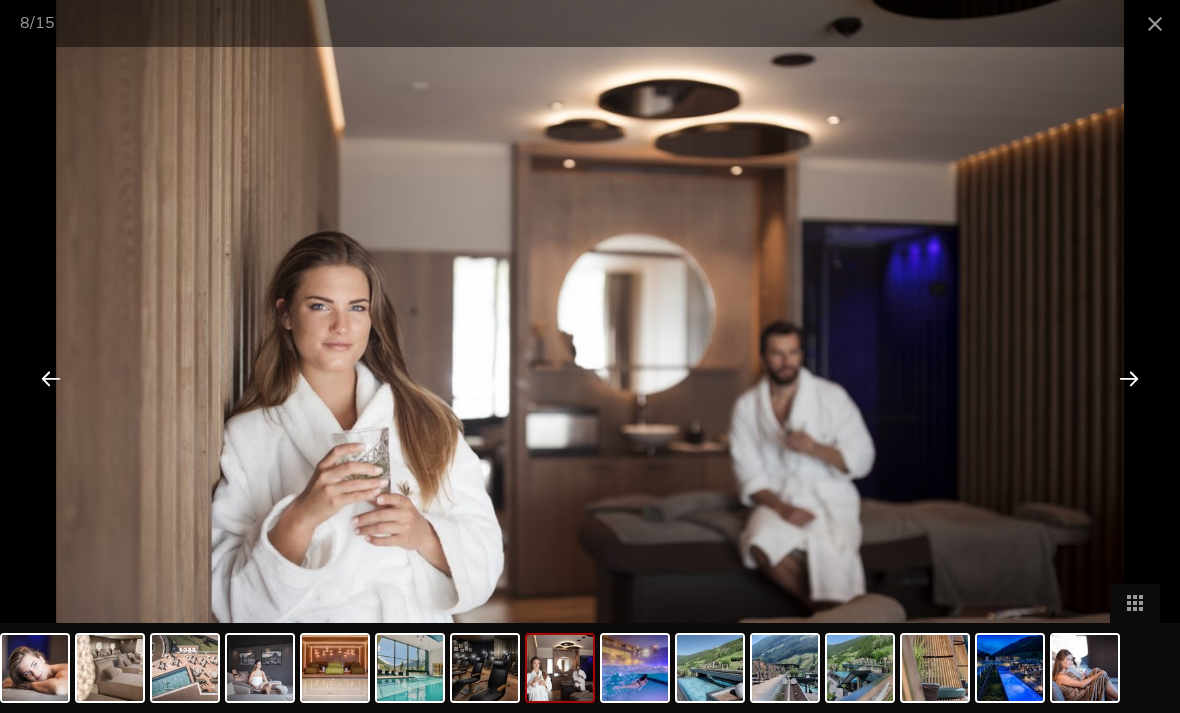 click at bounding box center [1129, 378] 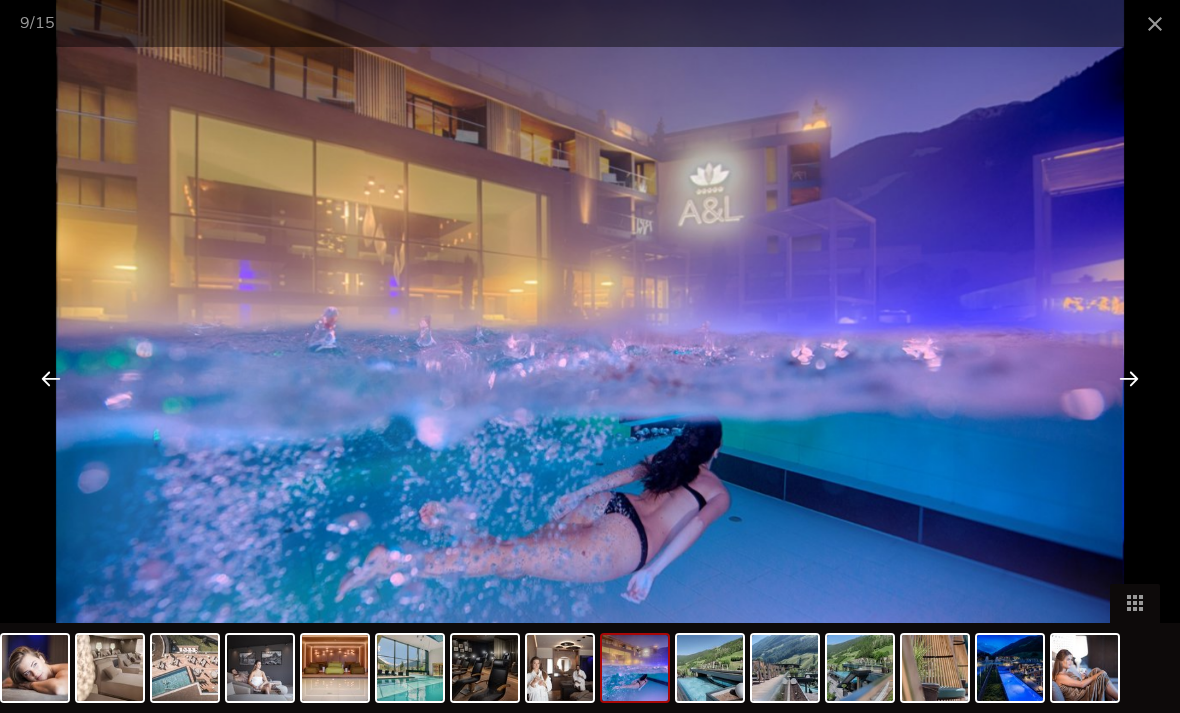 click at bounding box center [1129, 378] 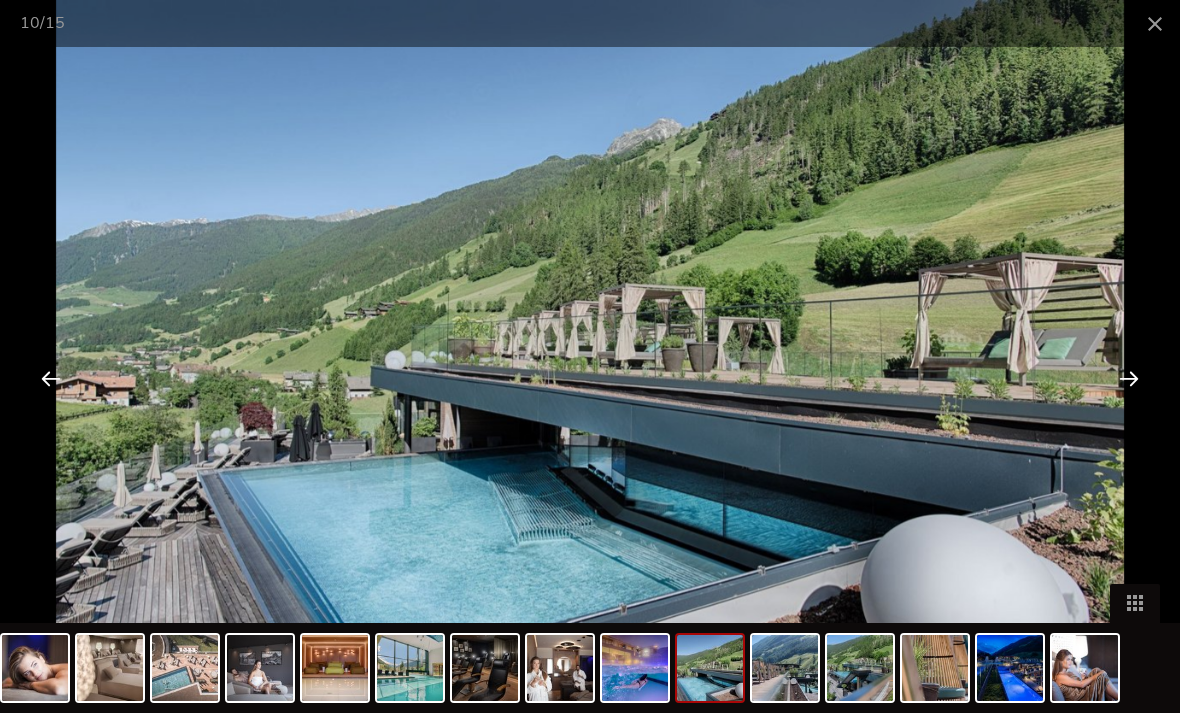click at bounding box center (1129, 378) 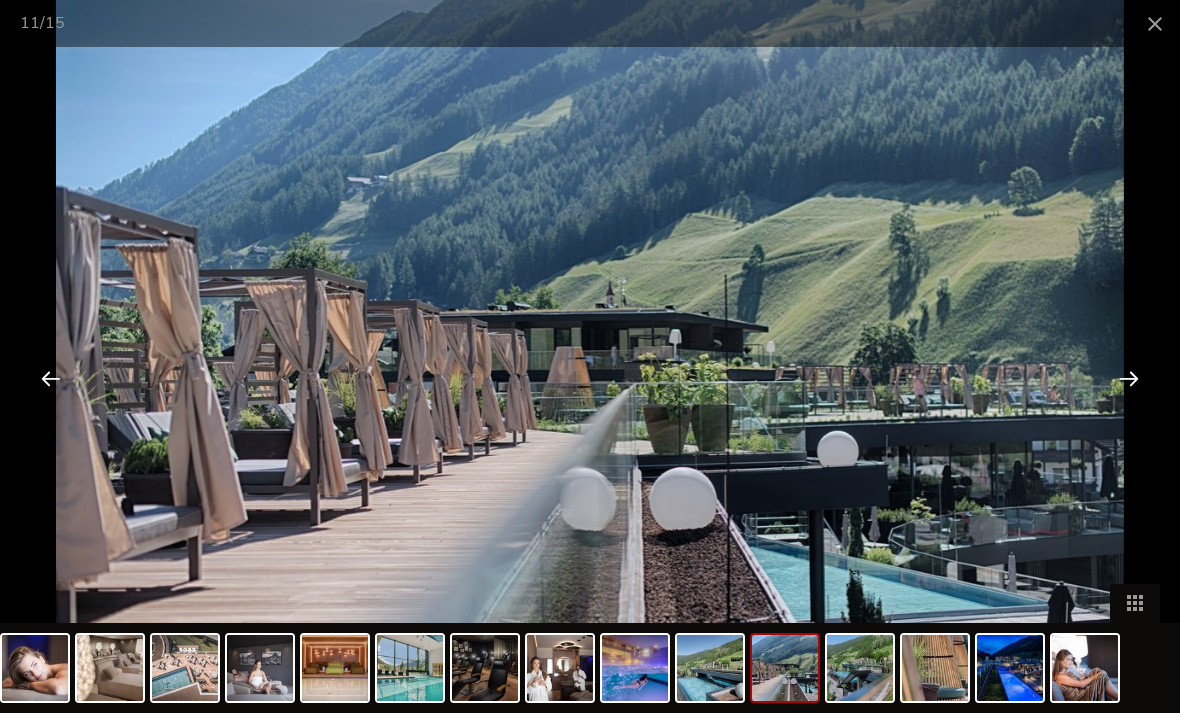 click at bounding box center [1129, 378] 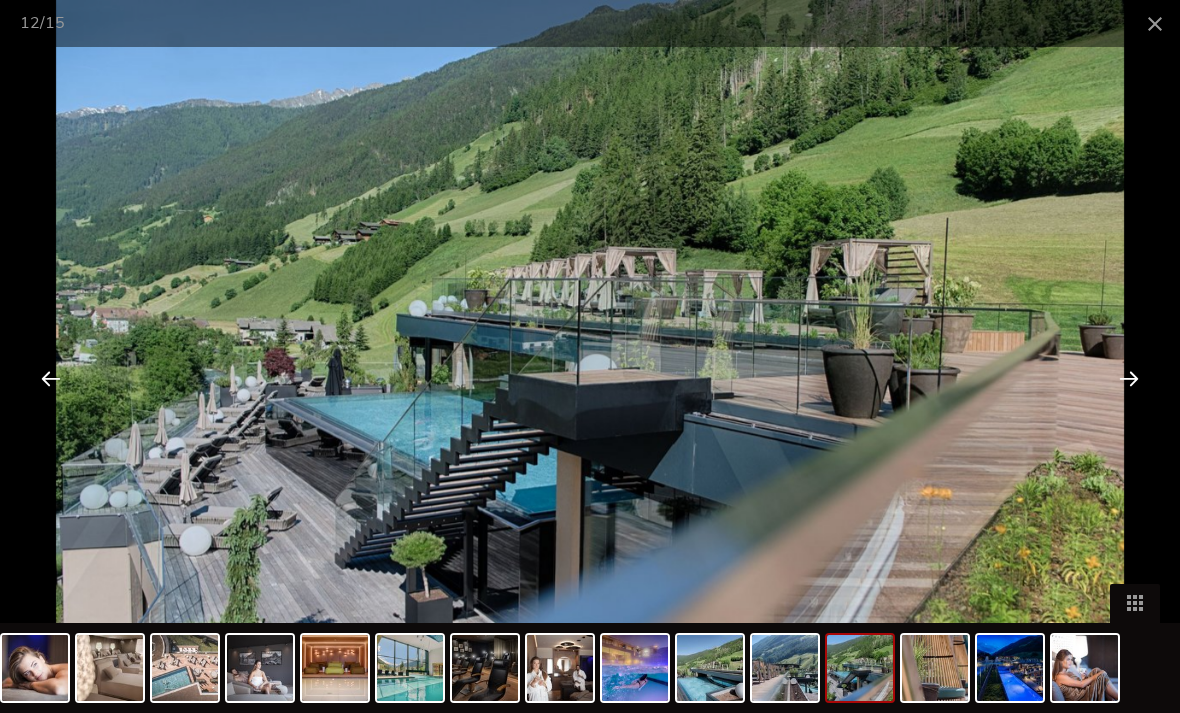 click at bounding box center (1129, 378) 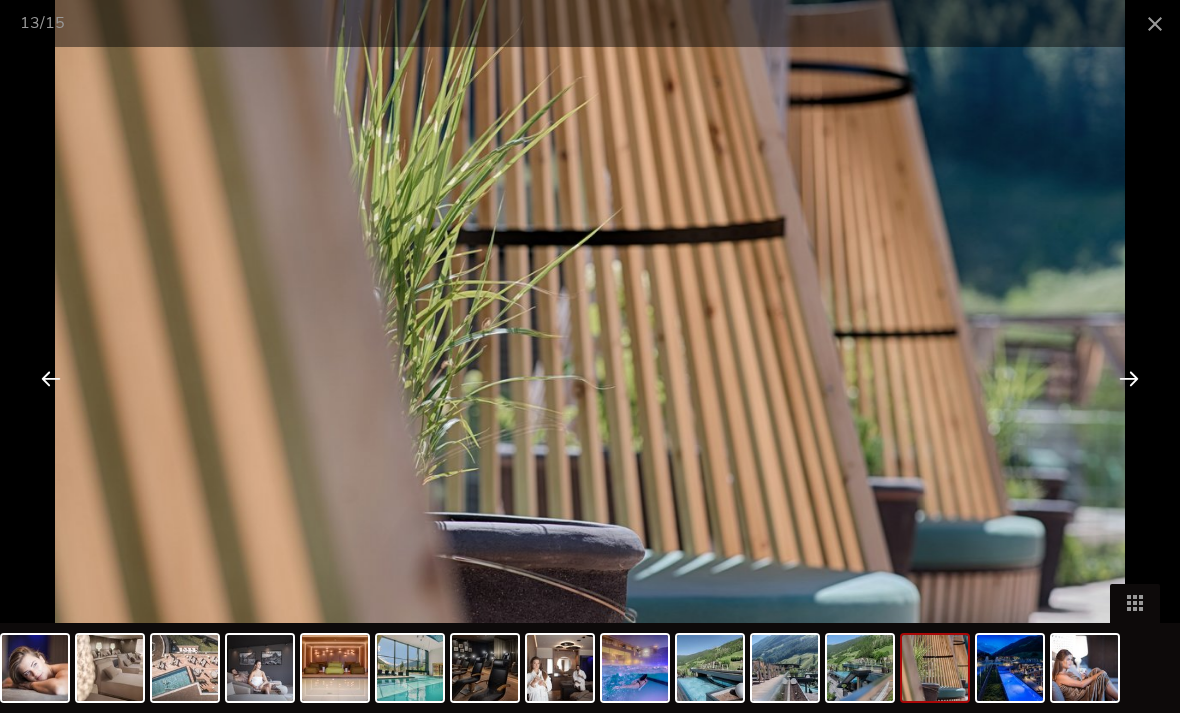 click at bounding box center [1155, 23] 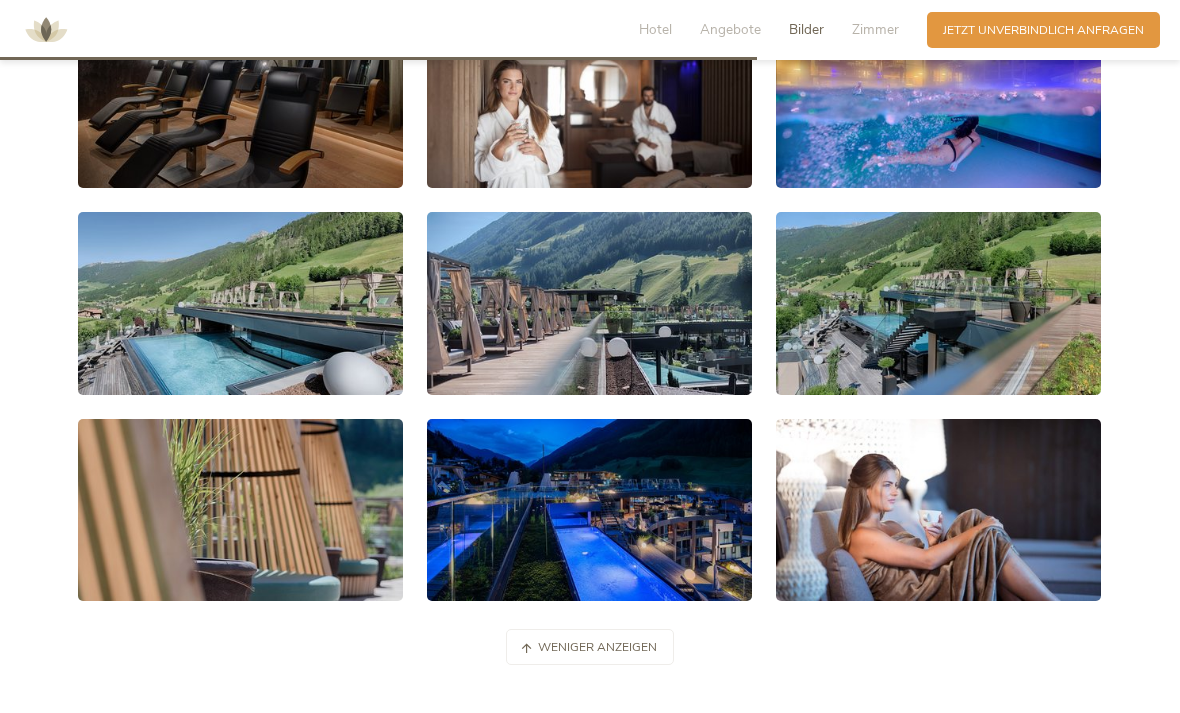 scroll, scrollTop: 3626, scrollLeft: 0, axis: vertical 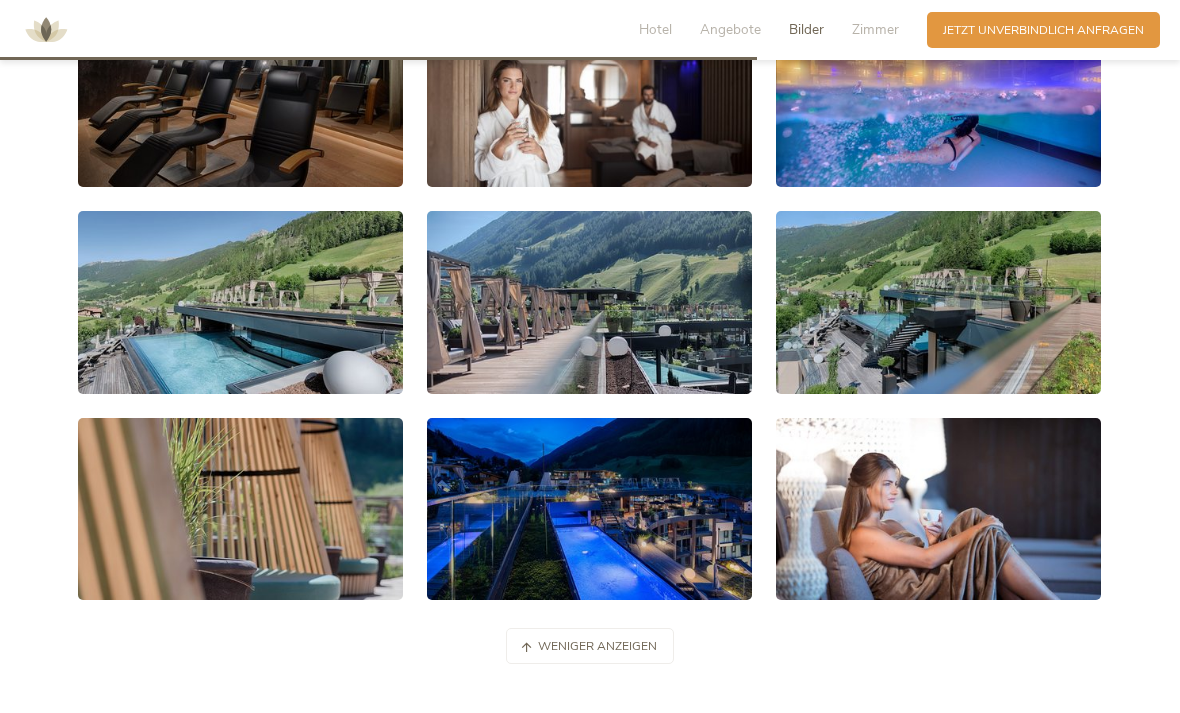 click at bounding box center (589, 509) 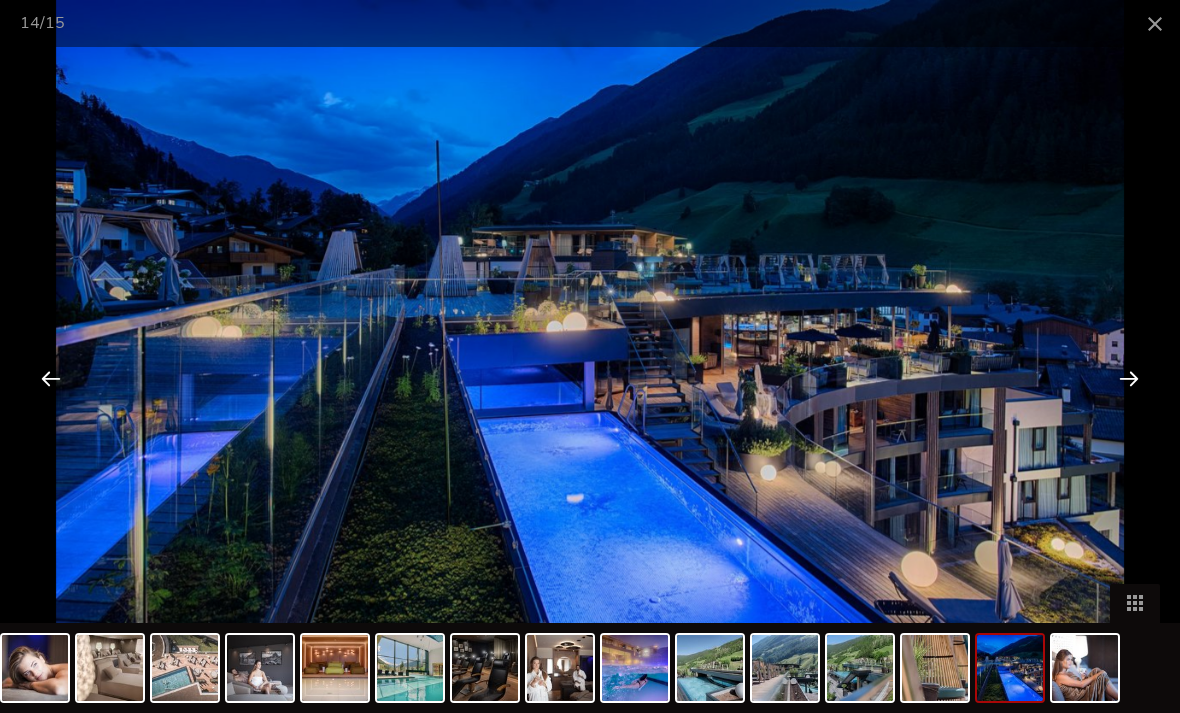 click at bounding box center [1129, 378] 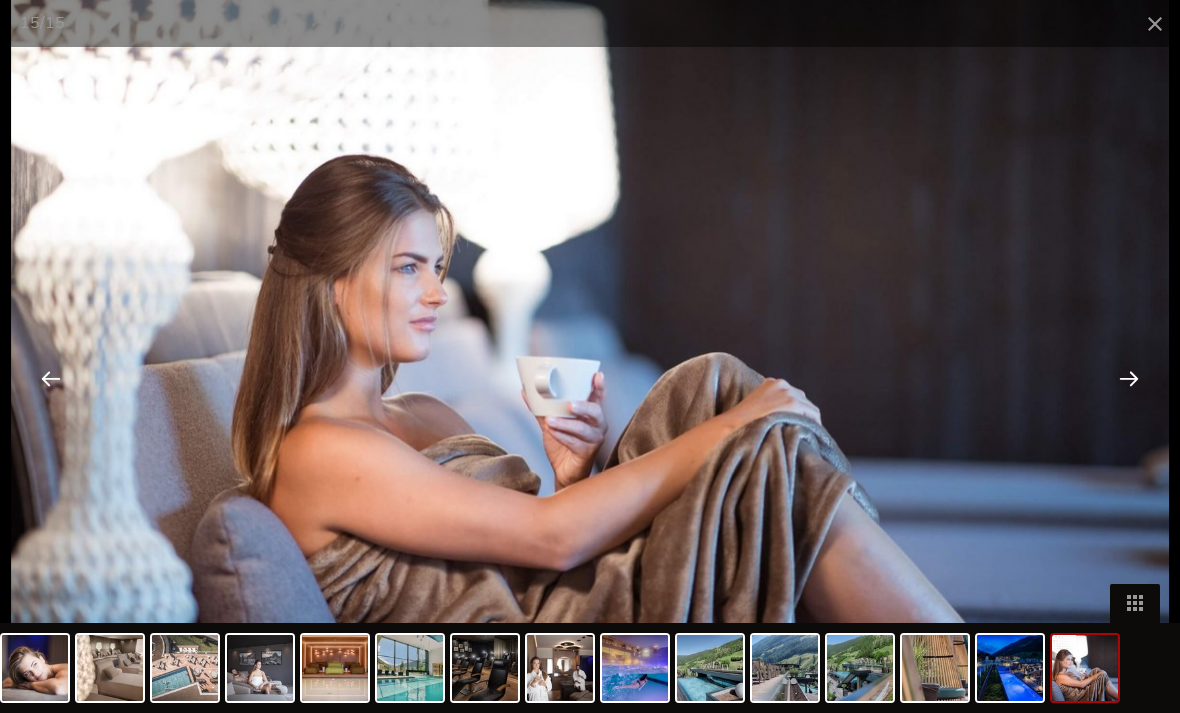 click at bounding box center [1135, 603] 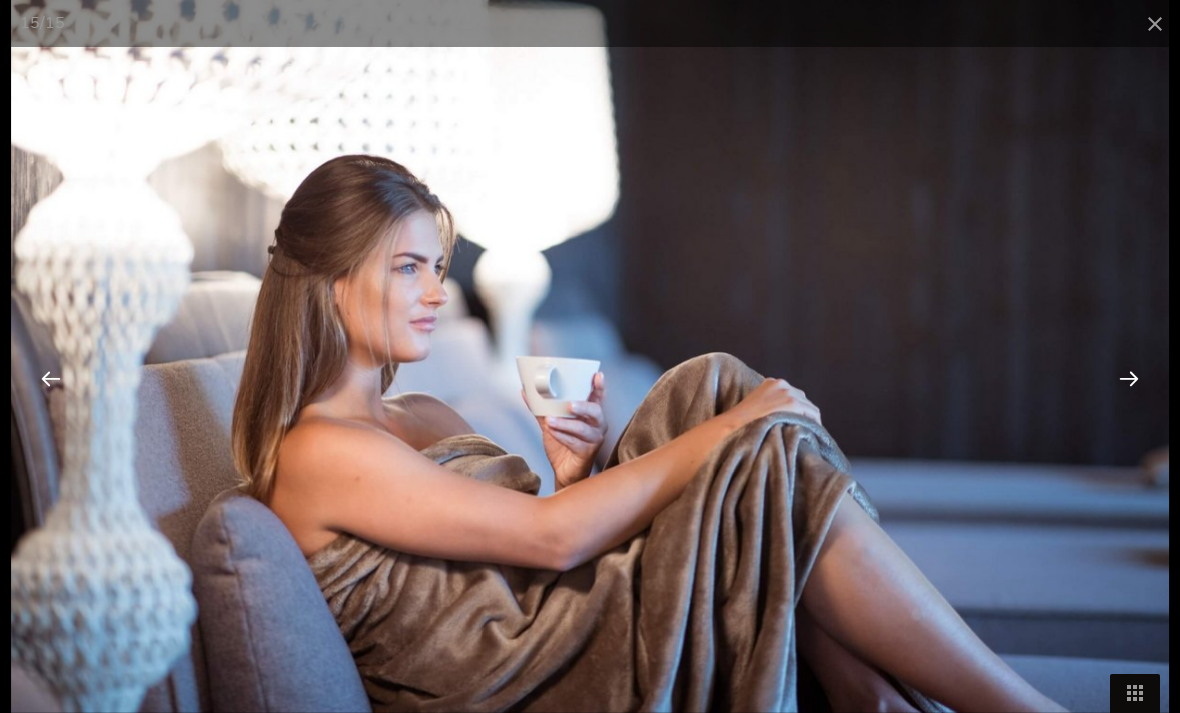 click at bounding box center (1155, 23) 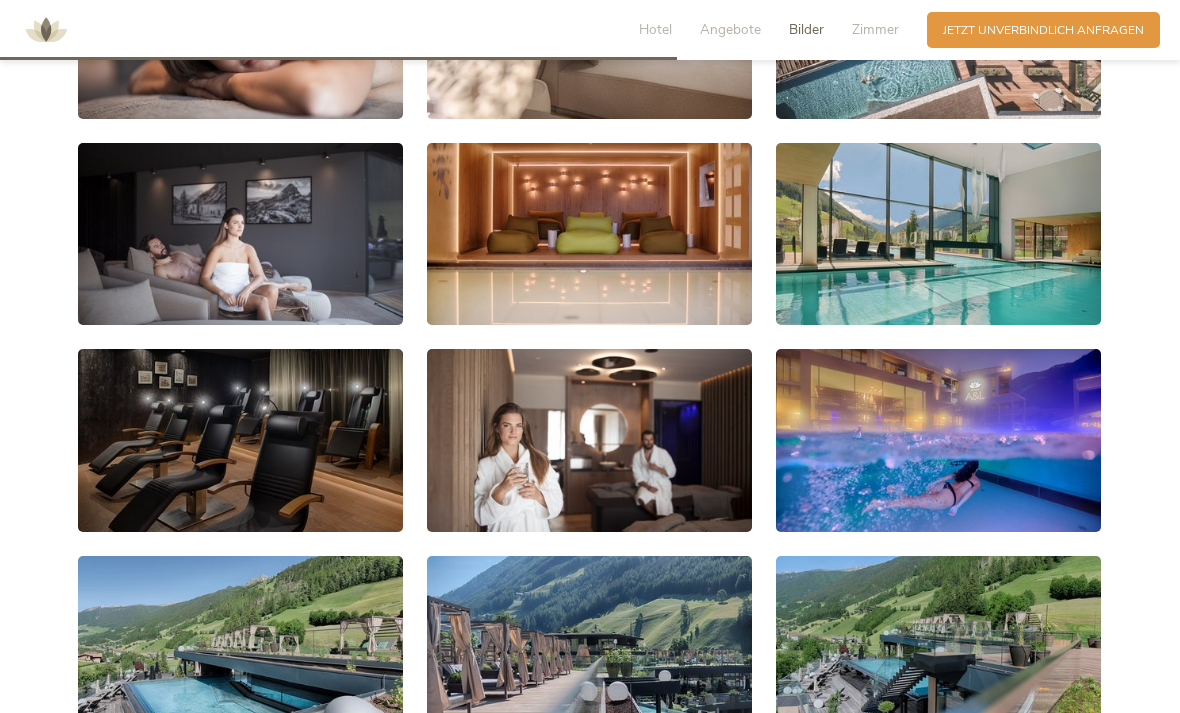 scroll, scrollTop: 3280, scrollLeft: 0, axis: vertical 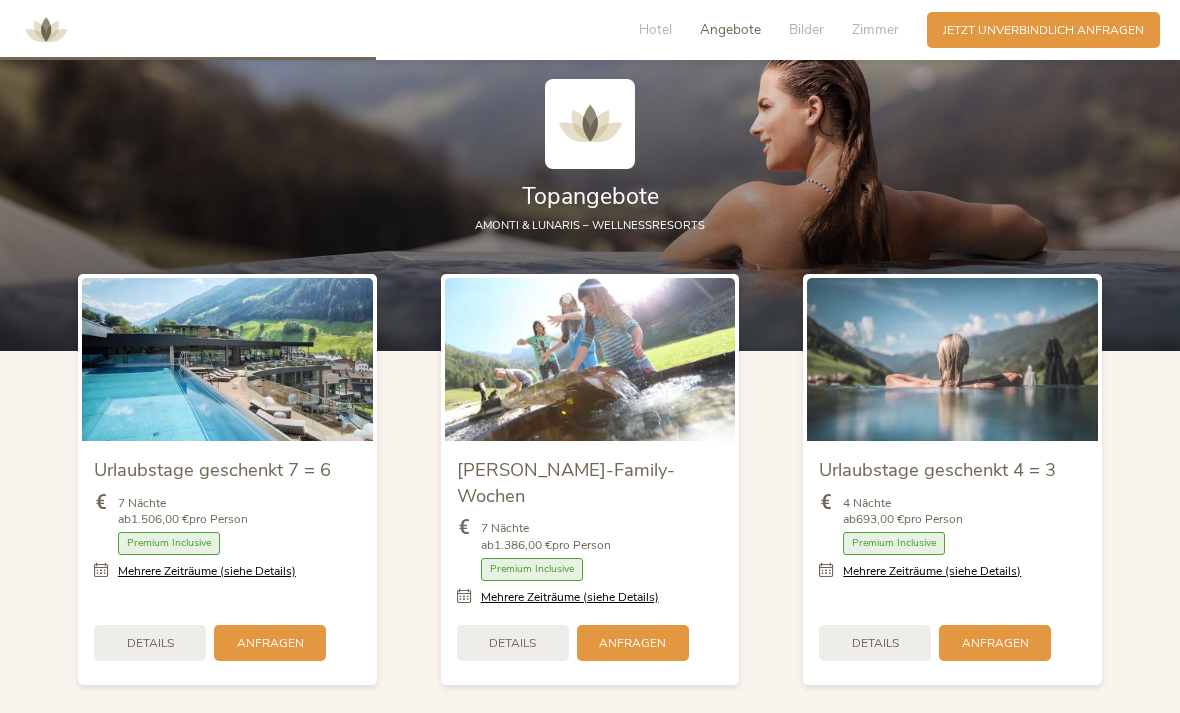 click on "Hotel" at bounding box center (655, 29) 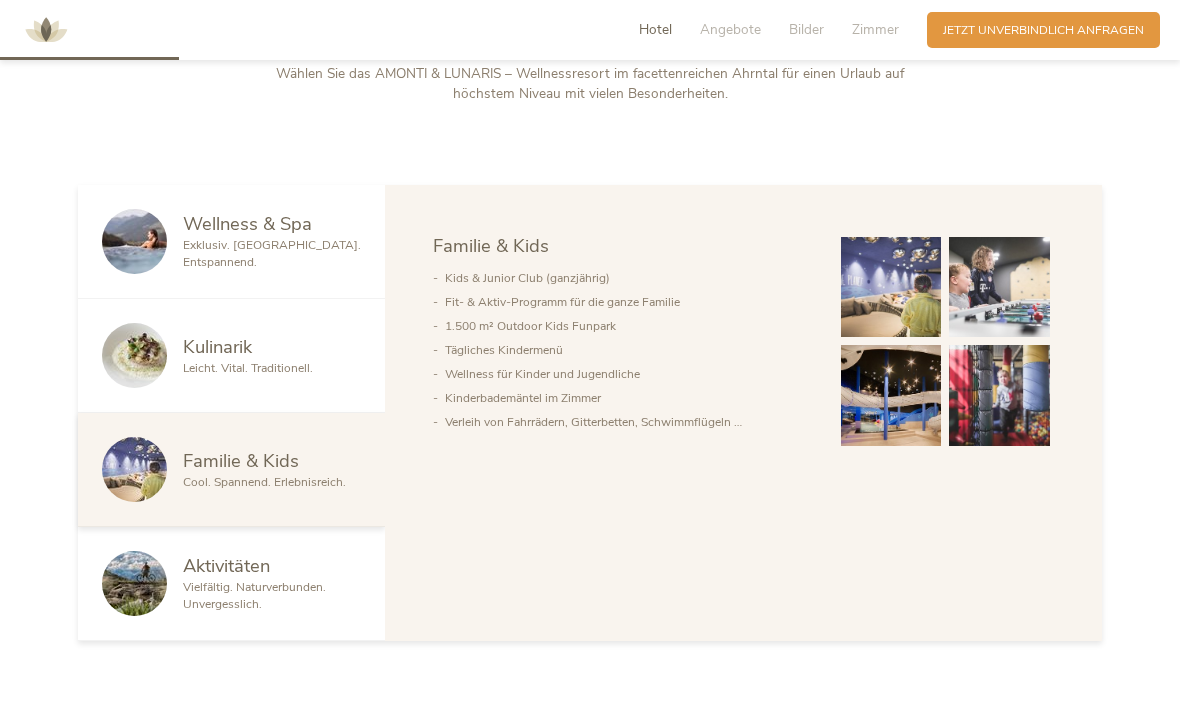 scroll, scrollTop: 848, scrollLeft: 0, axis: vertical 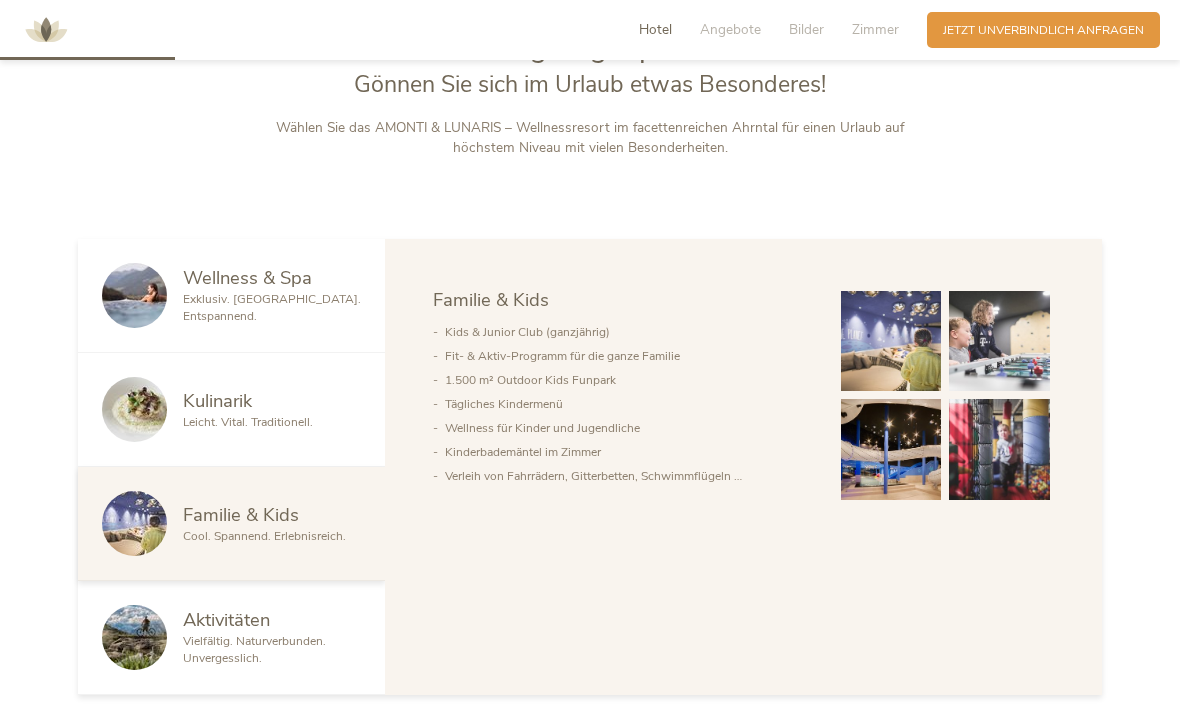 click on "Wellness & Spa" at bounding box center [247, 277] 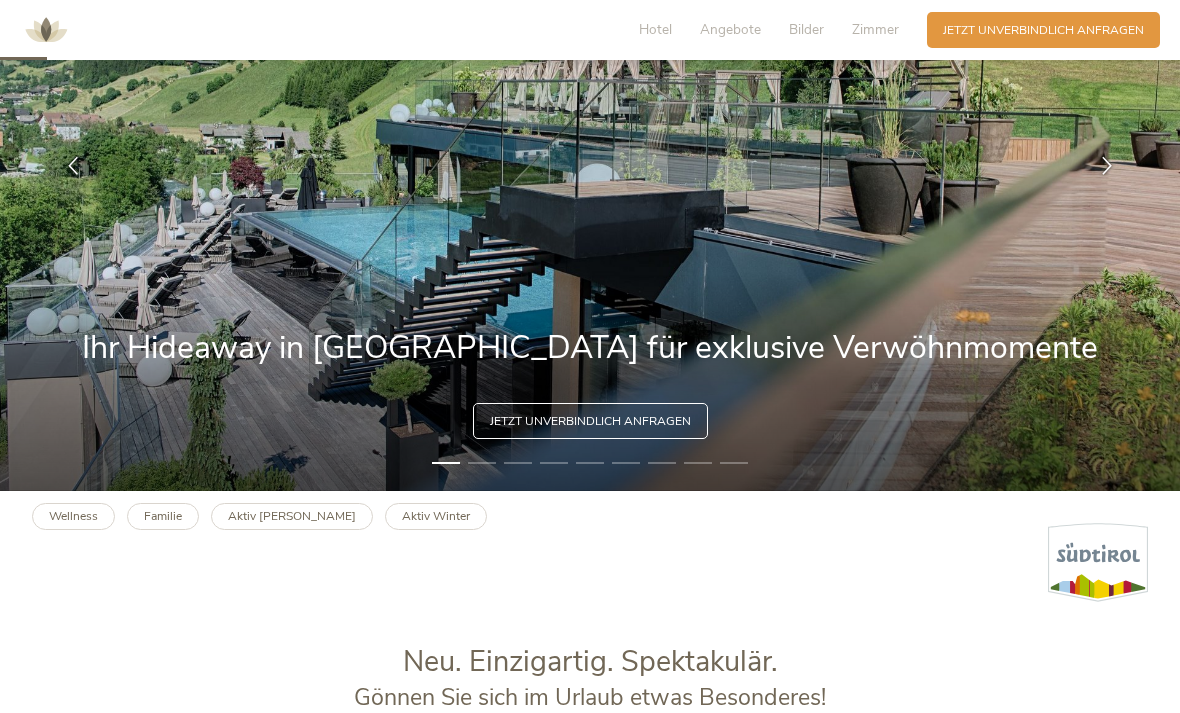 scroll, scrollTop: 226, scrollLeft: 0, axis: vertical 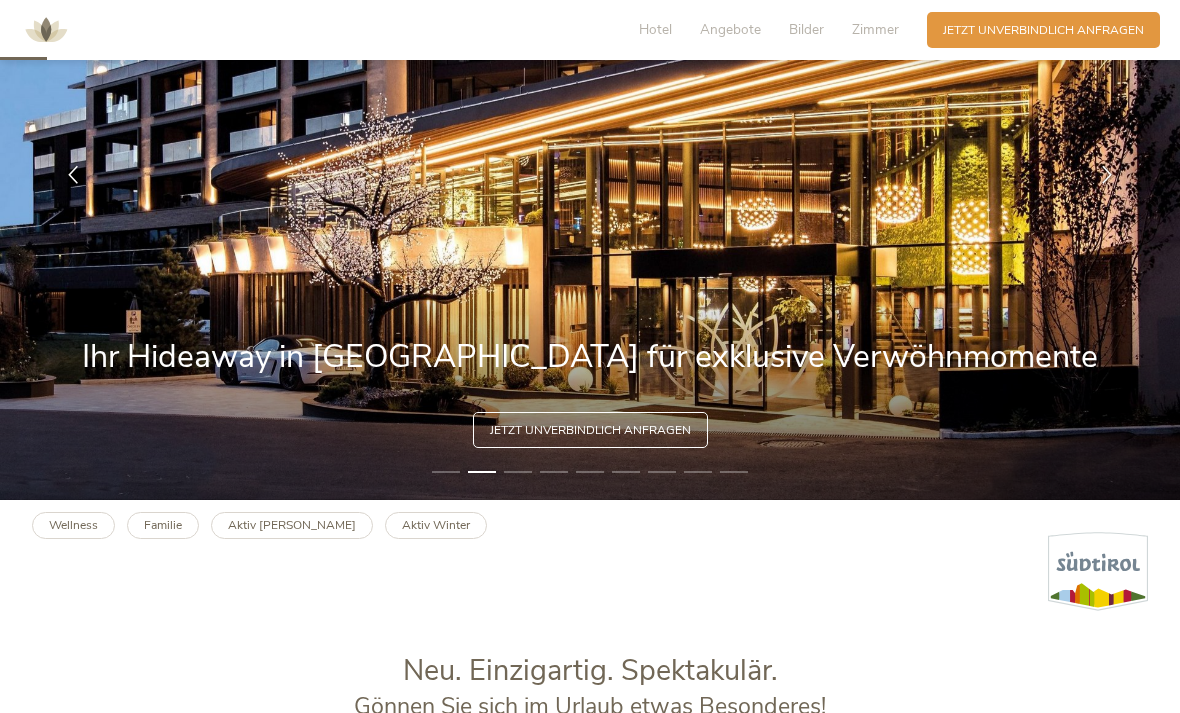 click at bounding box center [73, 175] 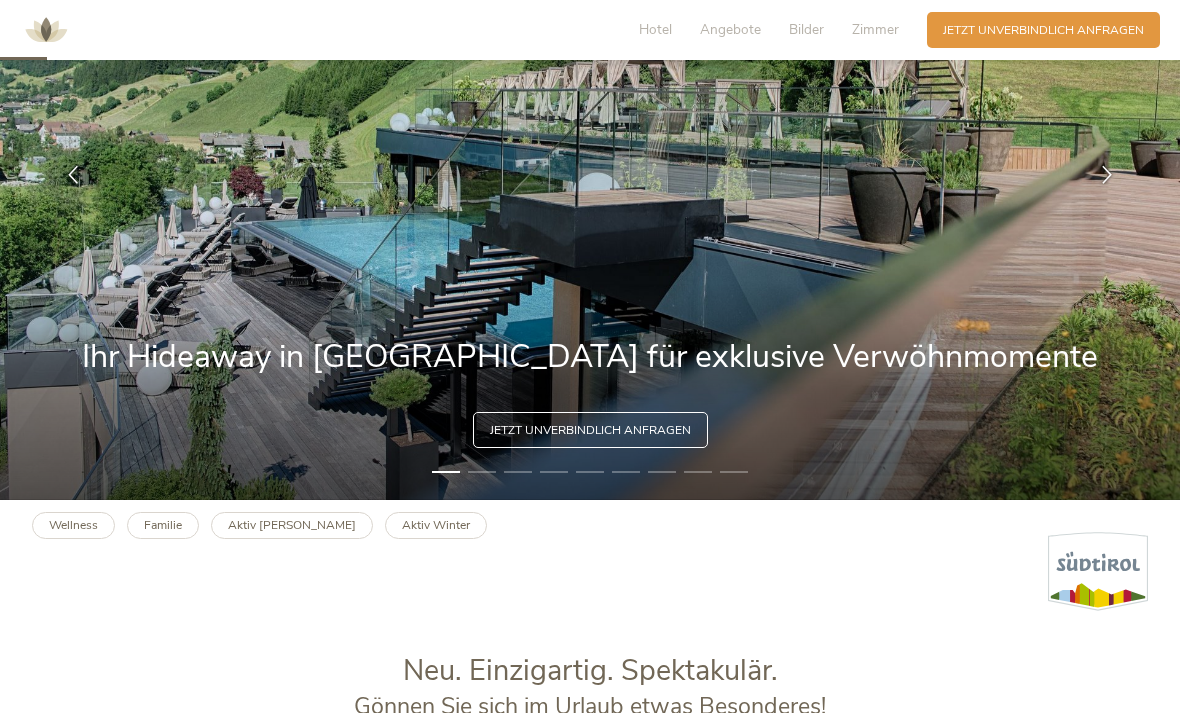 click at bounding box center [73, 175] 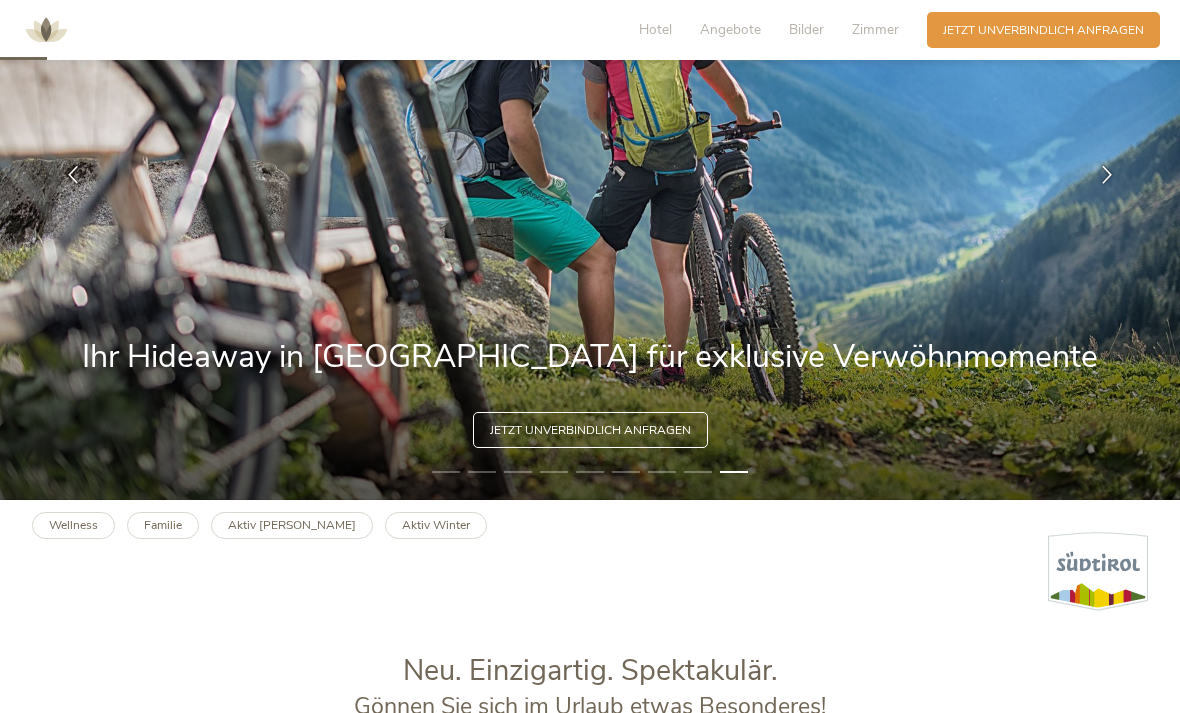 click at bounding box center [73, 175] 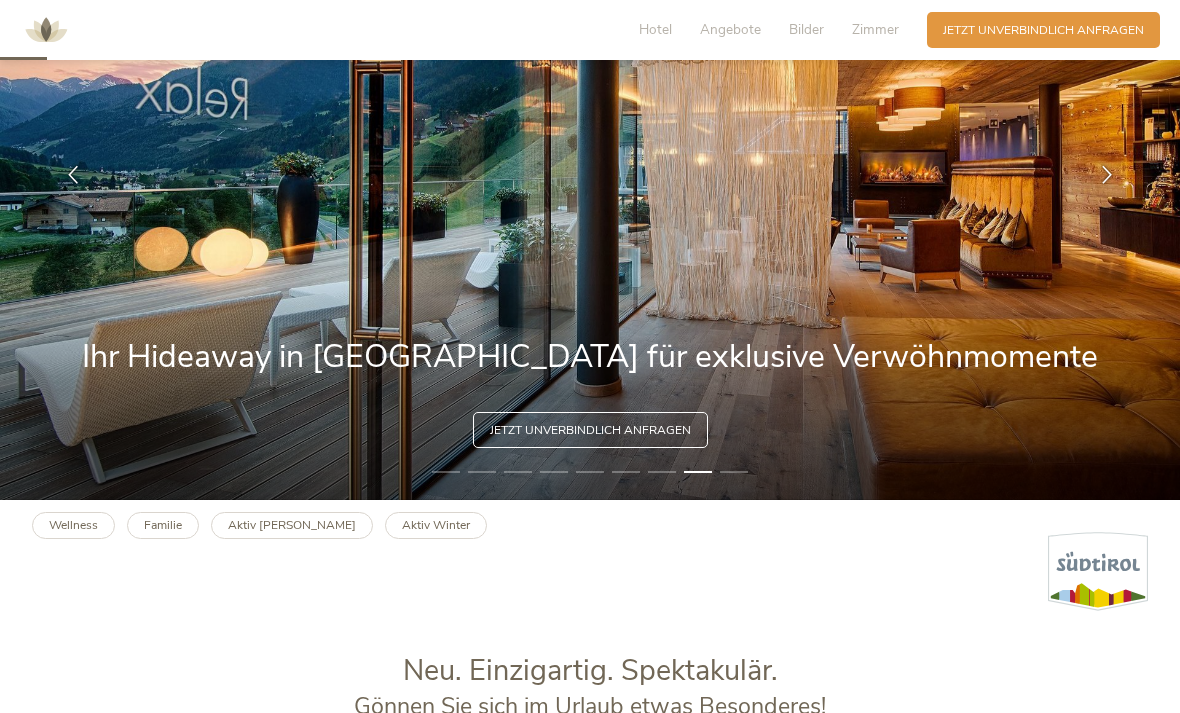 click at bounding box center [73, 175] 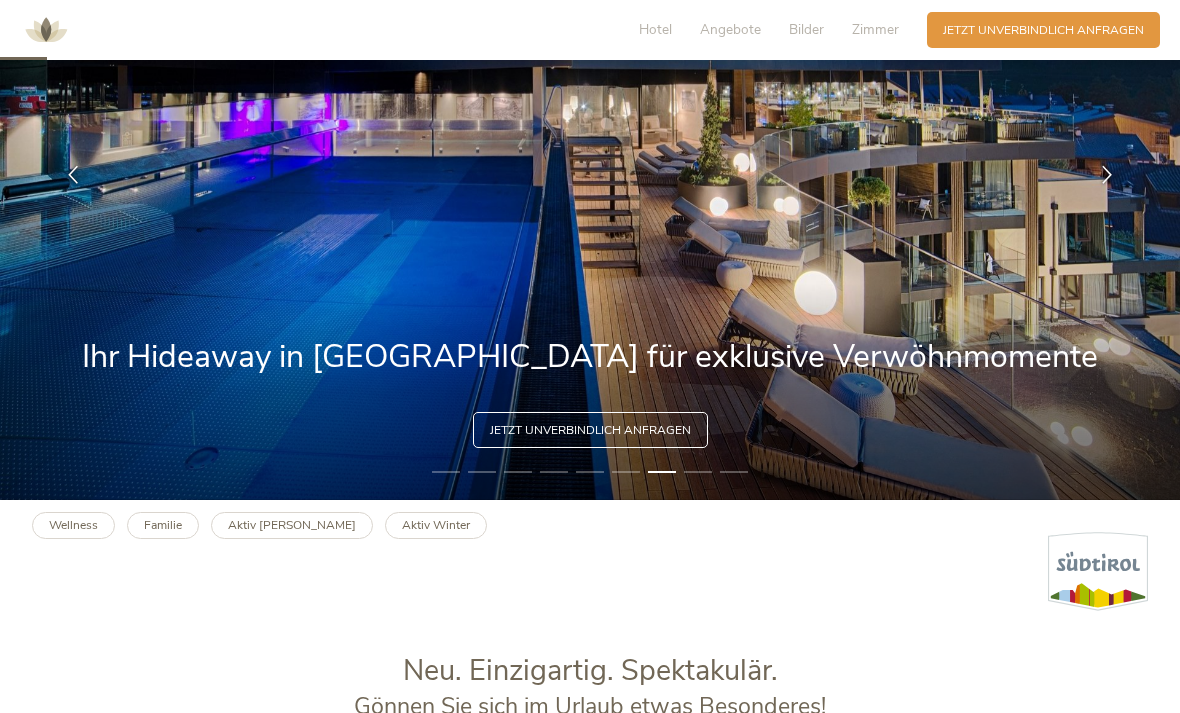 click at bounding box center [73, 175] 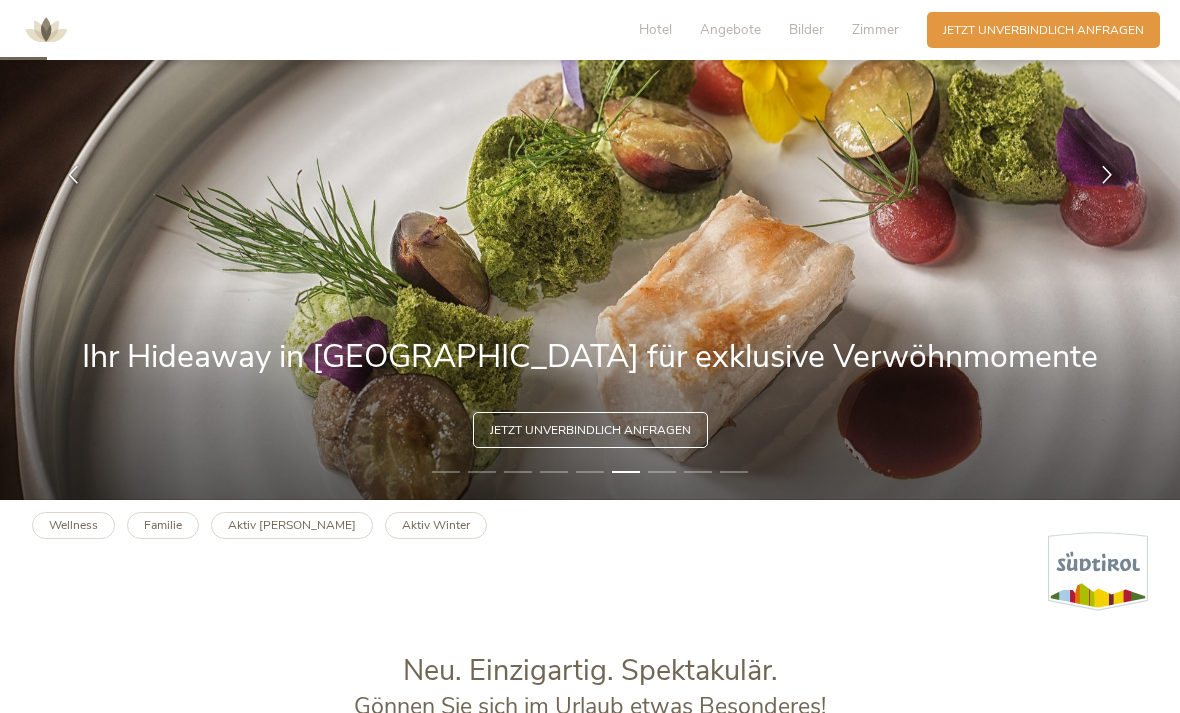 click at bounding box center [73, 175] 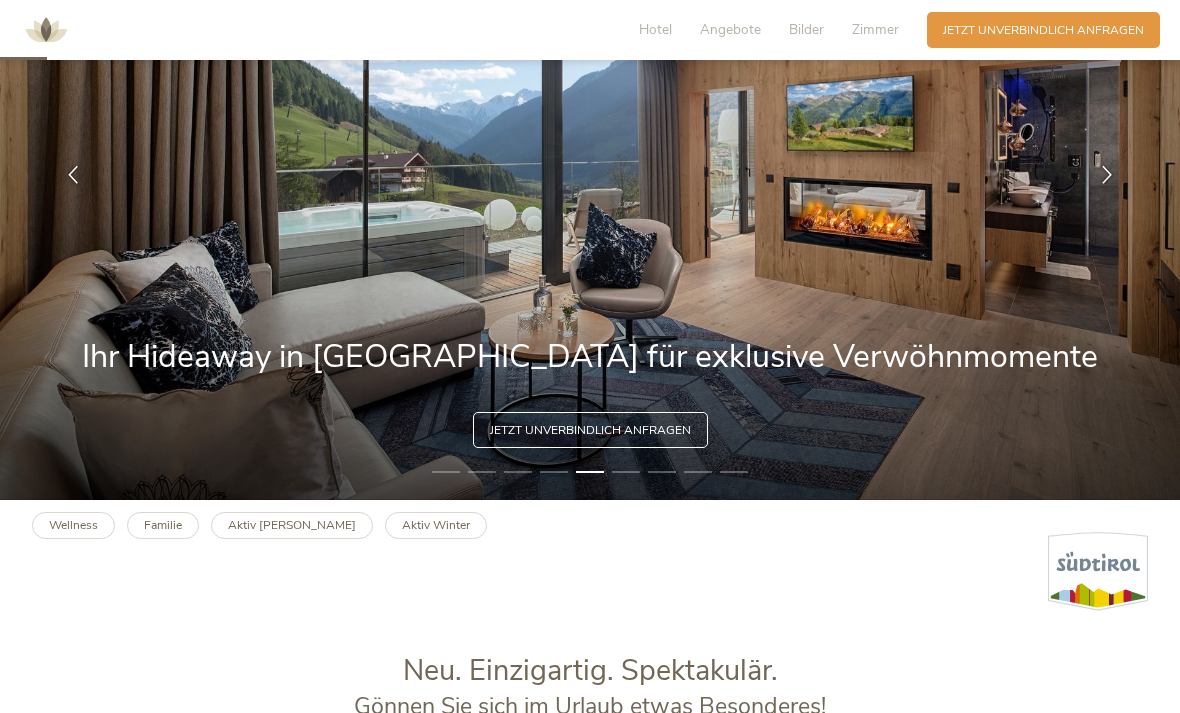 click at bounding box center [73, 175] 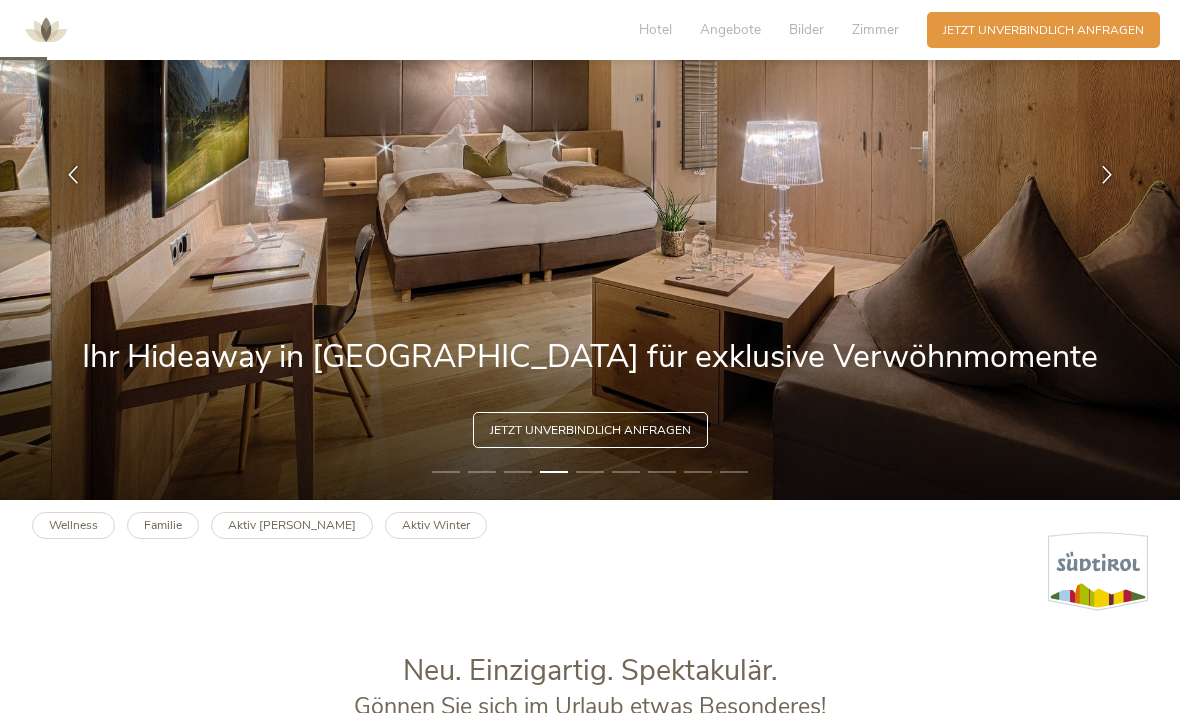 click at bounding box center (73, 175) 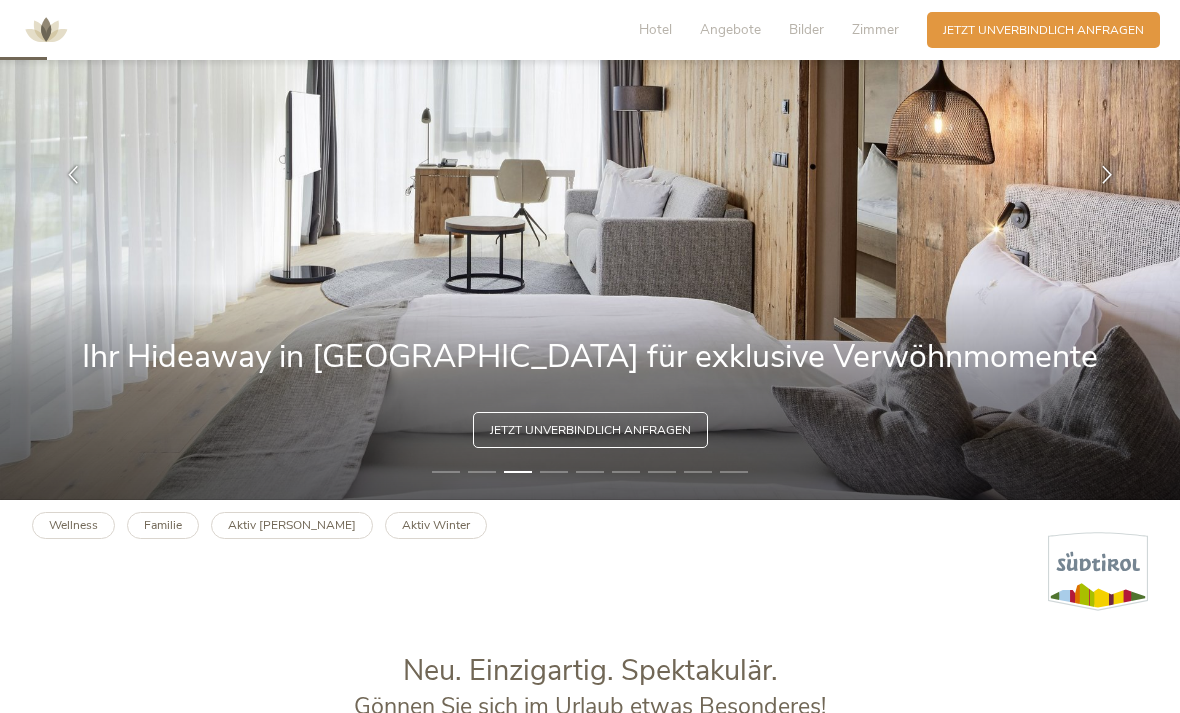 click at bounding box center (73, 175) 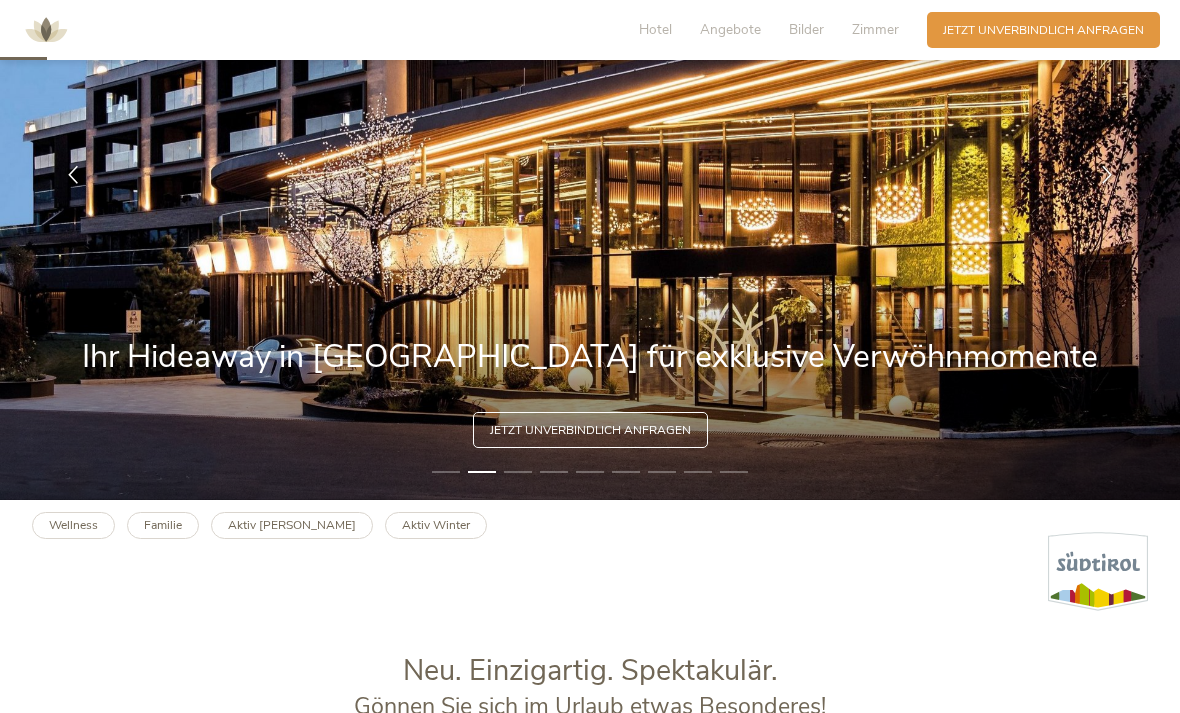click at bounding box center (73, 175) 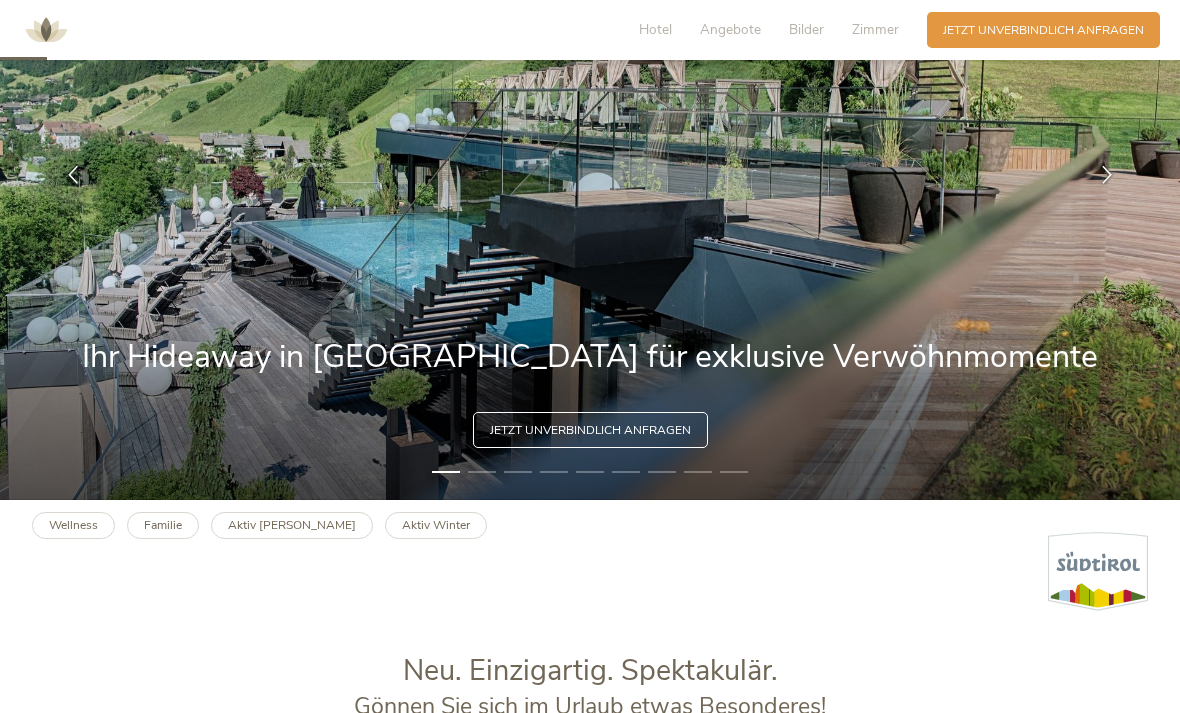 click at bounding box center (1107, 175) 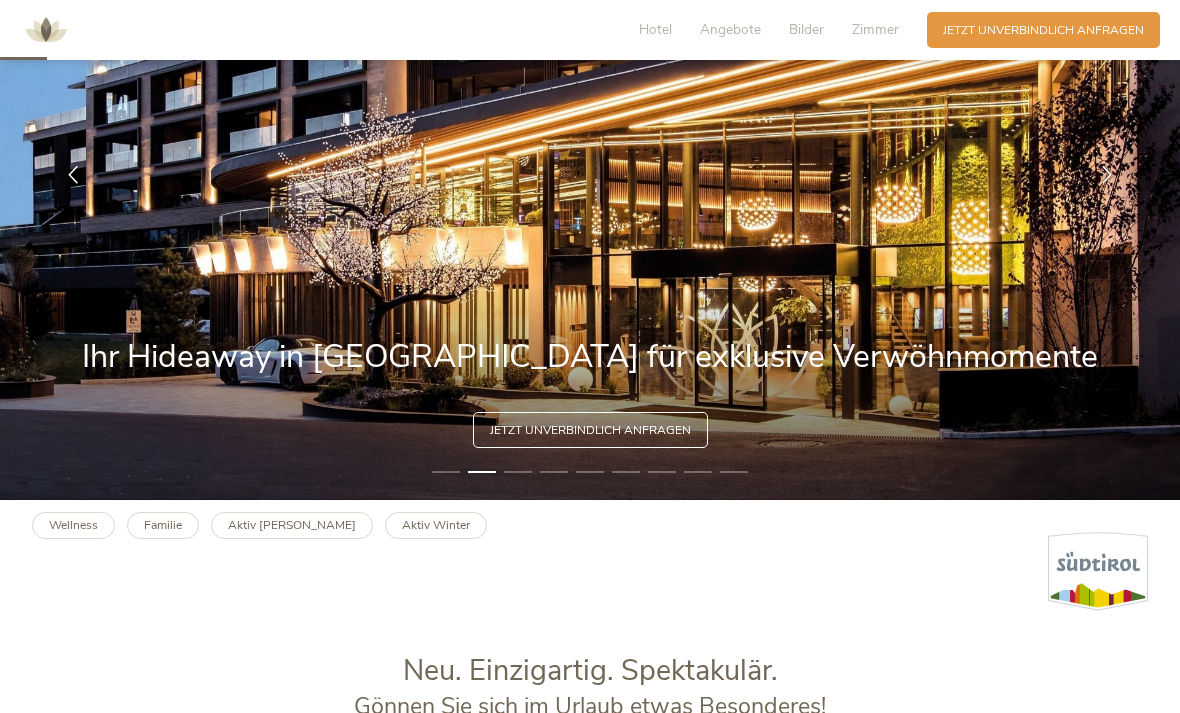 click at bounding box center [1107, 175] 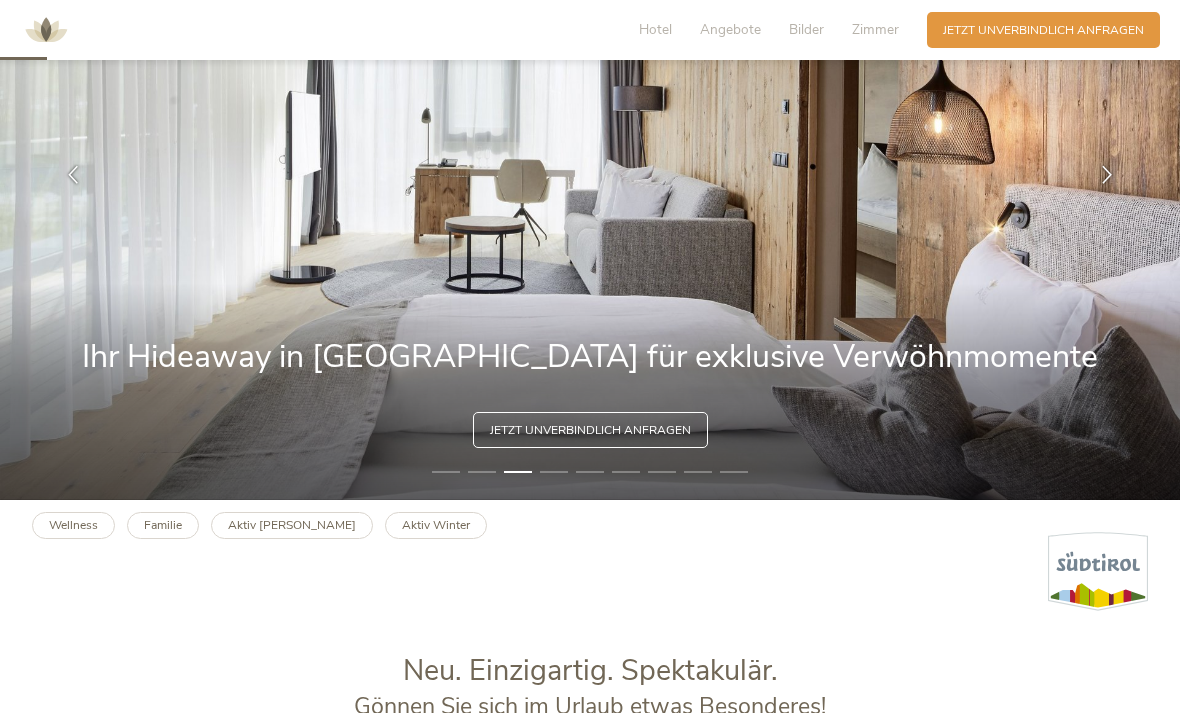 click at bounding box center [1107, 175] 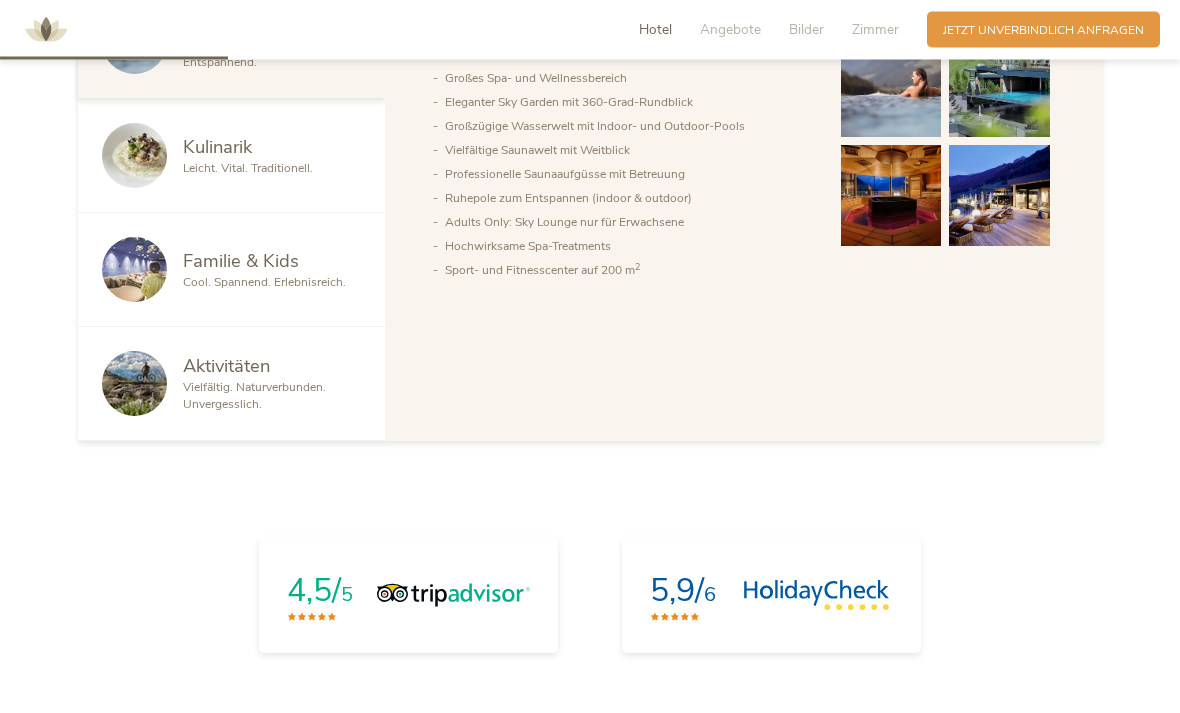scroll, scrollTop: 1116, scrollLeft: 0, axis: vertical 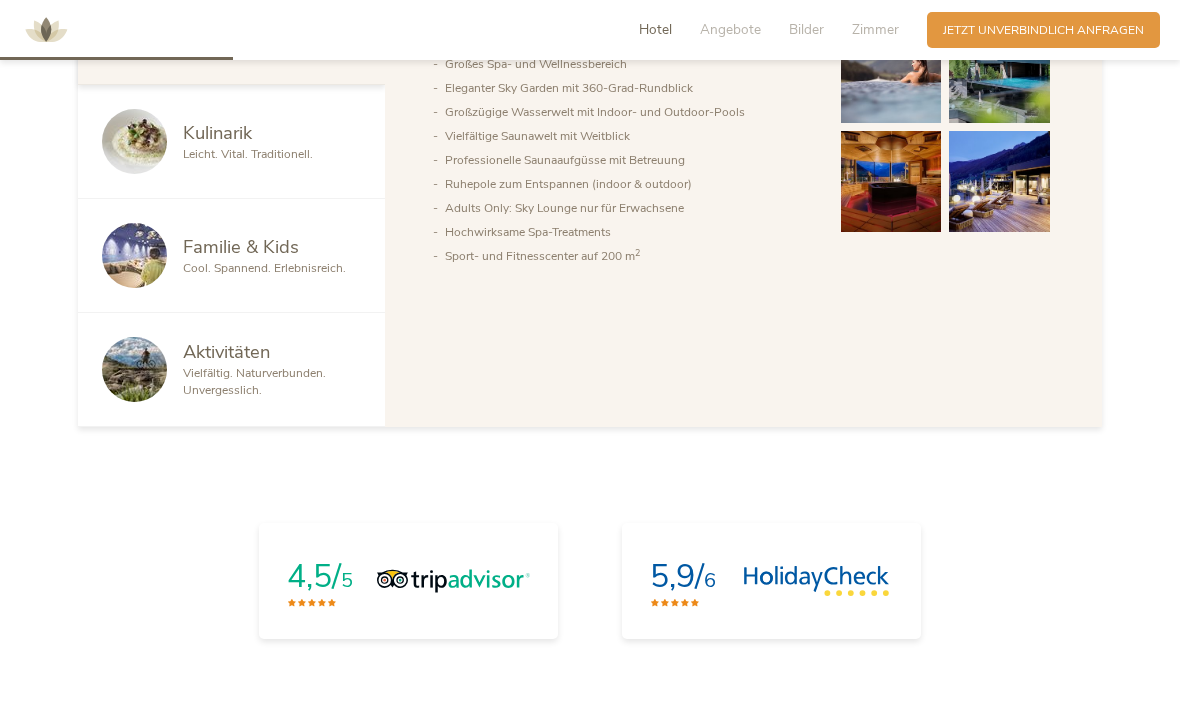 click at bounding box center (142, 369) 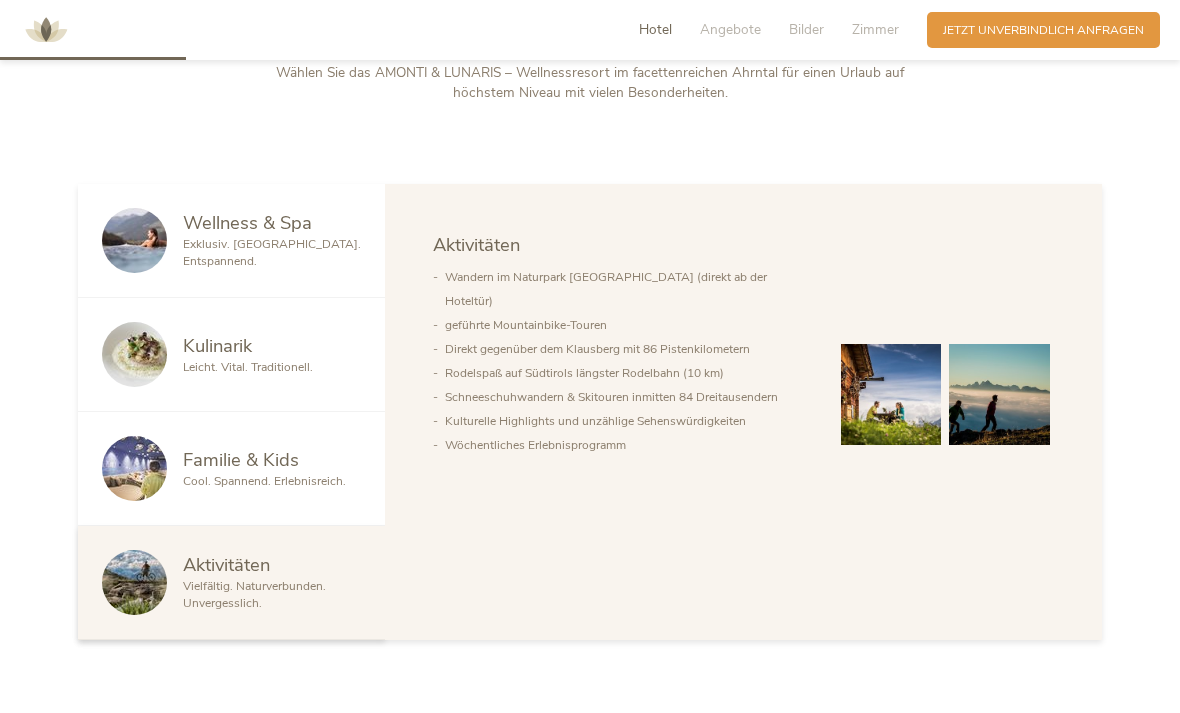 scroll, scrollTop: 902, scrollLeft: 0, axis: vertical 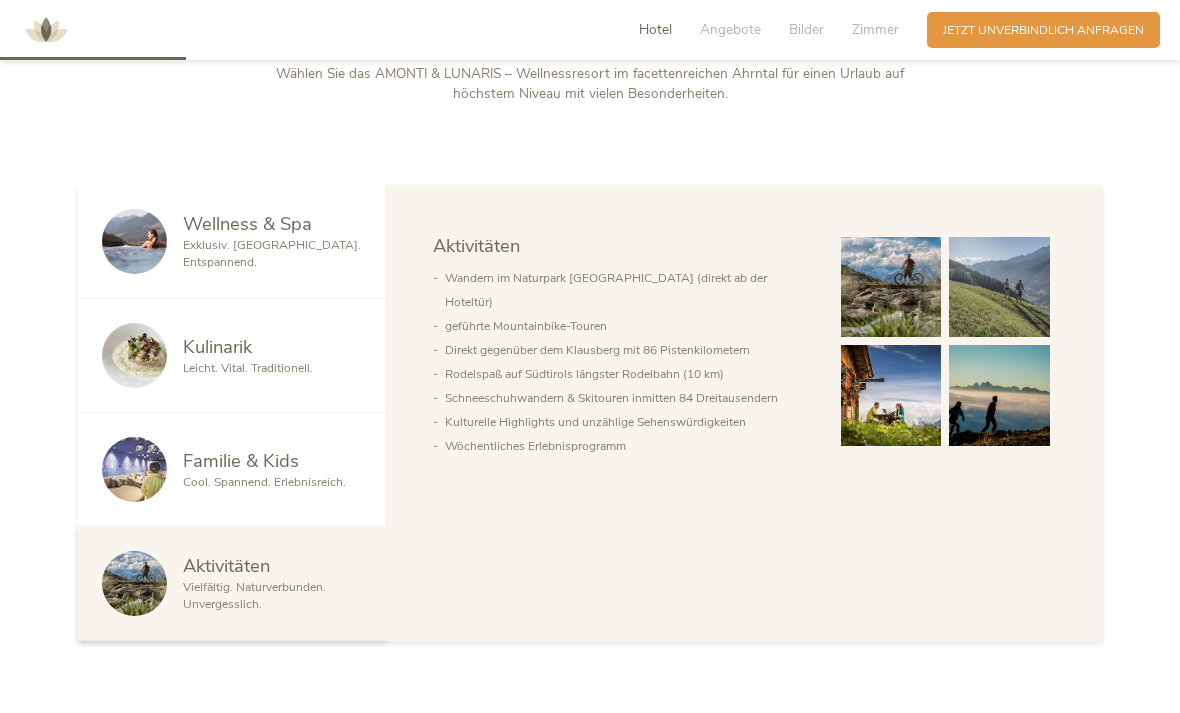 click on "Cool. Spannend. Erlebnisreich." at bounding box center (264, 482) 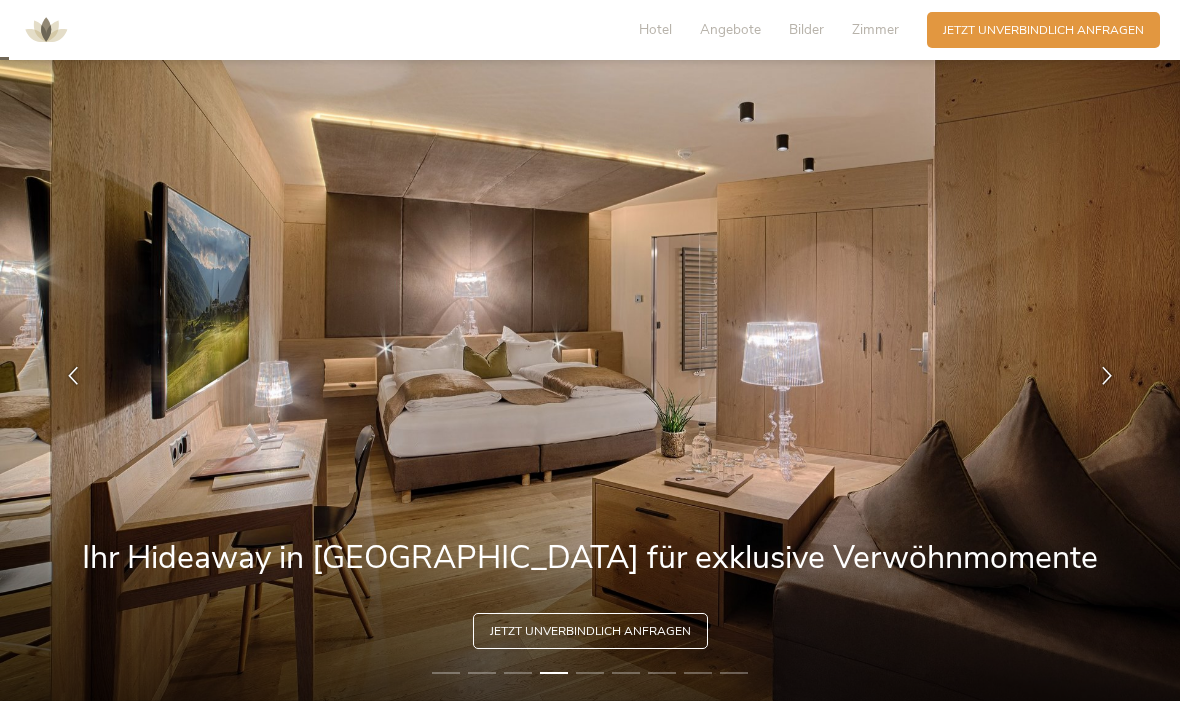 scroll, scrollTop: 0, scrollLeft: 0, axis: both 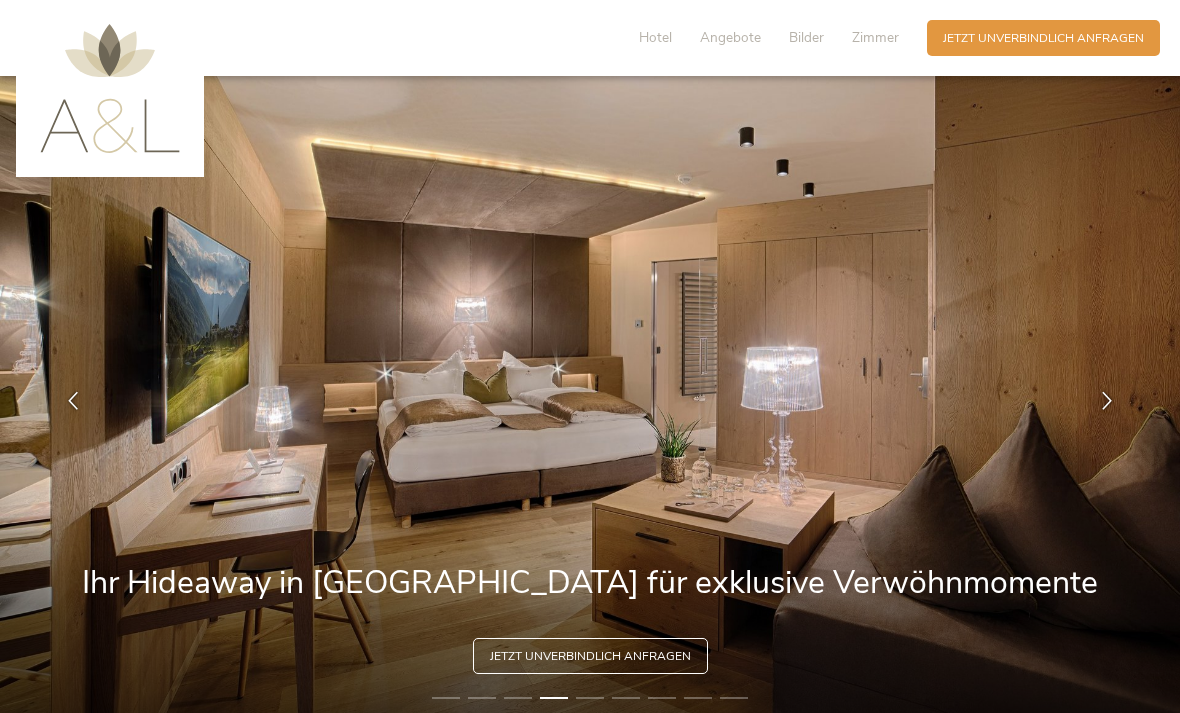 click at bounding box center (1107, 401) 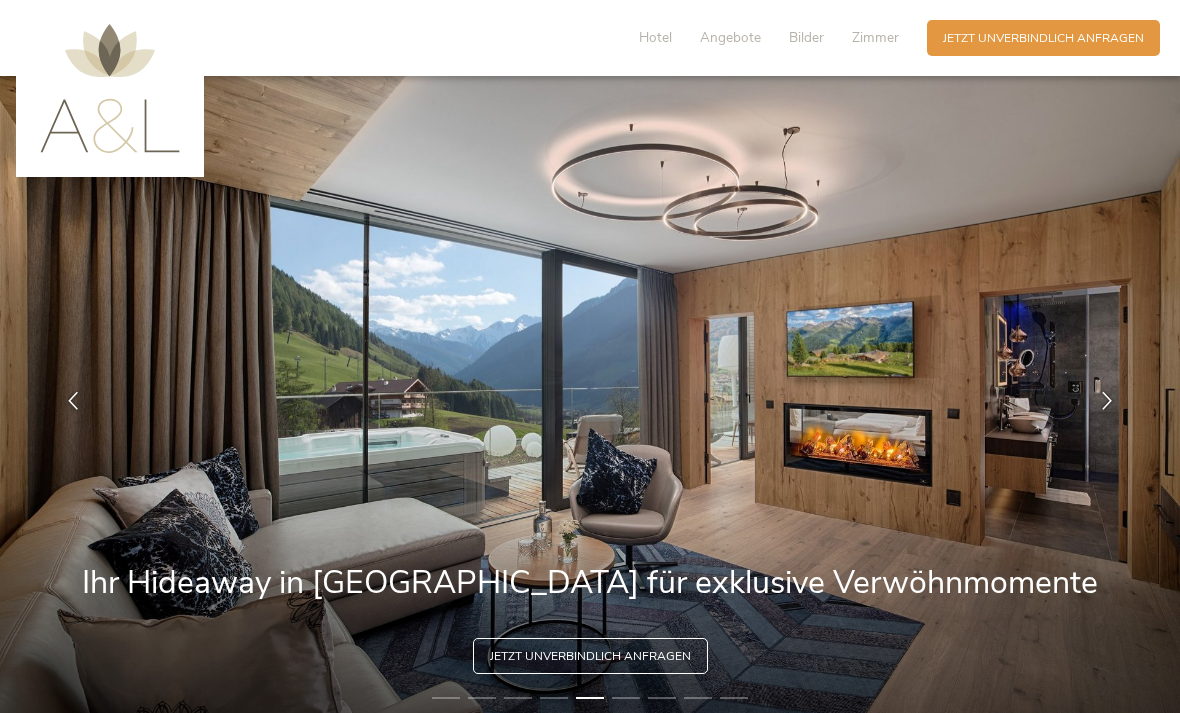 click at bounding box center (1107, 401) 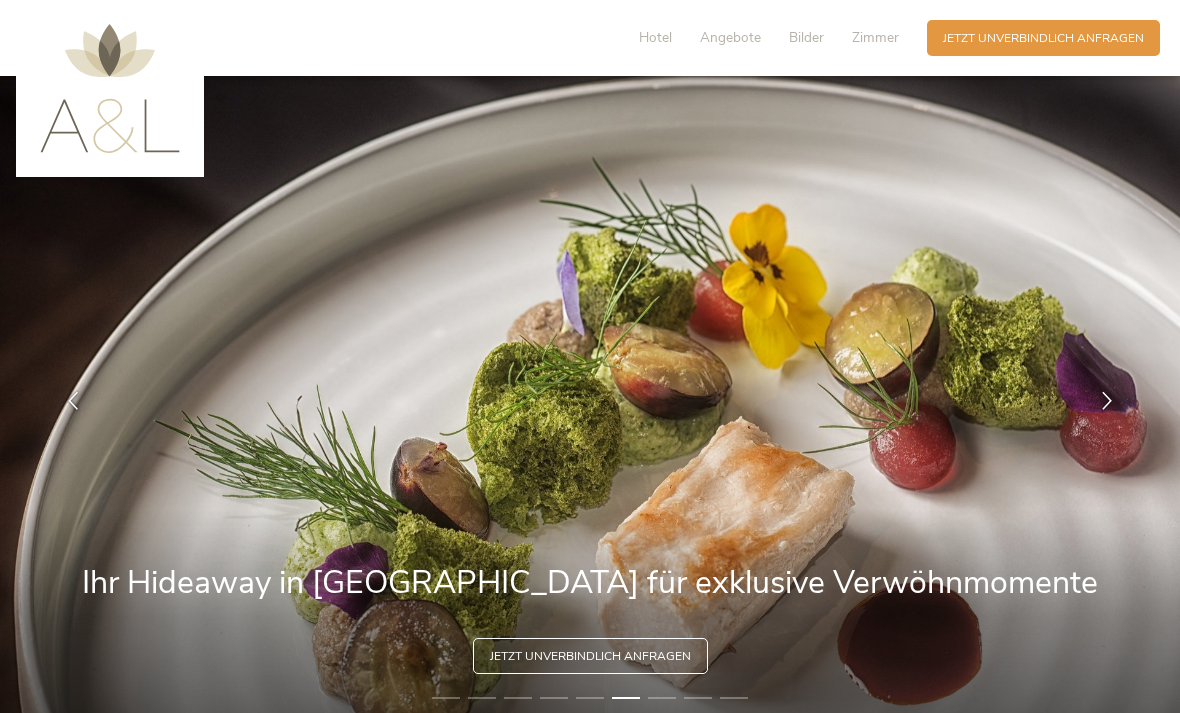 click at bounding box center (1107, 401) 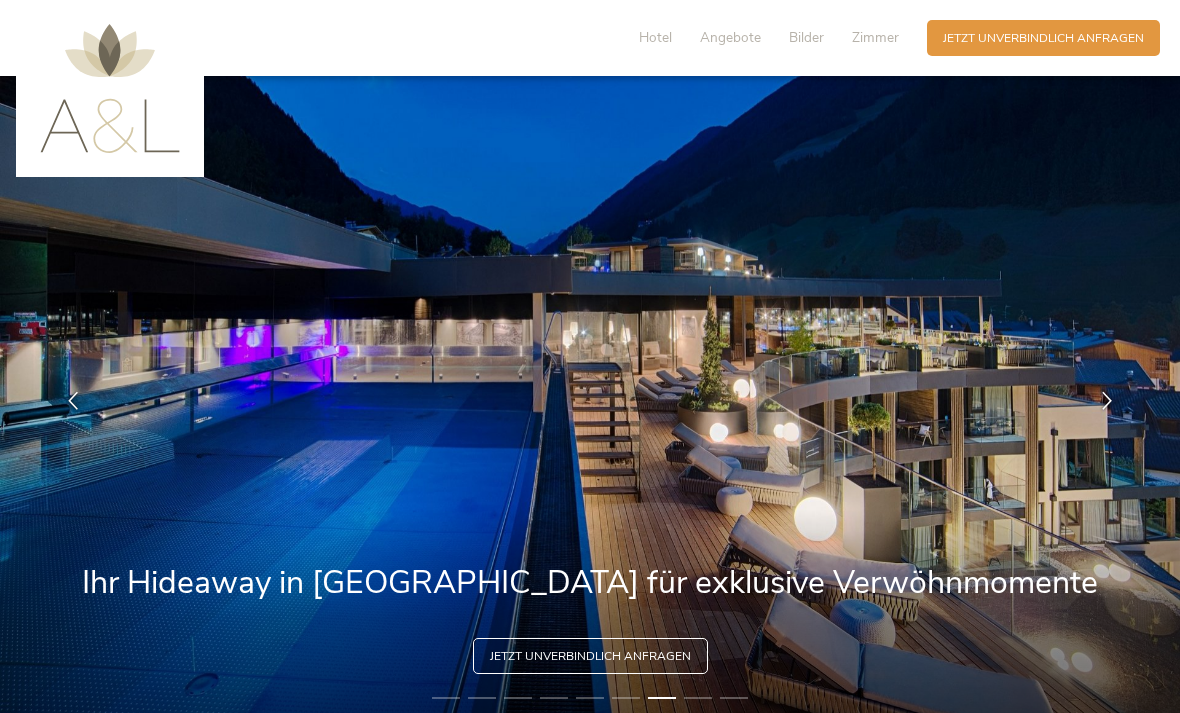 click at bounding box center (1107, 401) 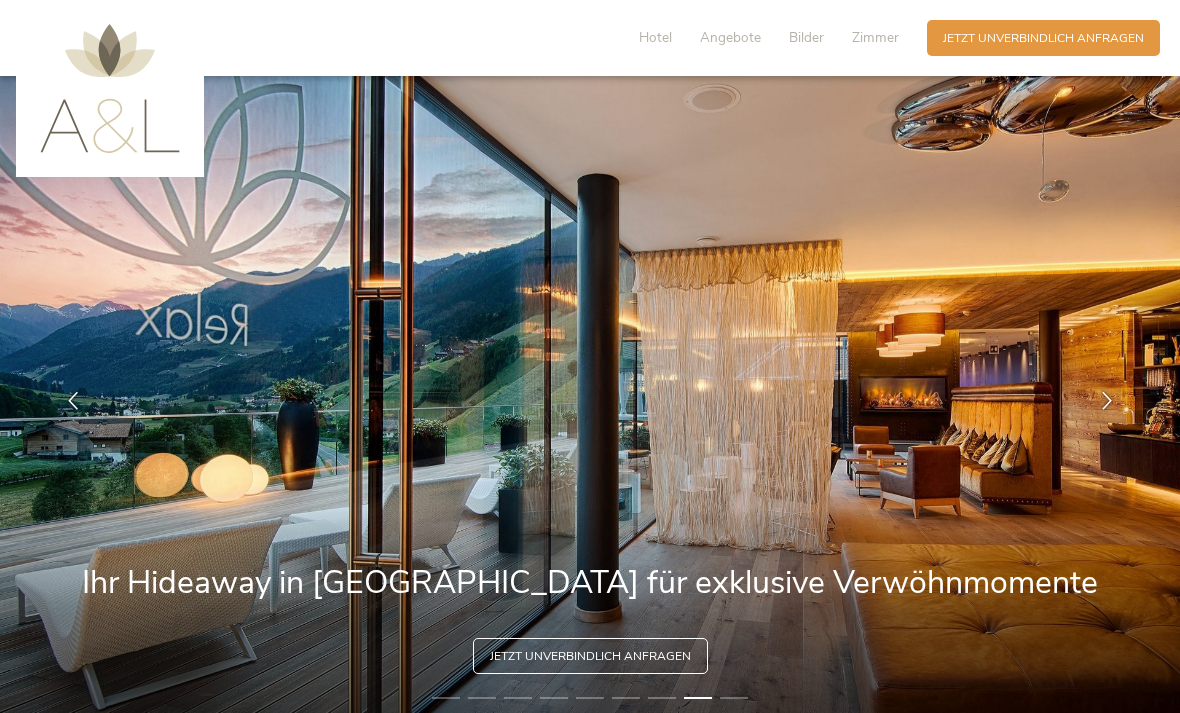 click at bounding box center [73, 401] 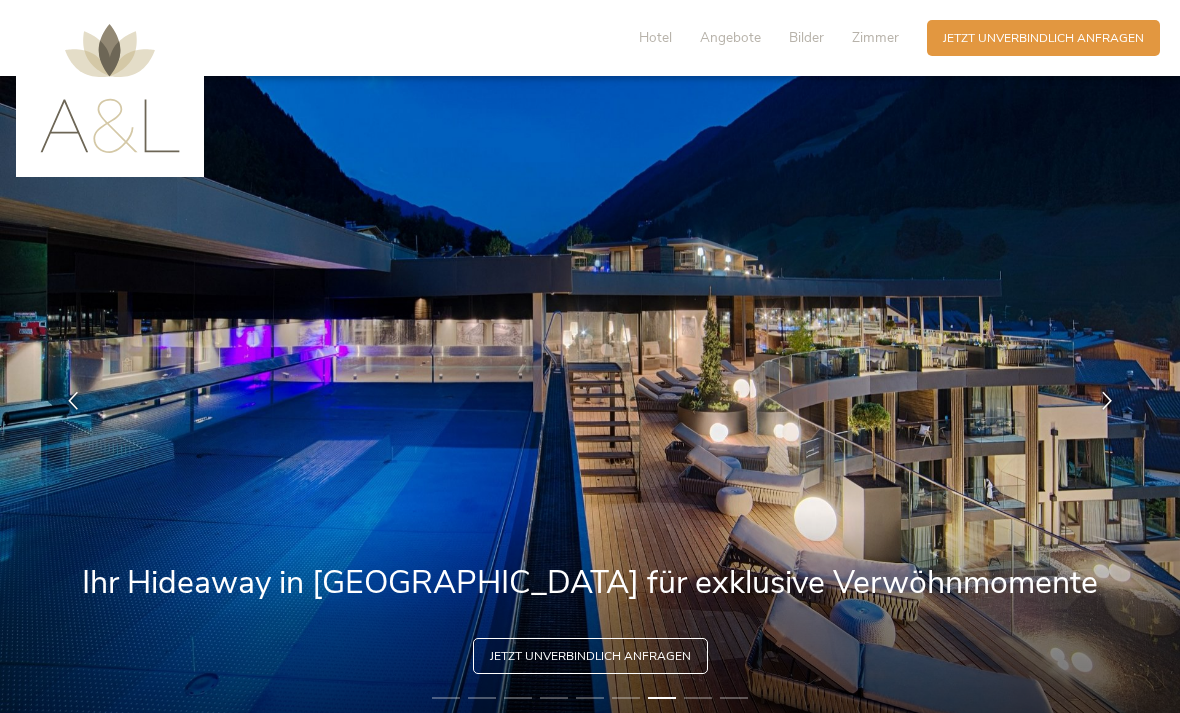 click at bounding box center [1107, 401] 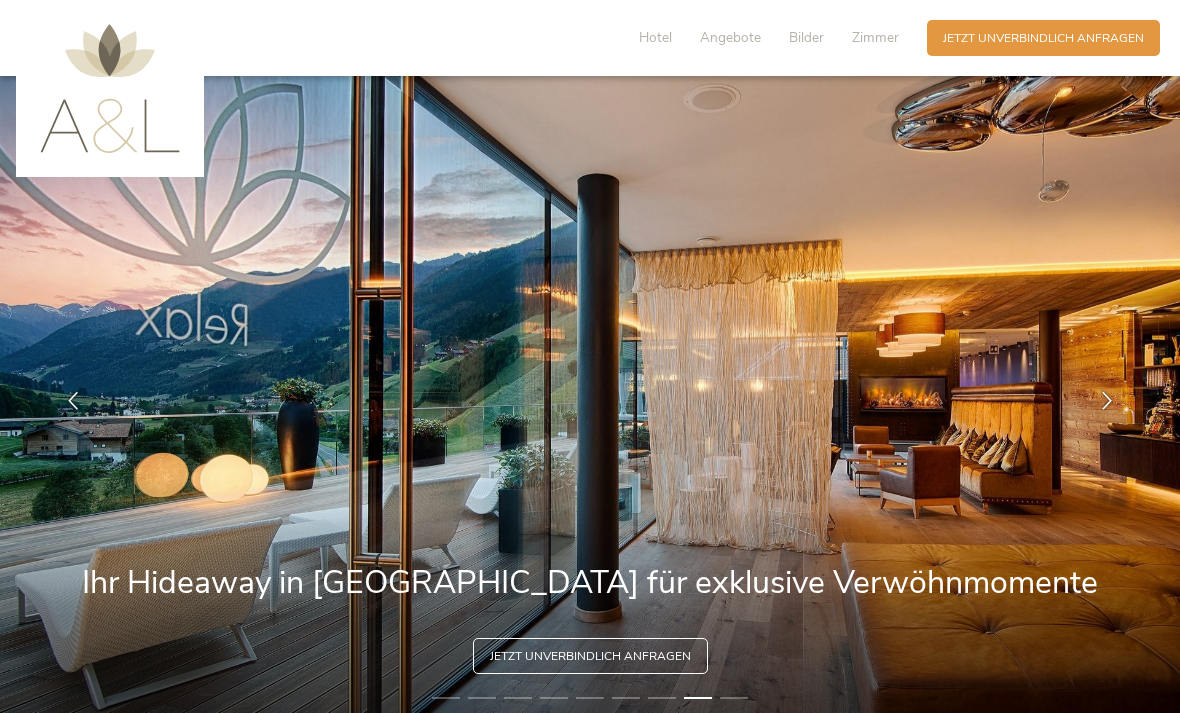 click at bounding box center (1107, 401) 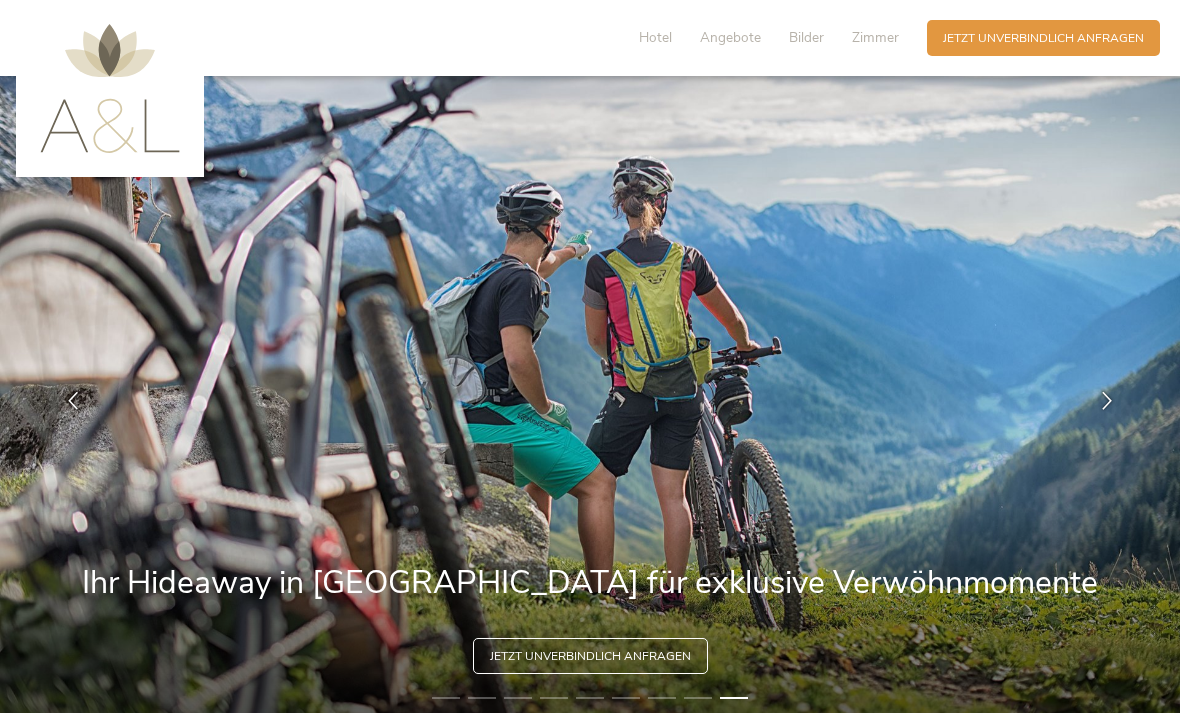 click at bounding box center [1107, 401] 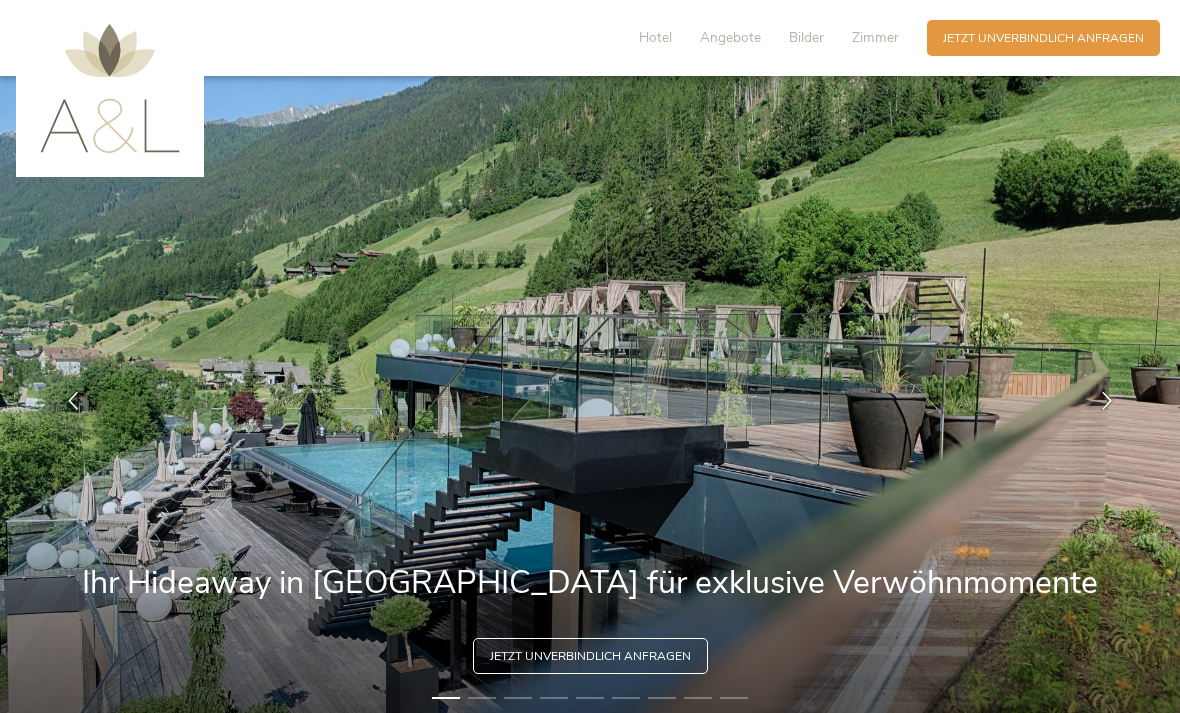click at bounding box center [1107, 401] 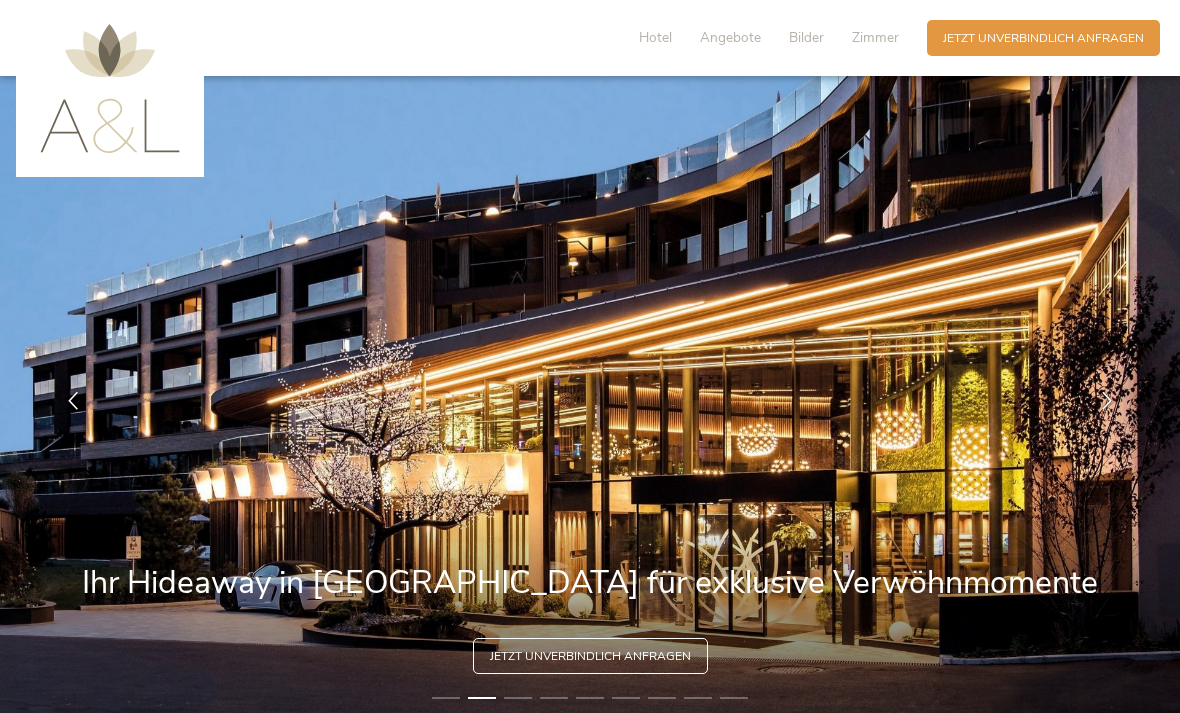 click at bounding box center (1107, 401) 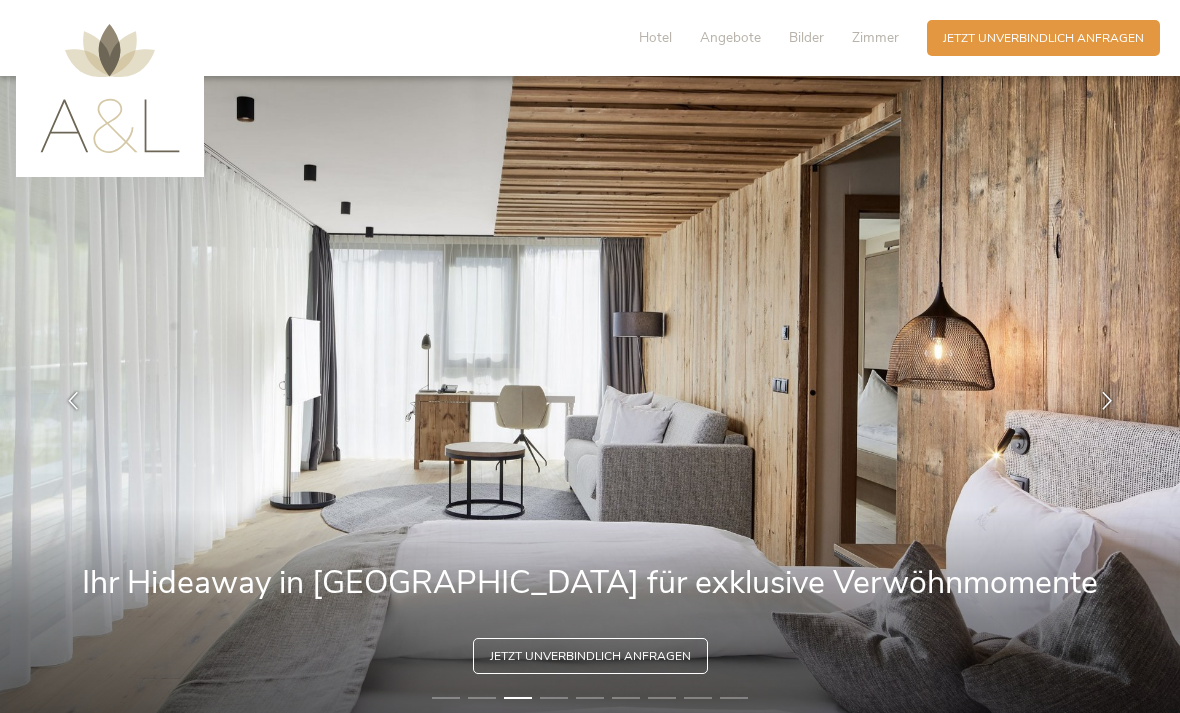 click at bounding box center (1107, 401) 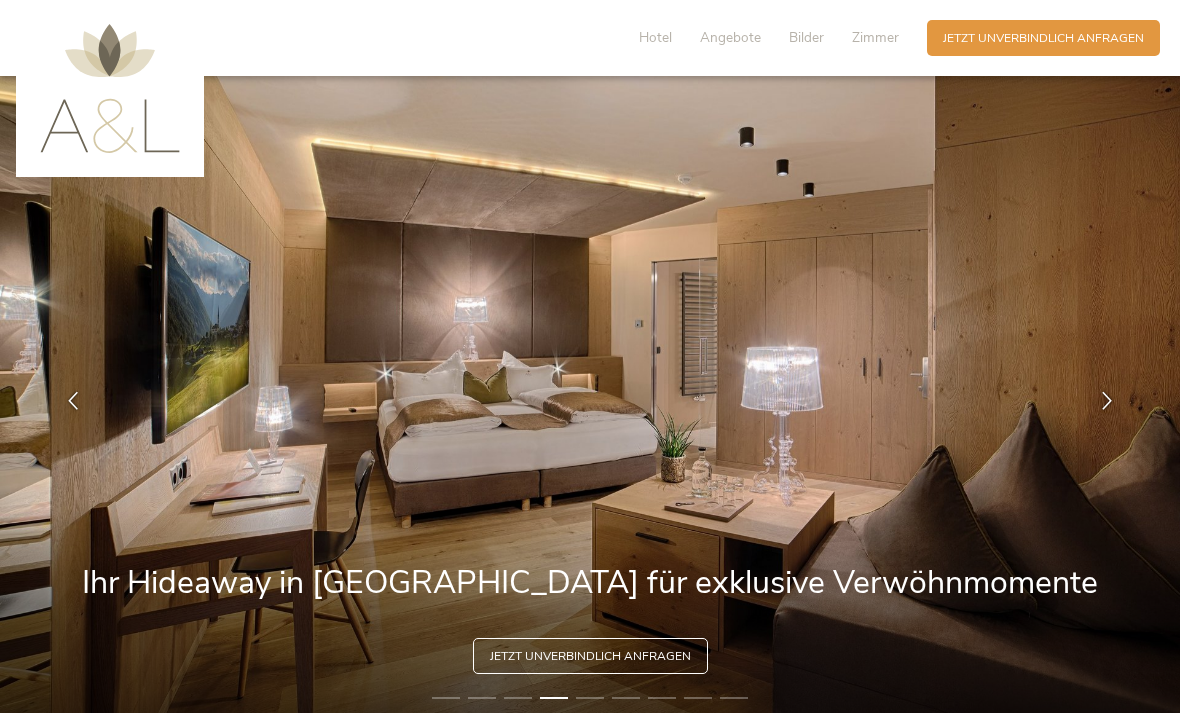 click at bounding box center (1107, 401) 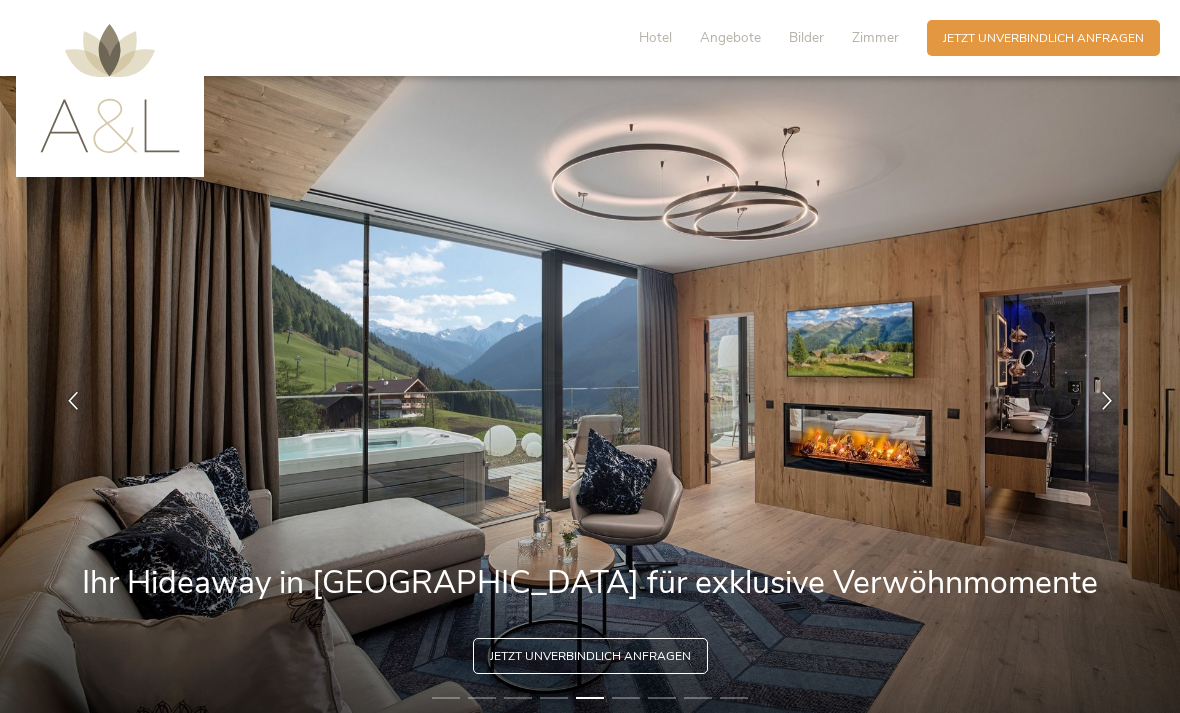 click at bounding box center (1107, 401) 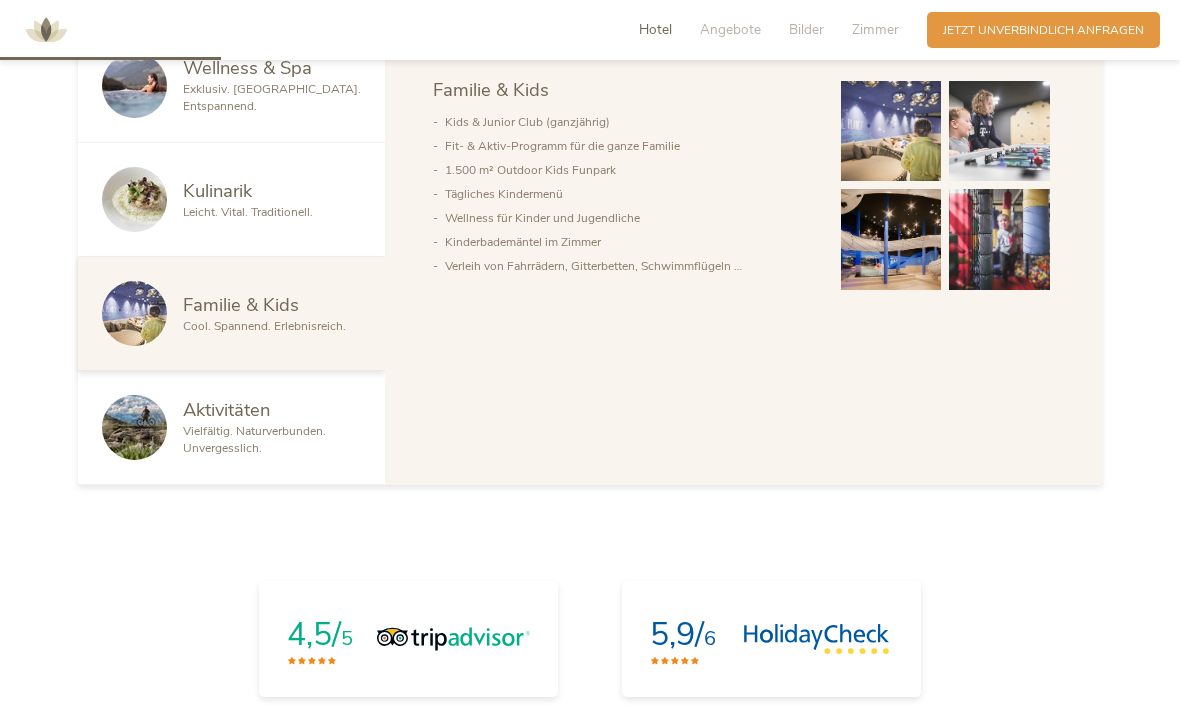 scroll, scrollTop: 1059, scrollLeft: 0, axis: vertical 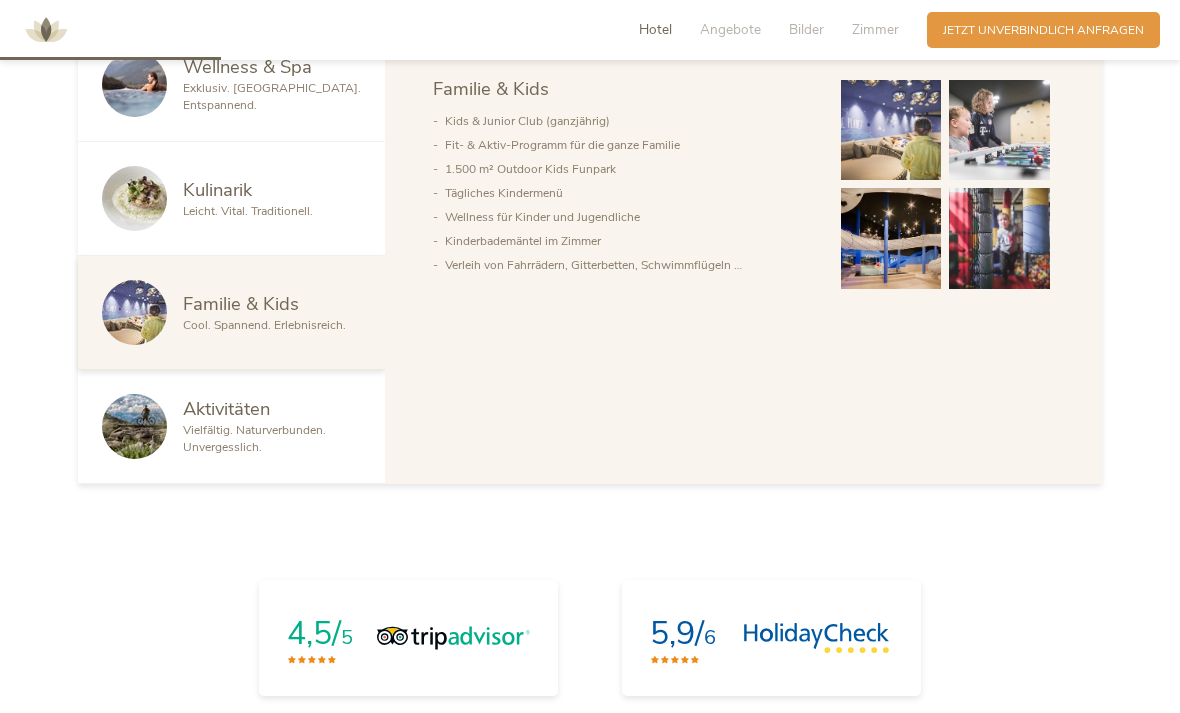 click on "Wellness & Spa" at bounding box center [247, 66] 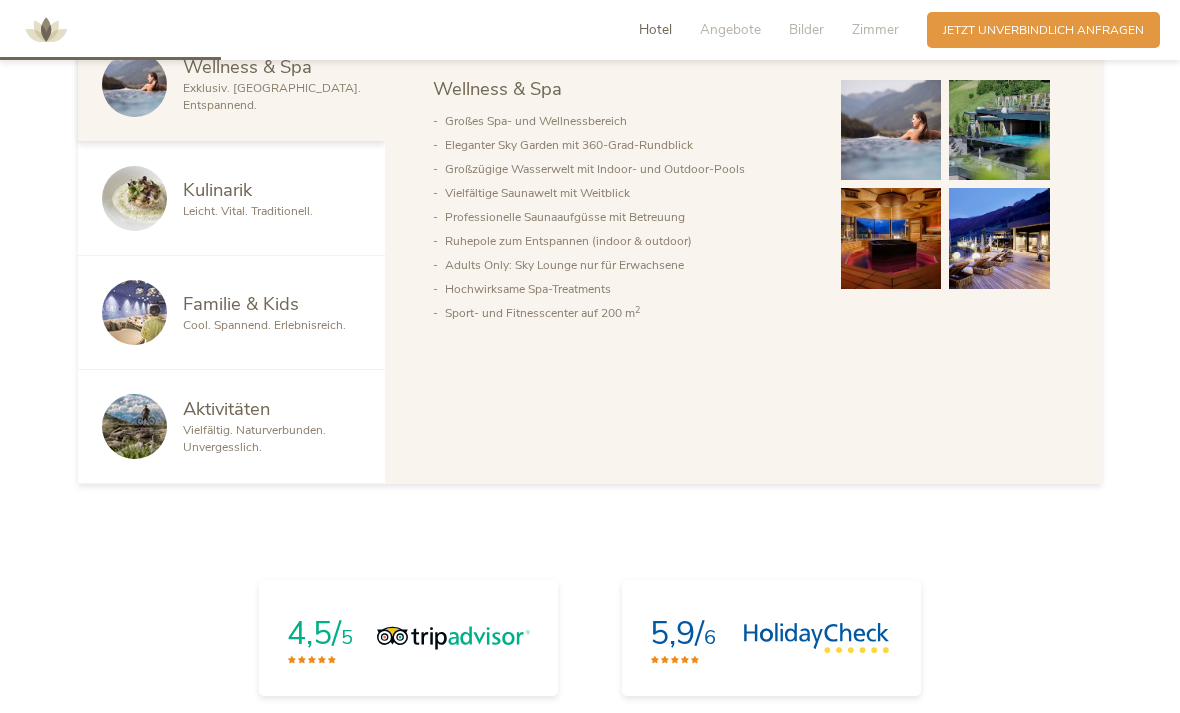 click at bounding box center [999, 130] 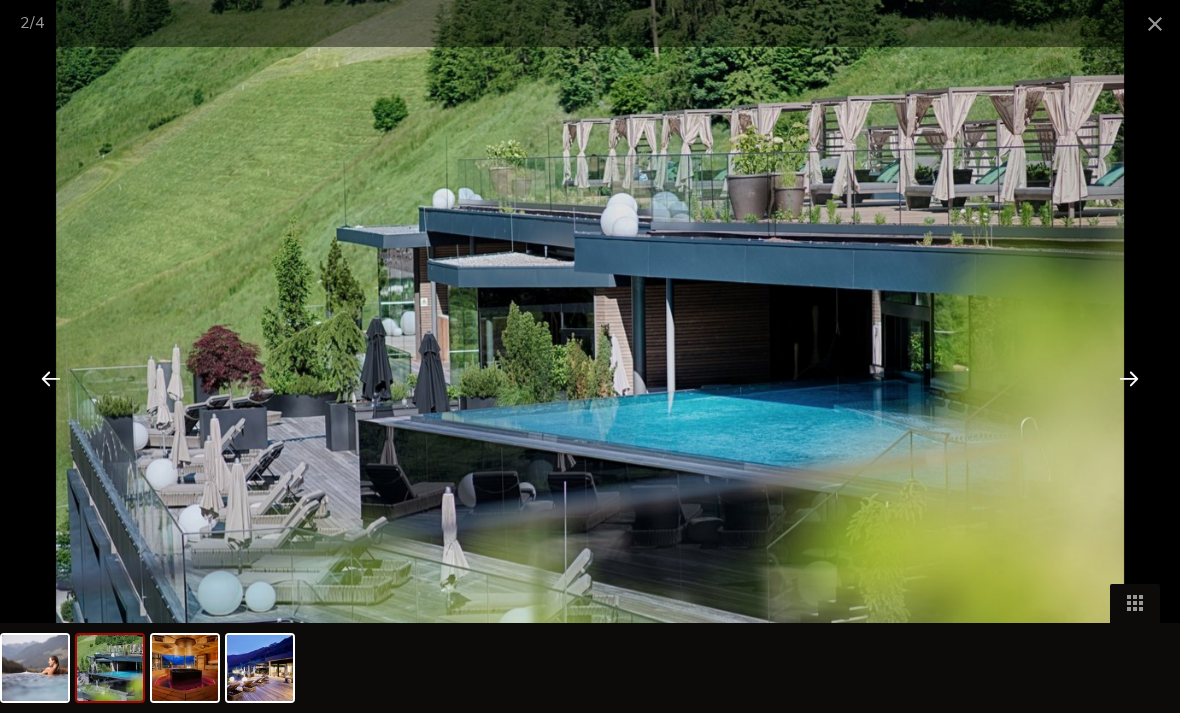 click at bounding box center (1129, 378) 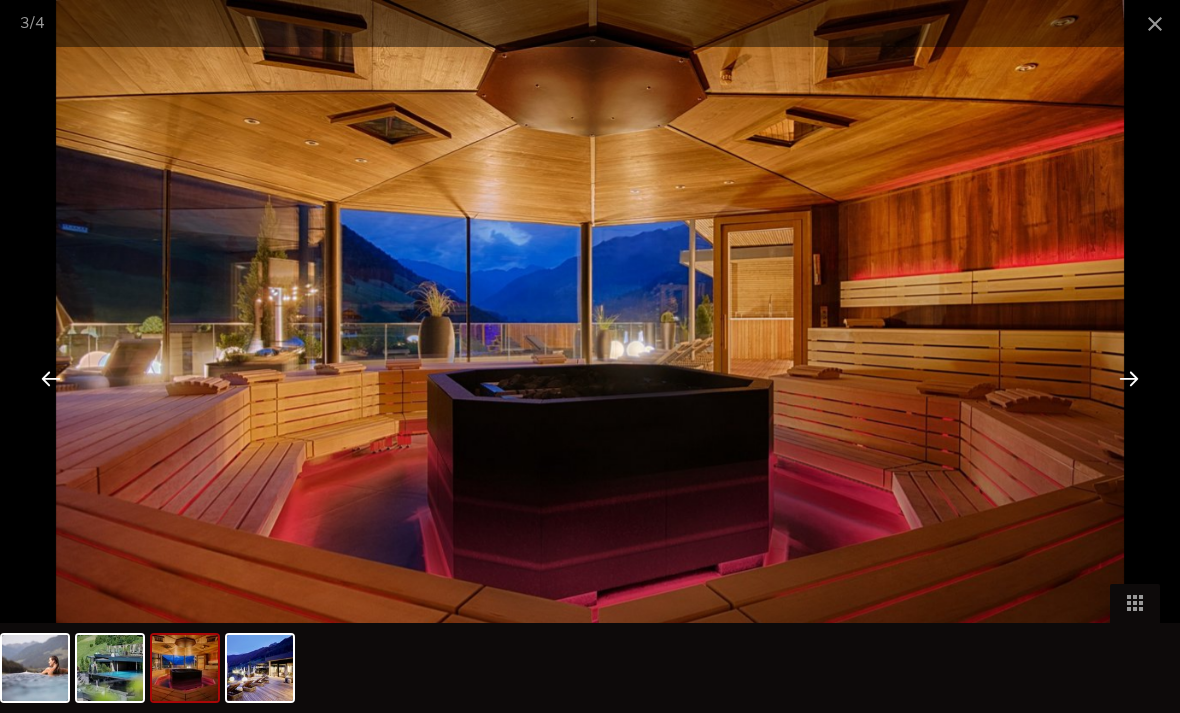 click at bounding box center [1129, 378] 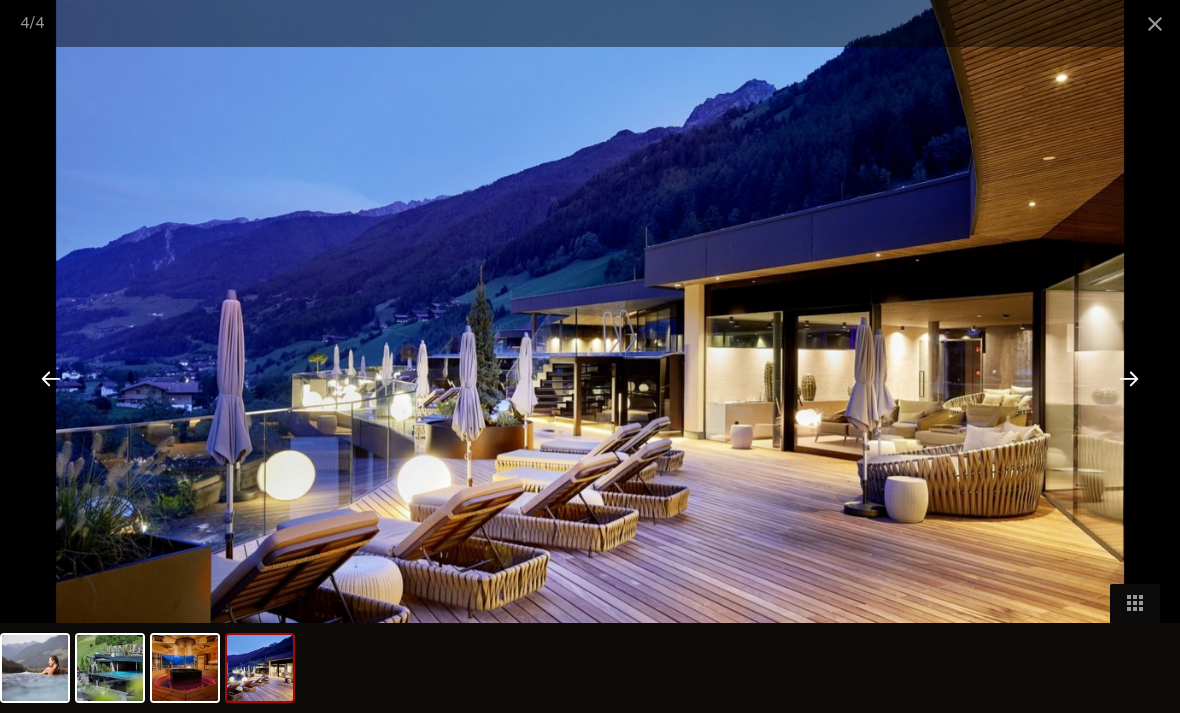 click at bounding box center (1129, 378) 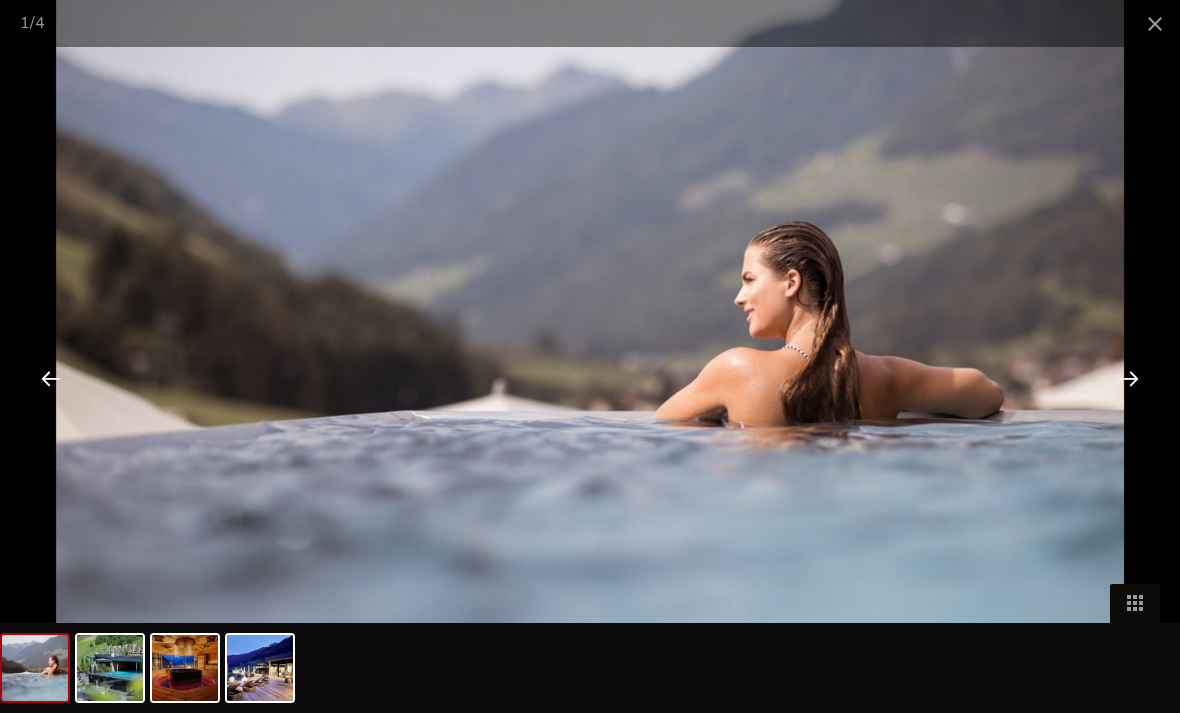 click at bounding box center (1155, 23) 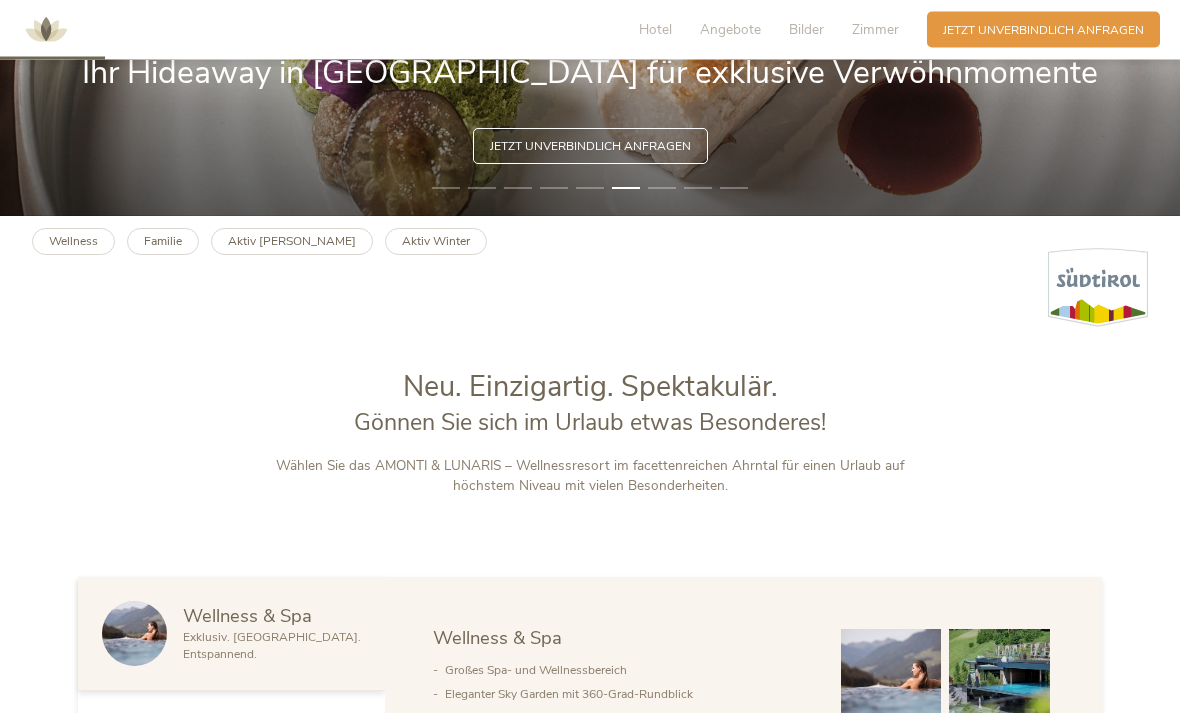scroll, scrollTop: 510, scrollLeft: 0, axis: vertical 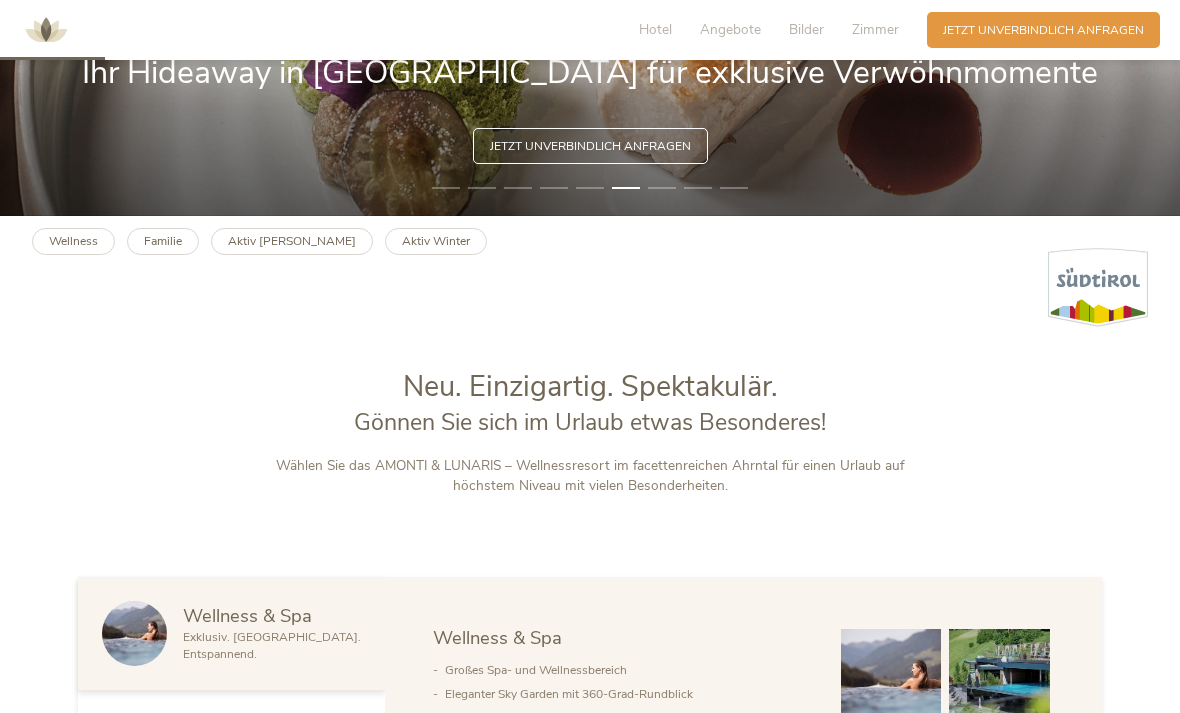 click on "Familie" at bounding box center [163, 241] 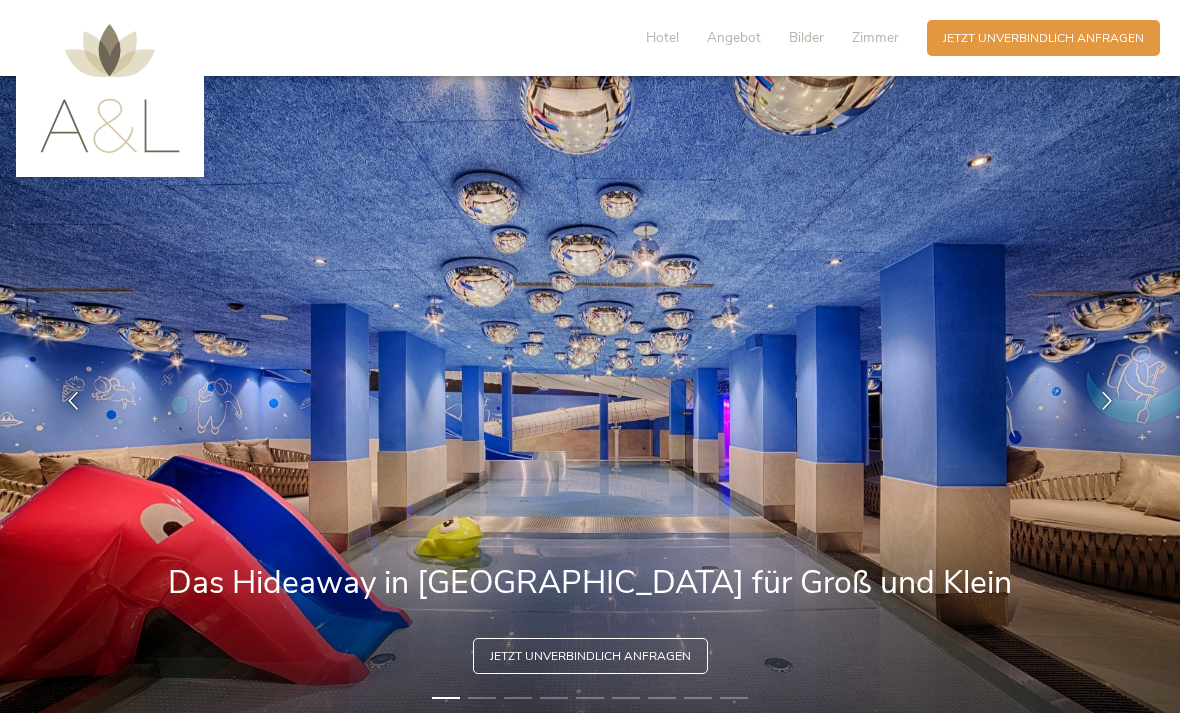 scroll, scrollTop: 0, scrollLeft: 0, axis: both 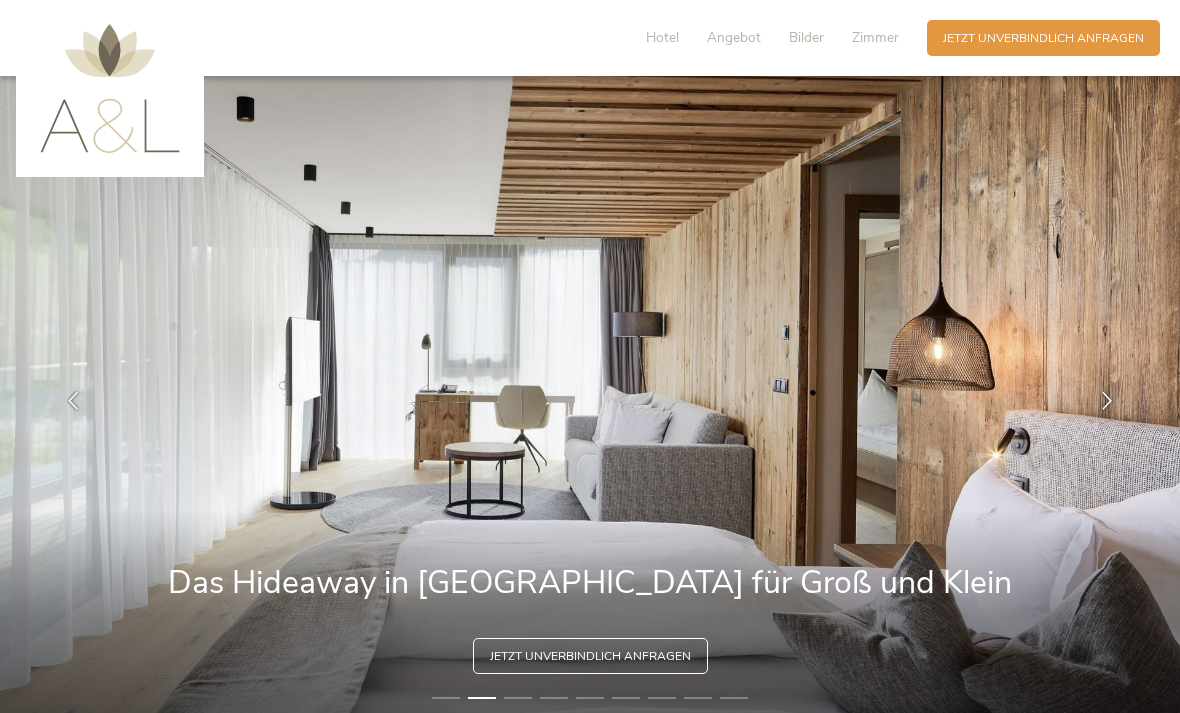 click at bounding box center [1107, 401] 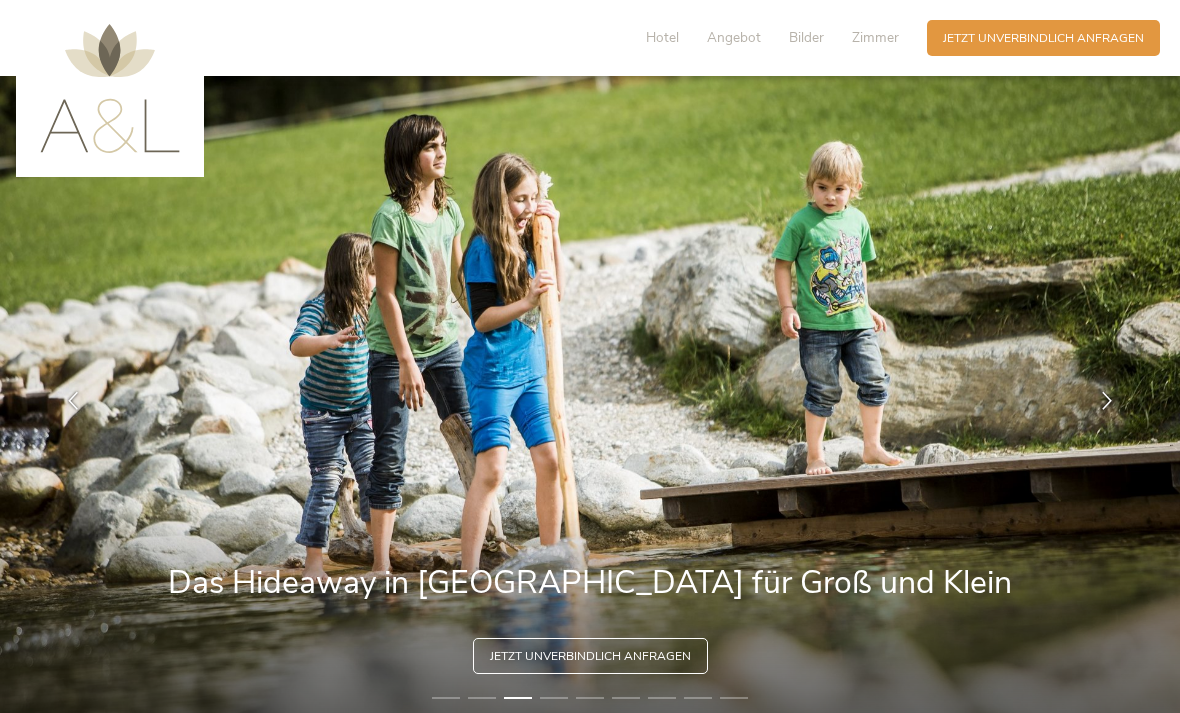 click at bounding box center [1107, 401] 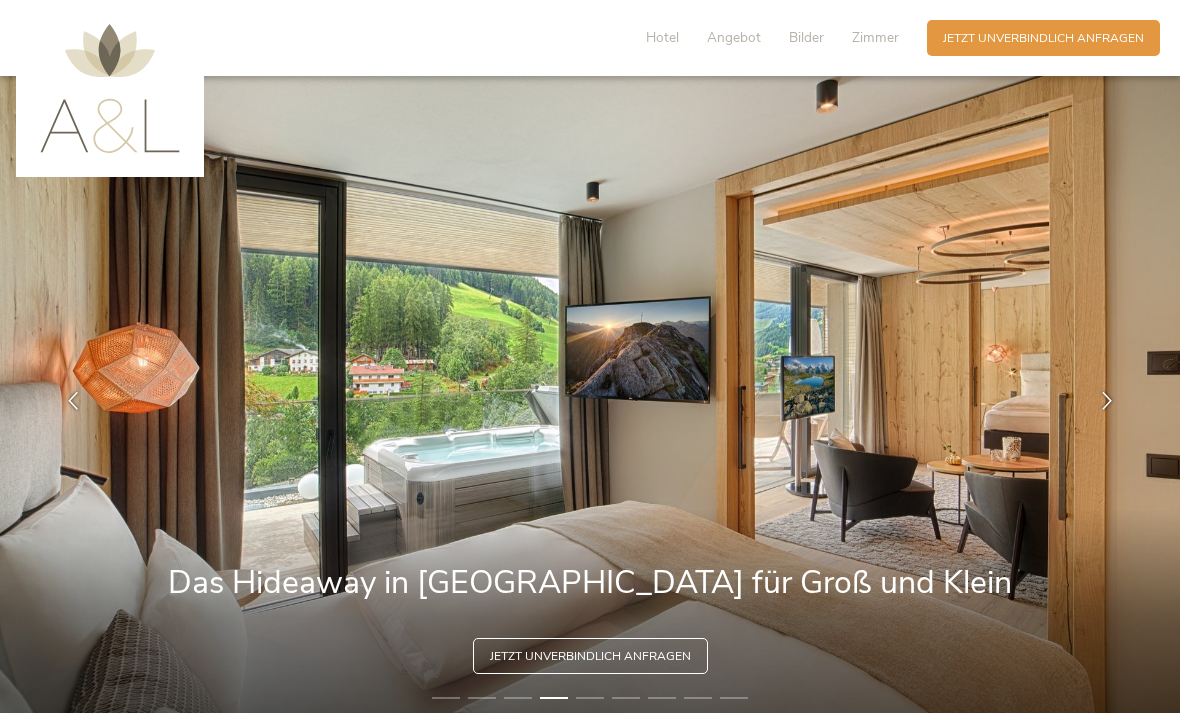 click at bounding box center (1107, 401) 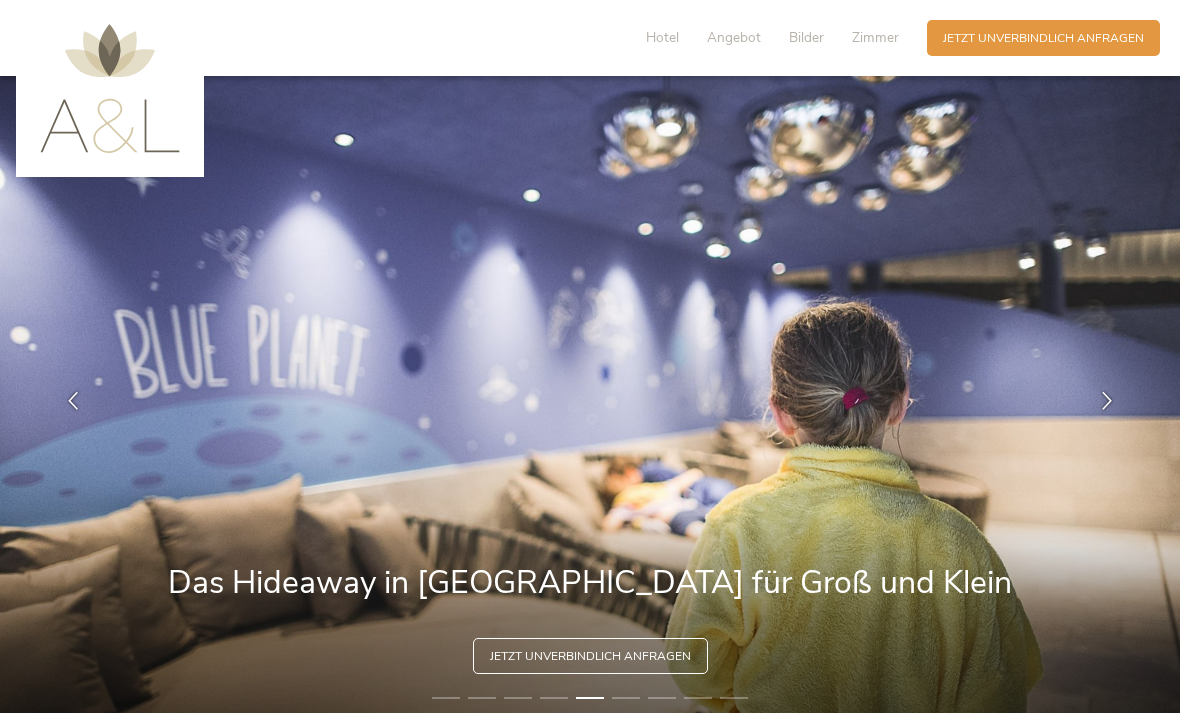 click at bounding box center [1107, 401] 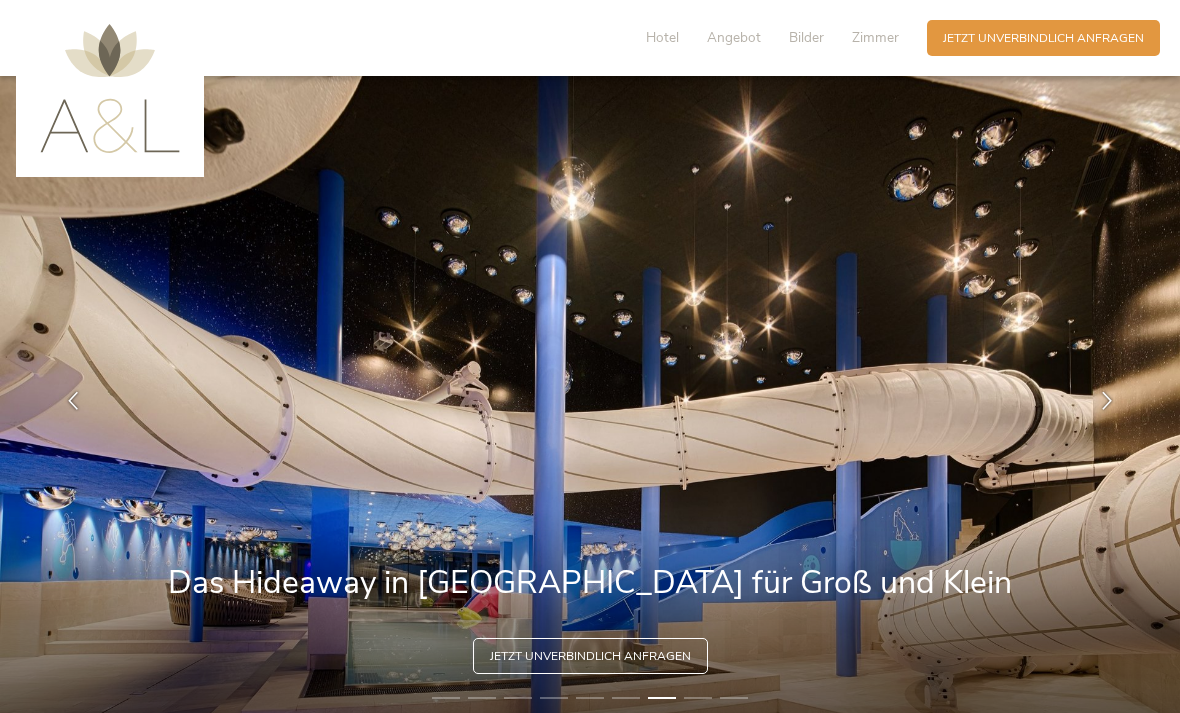 click at bounding box center (1107, 401) 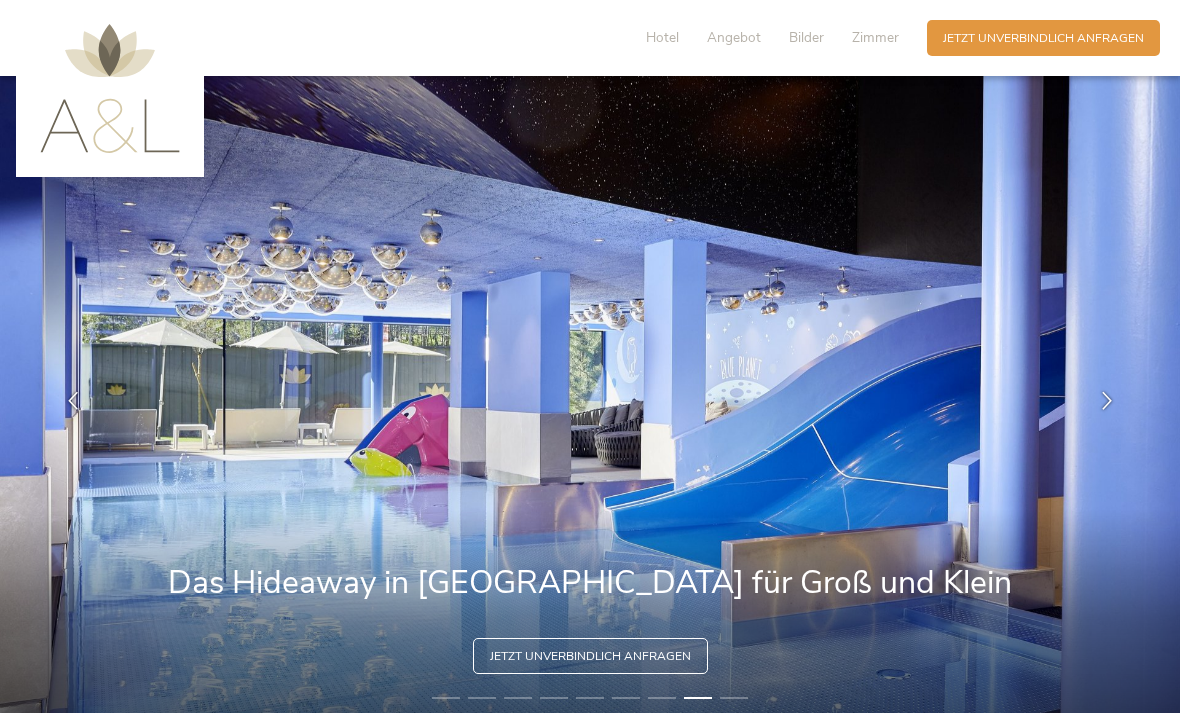 click at bounding box center [1107, 401] 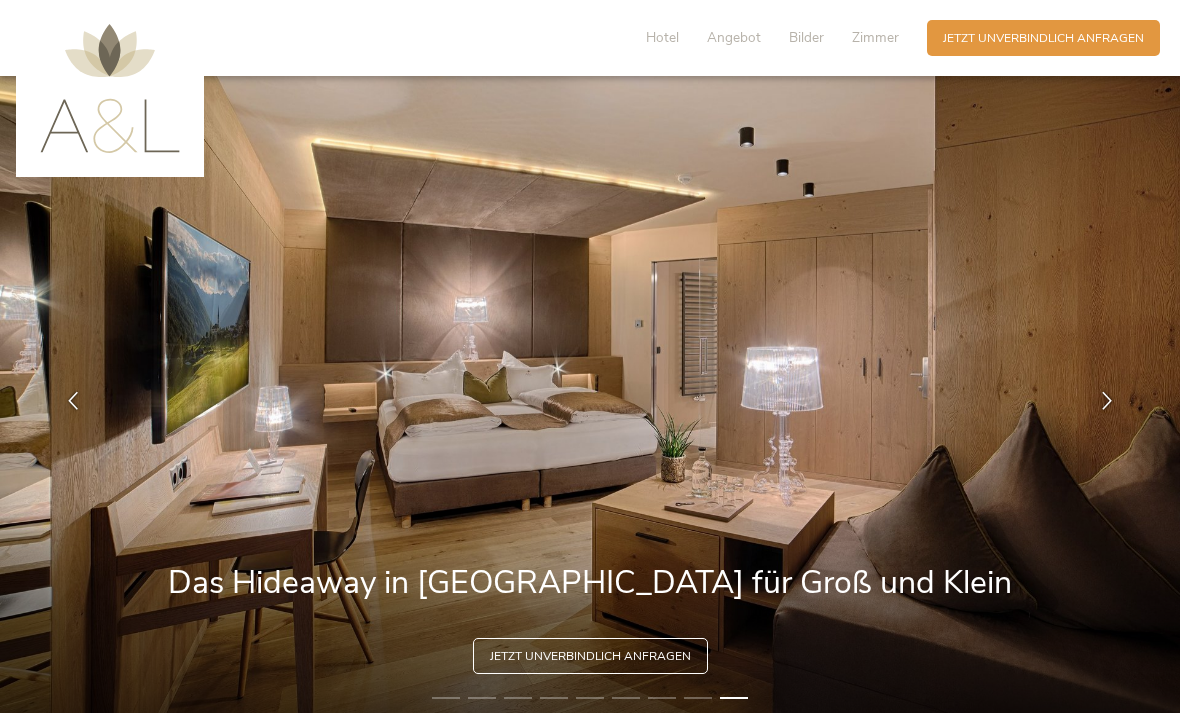 click at bounding box center (1107, 401) 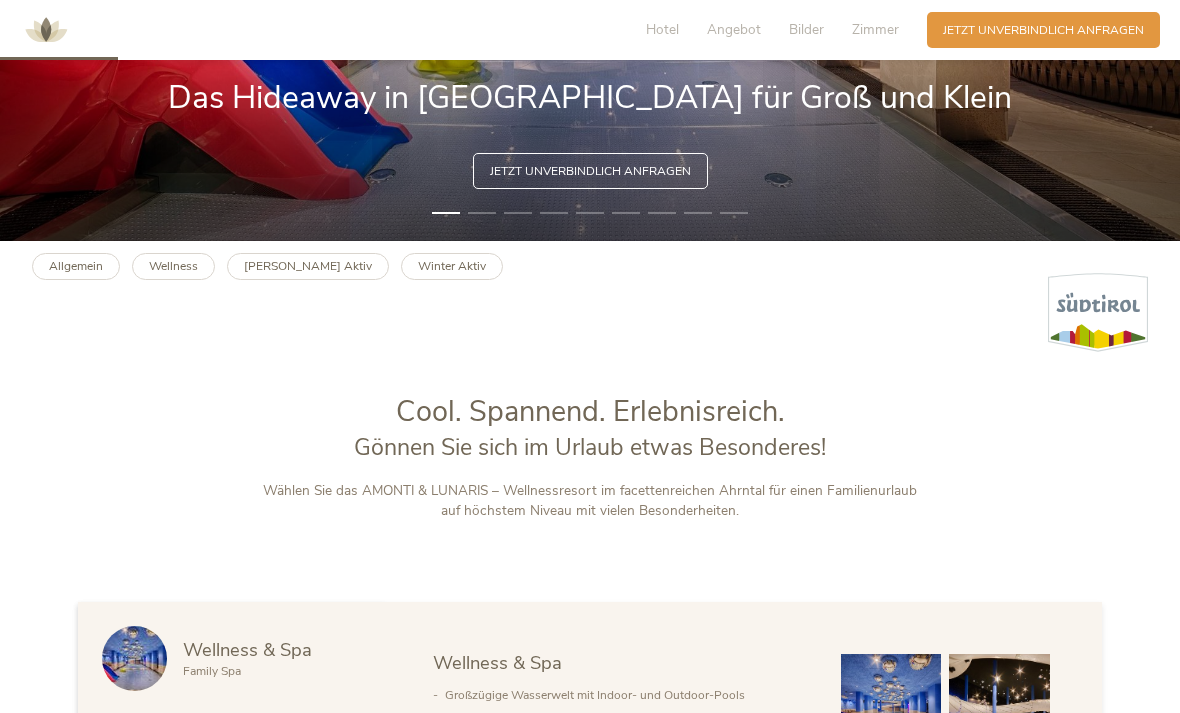 scroll, scrollTop: 487, scrollLeft: 0, axis: vertical 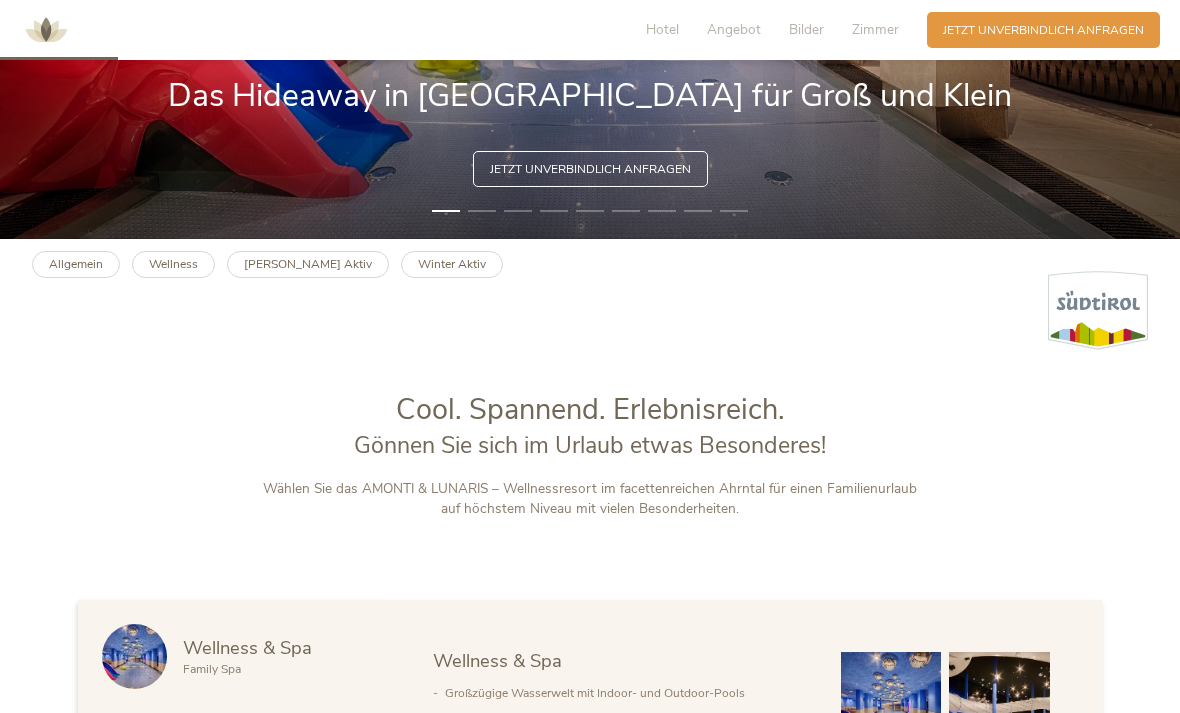 click on "Wellness" at bounding box center [173, 264] 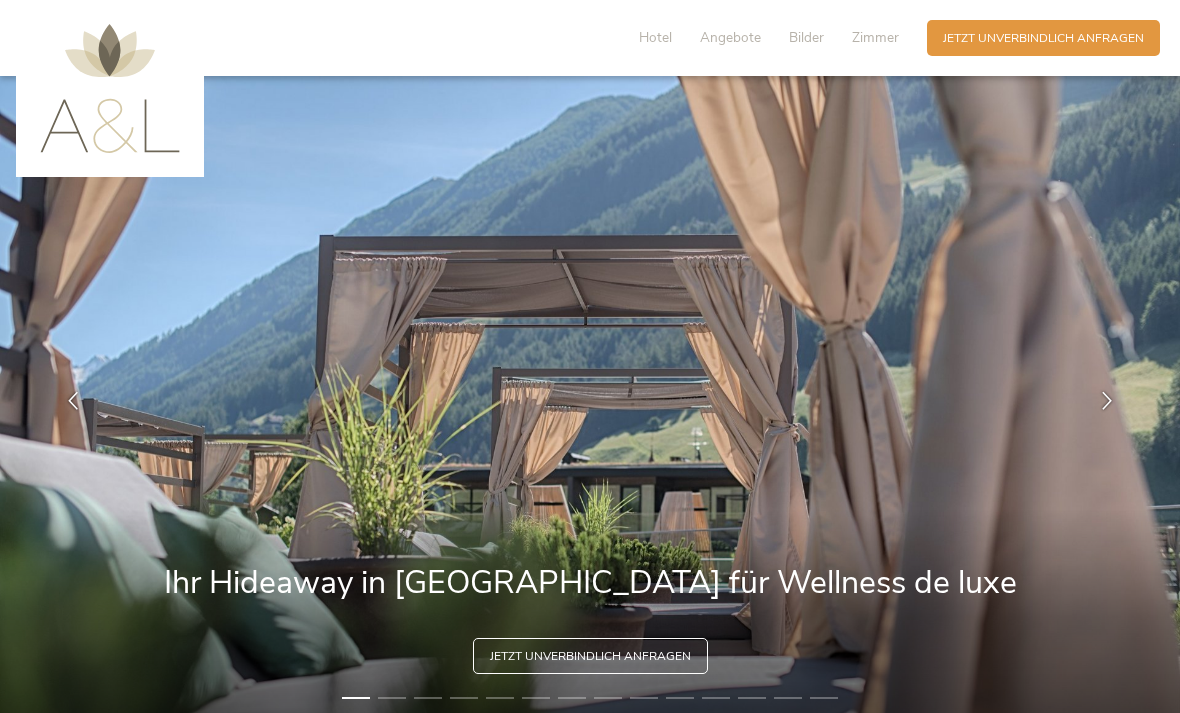 scroll, scrollTop: 0, scrollLeft: 0, axis: both 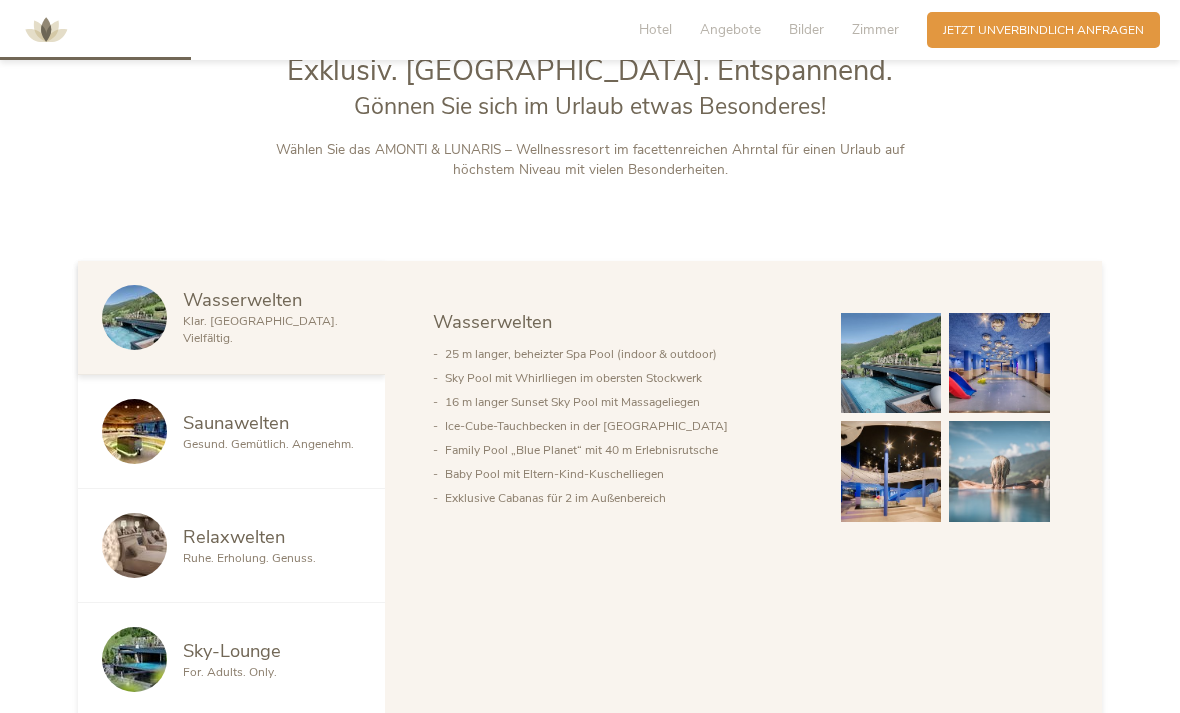click at bounding box center [134, 317] 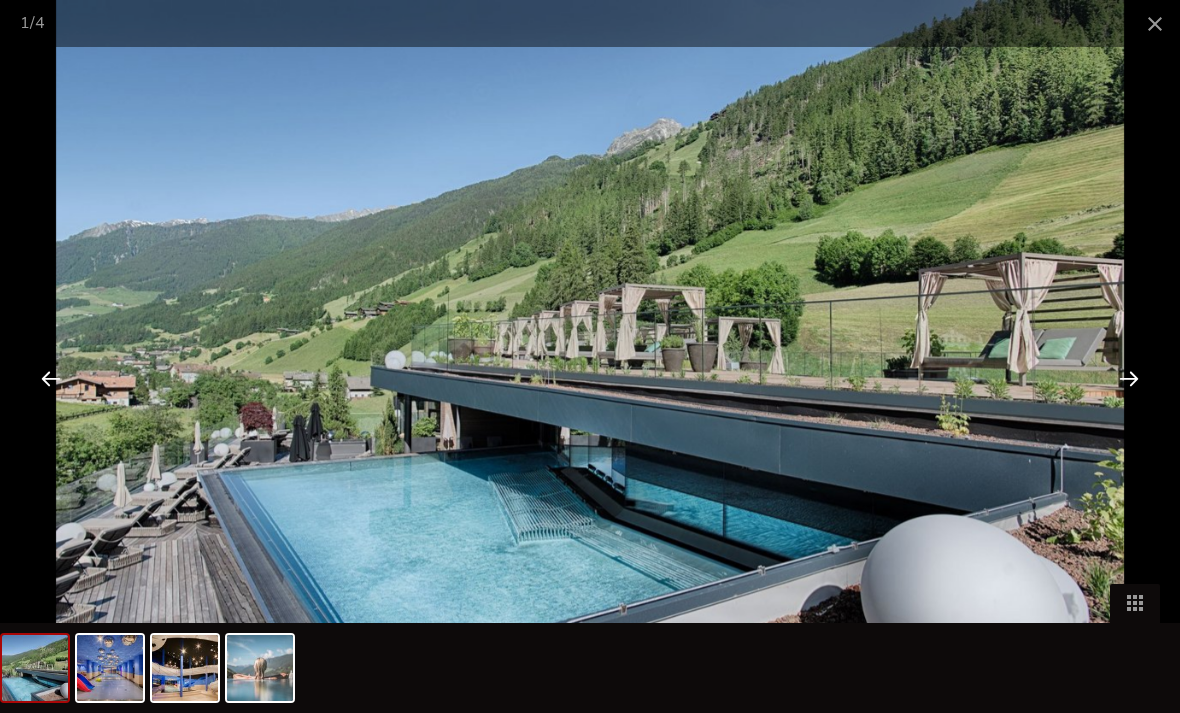 click at bounding box center (1129, 378) 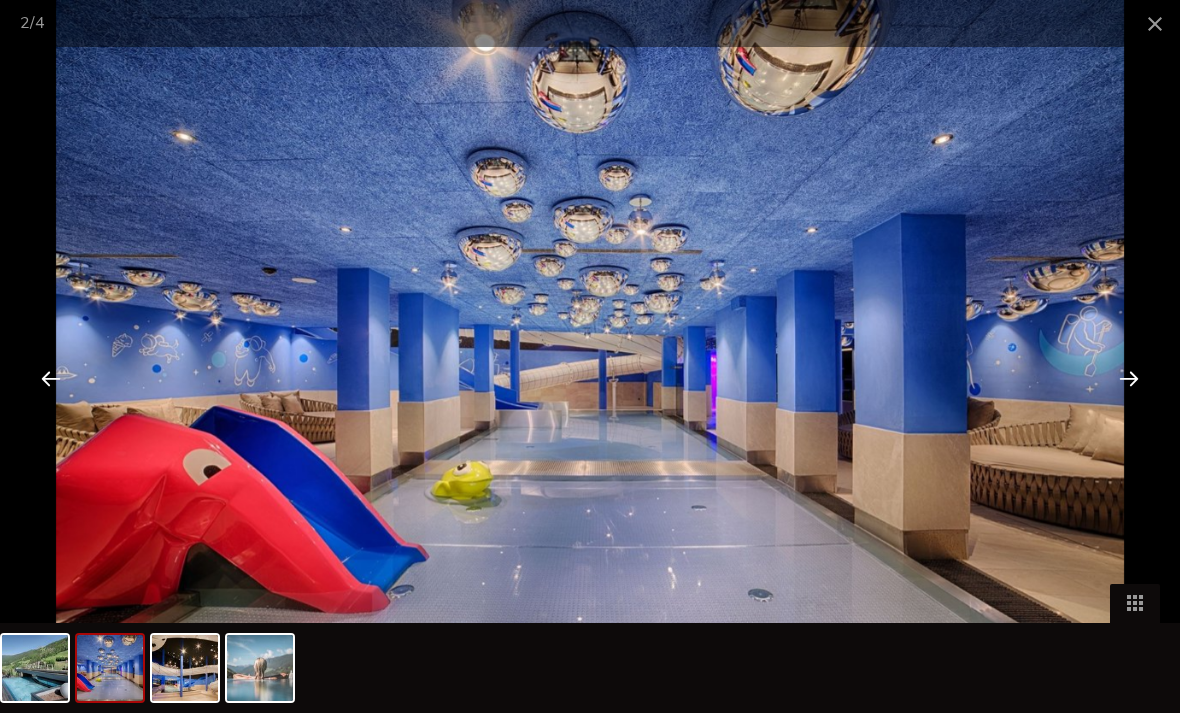 click at bounding box center [1129, 378] 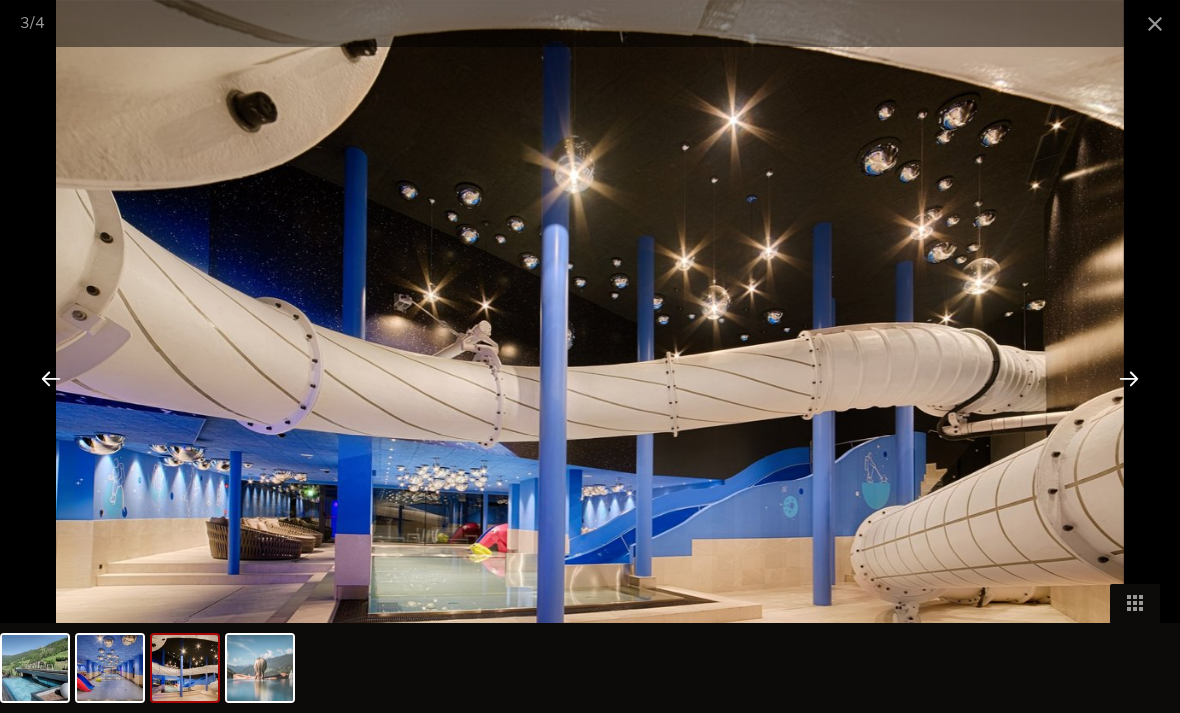 click at bounding box center [1129, 378] 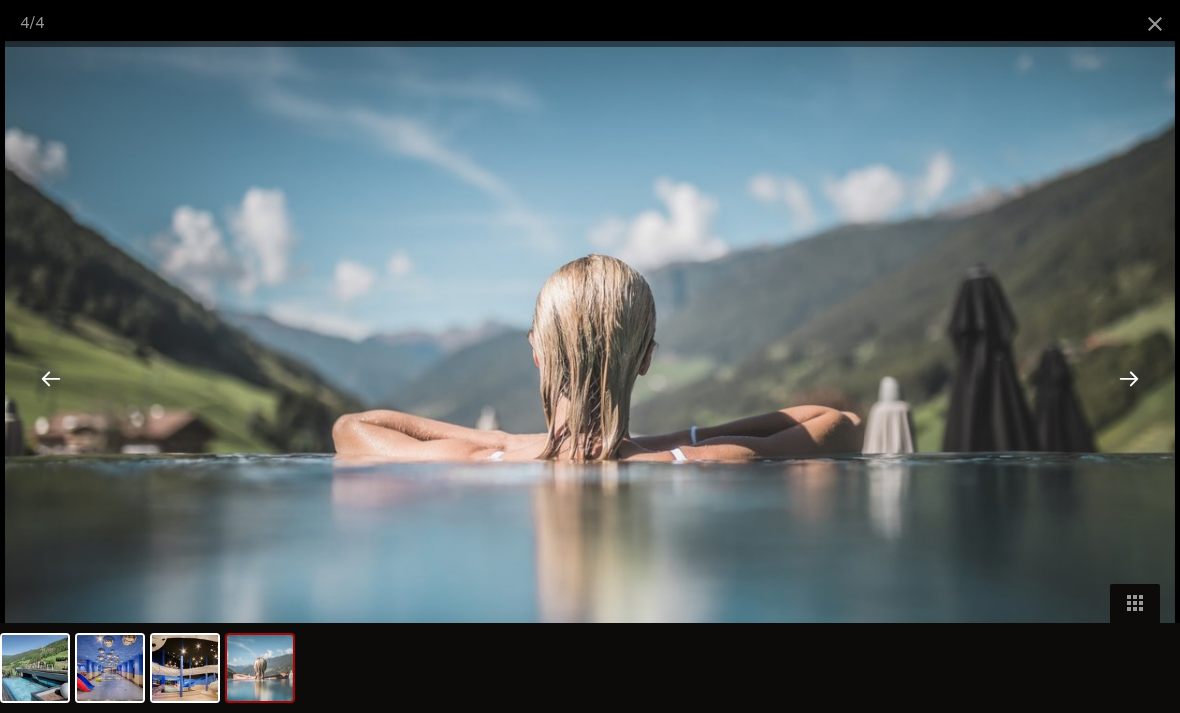 click at bounding box center (1155, 23) 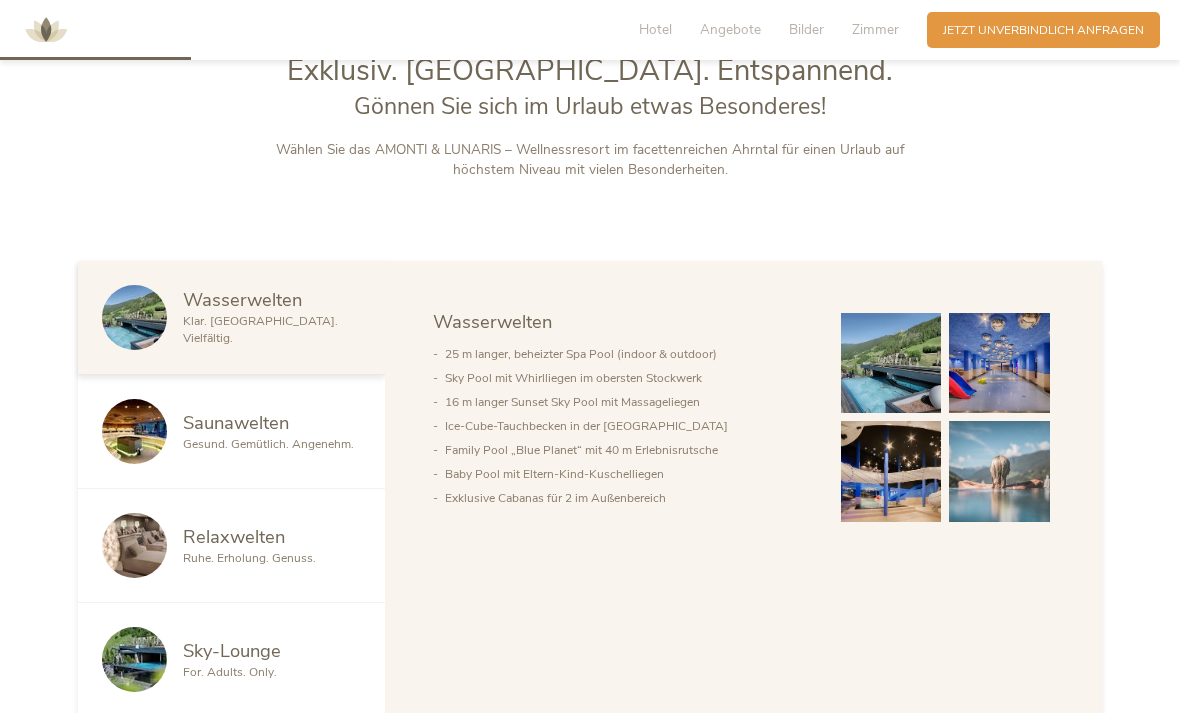 click on "Saunawelten" at bounding box center [236, 422] 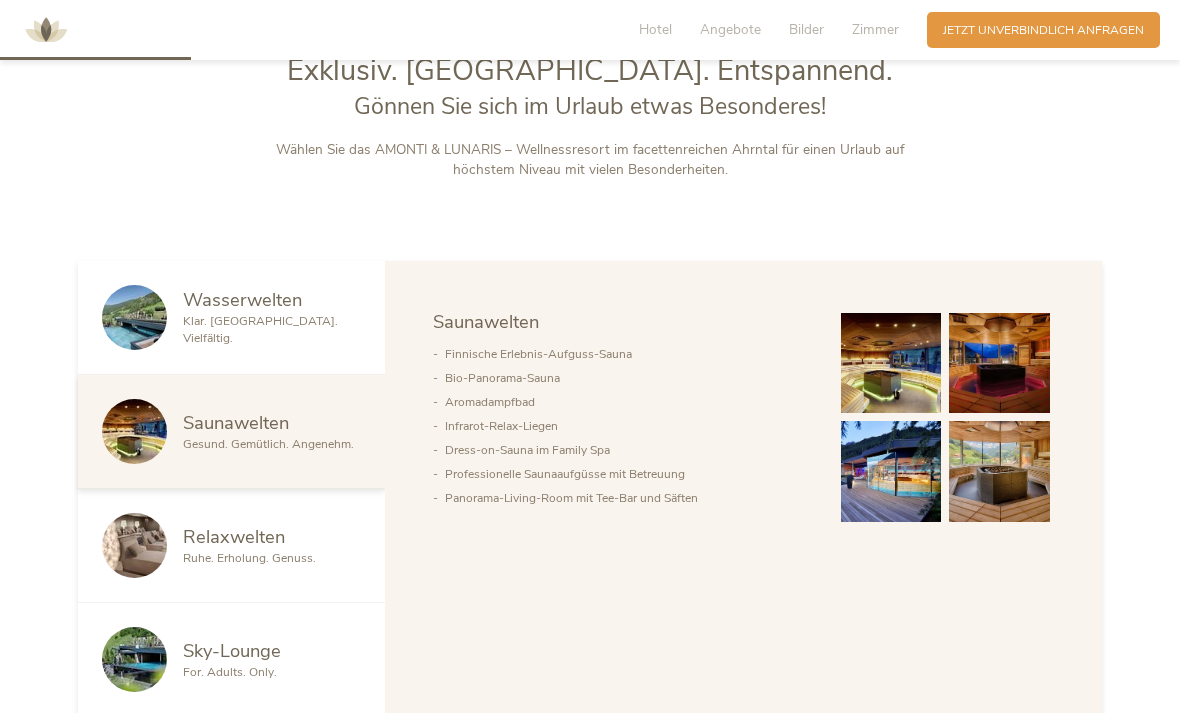 click on "Relaxwelten" at bounding box center (234, 536) 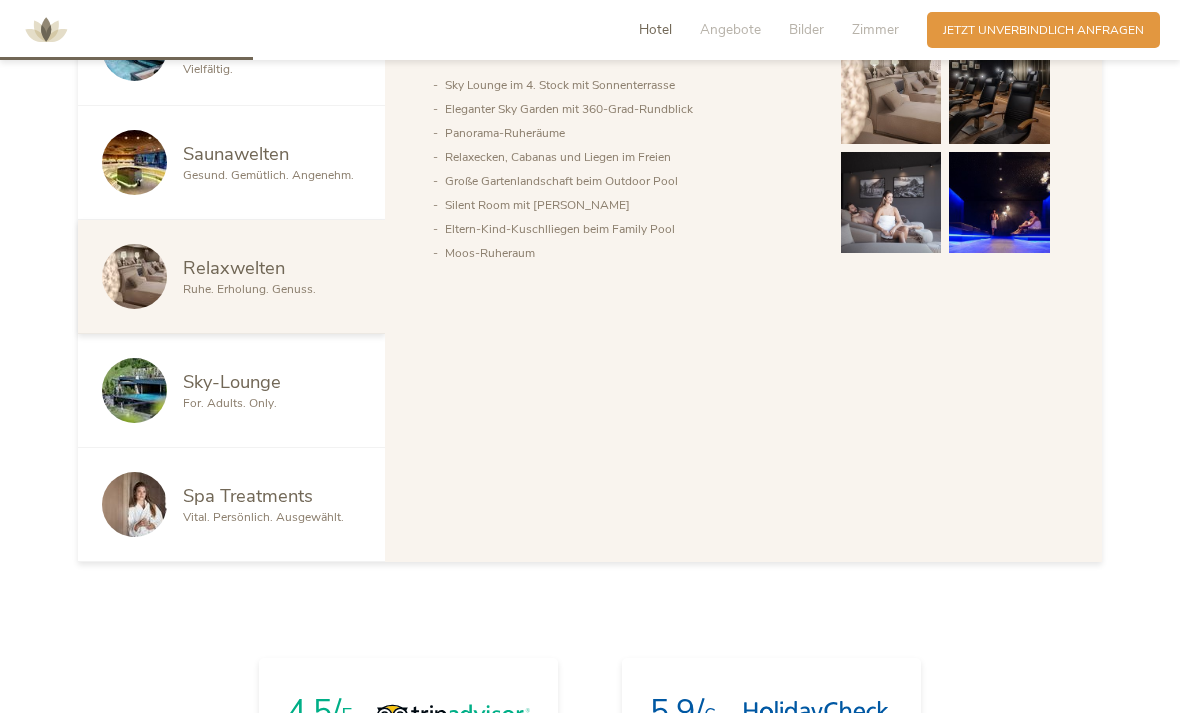 scroll, scrollTop: 1098, scrollLeft: 0, axis: vertical 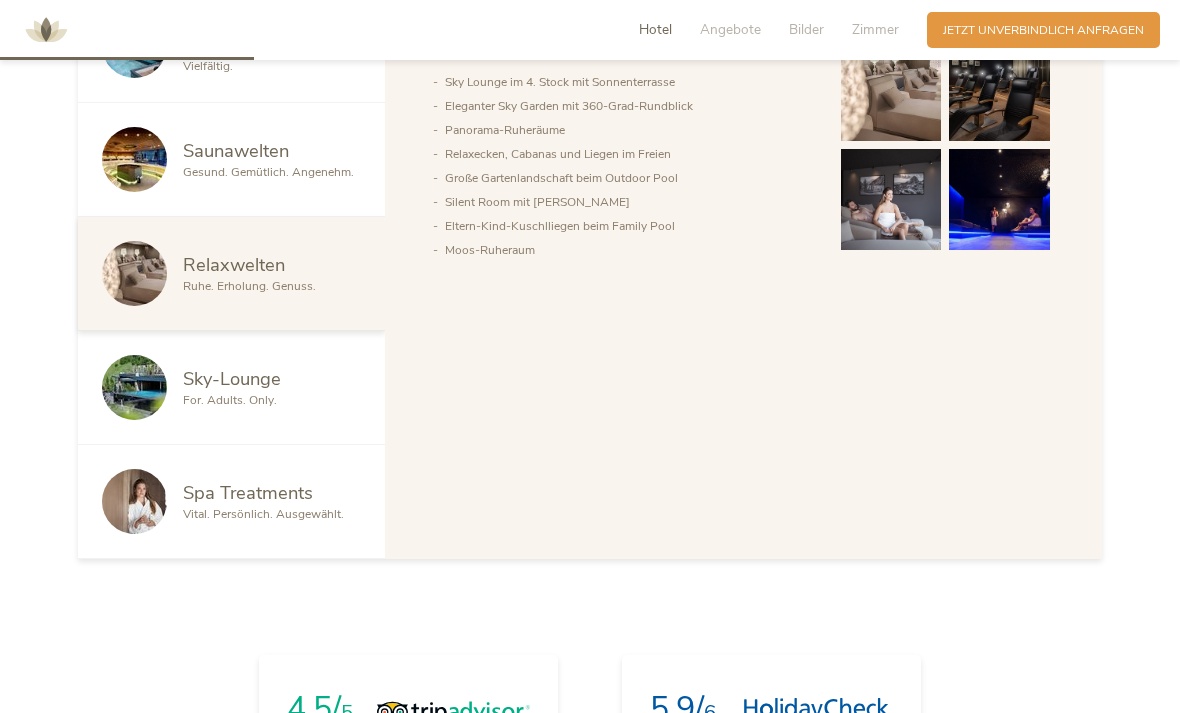 click on "Sky-Lounge" at bounding box center [232, 378] 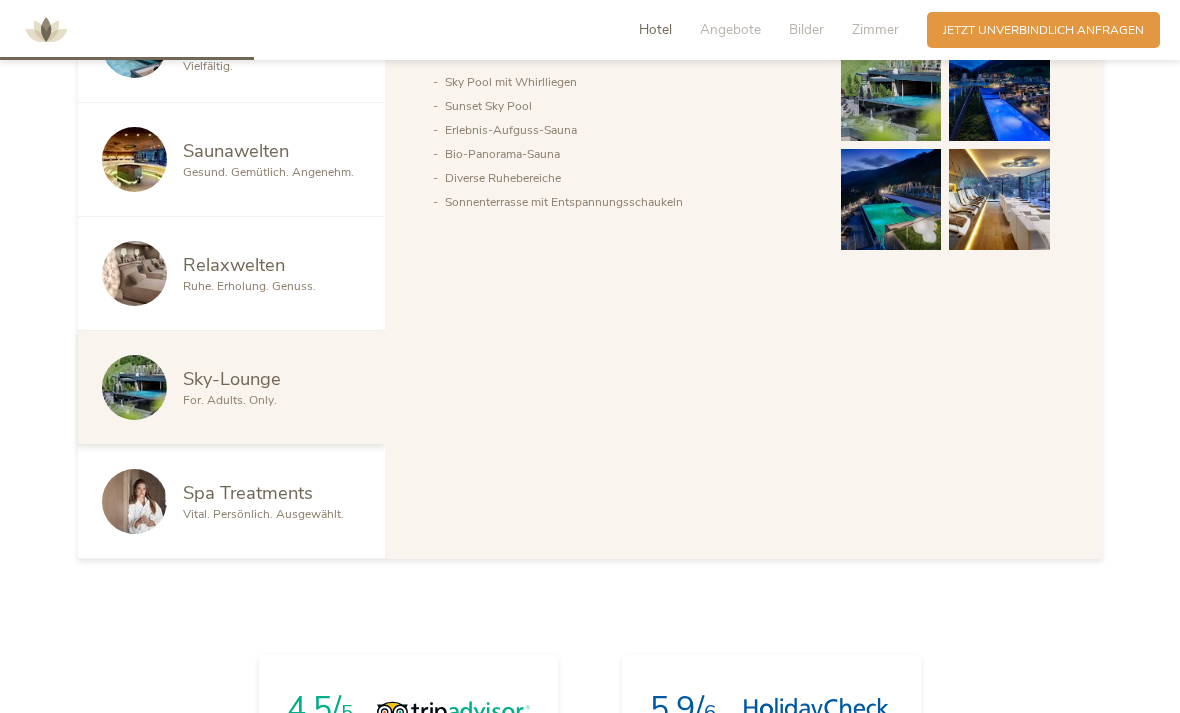 click at bounding box center [891, 91] 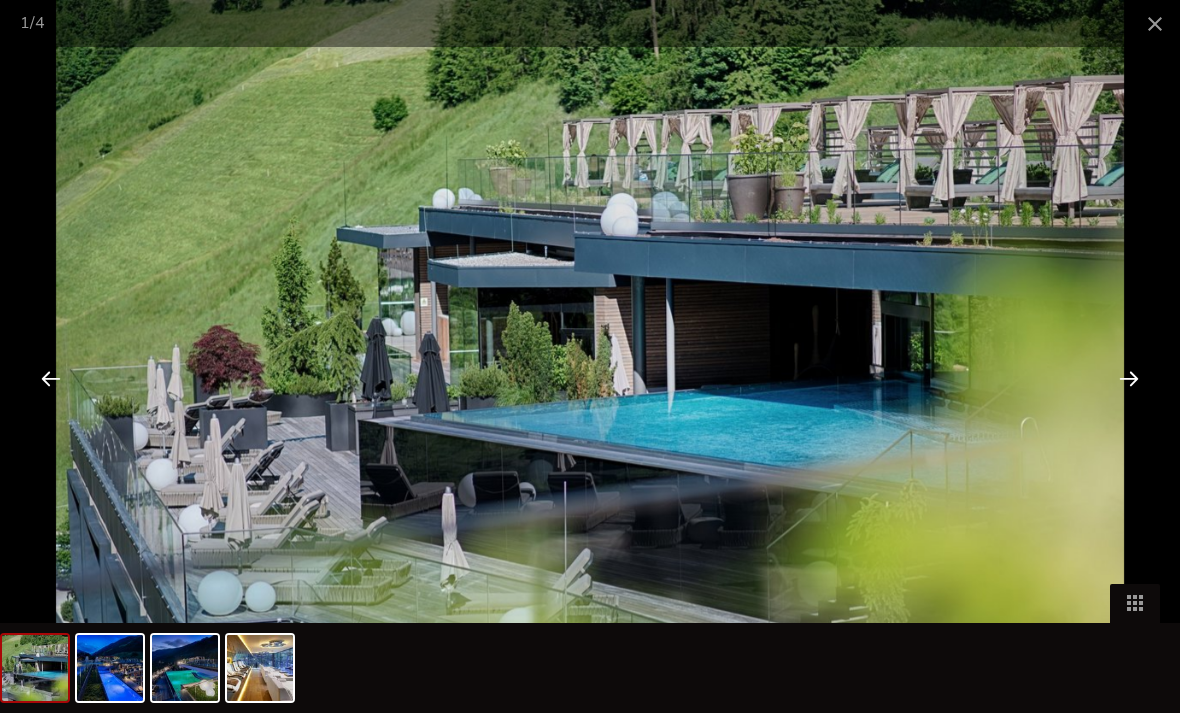 click at bounding box center [1129, 378] 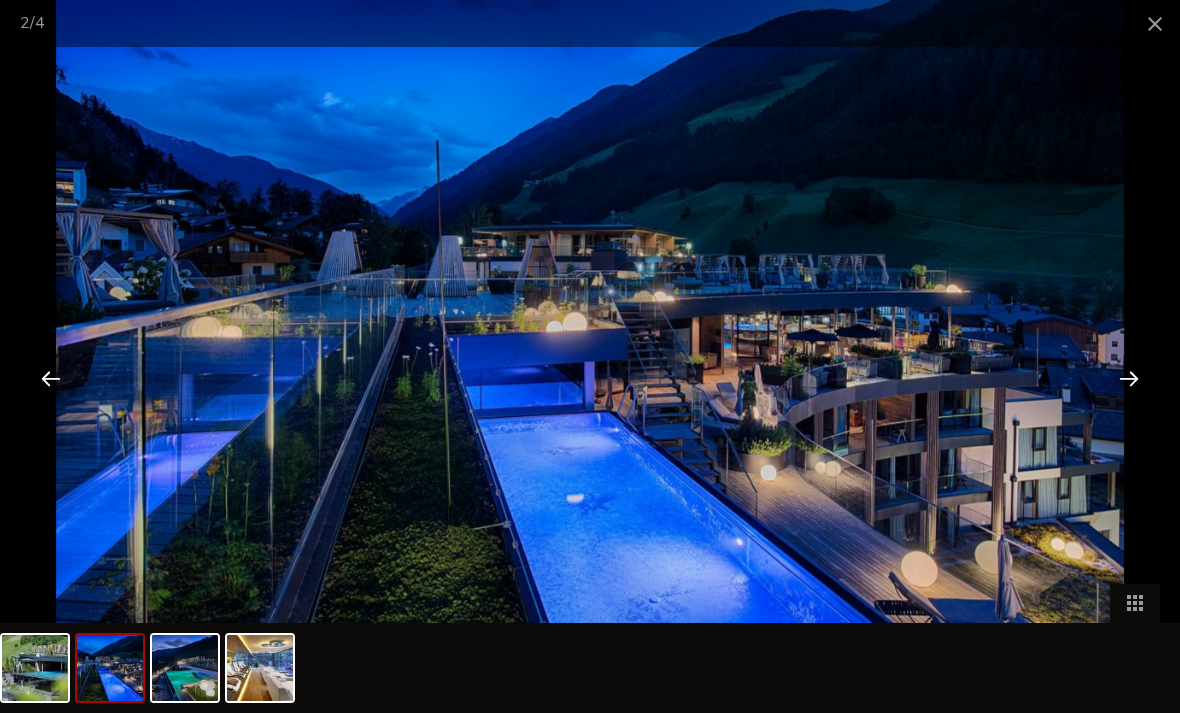 click at bounding box center (1129, 378) 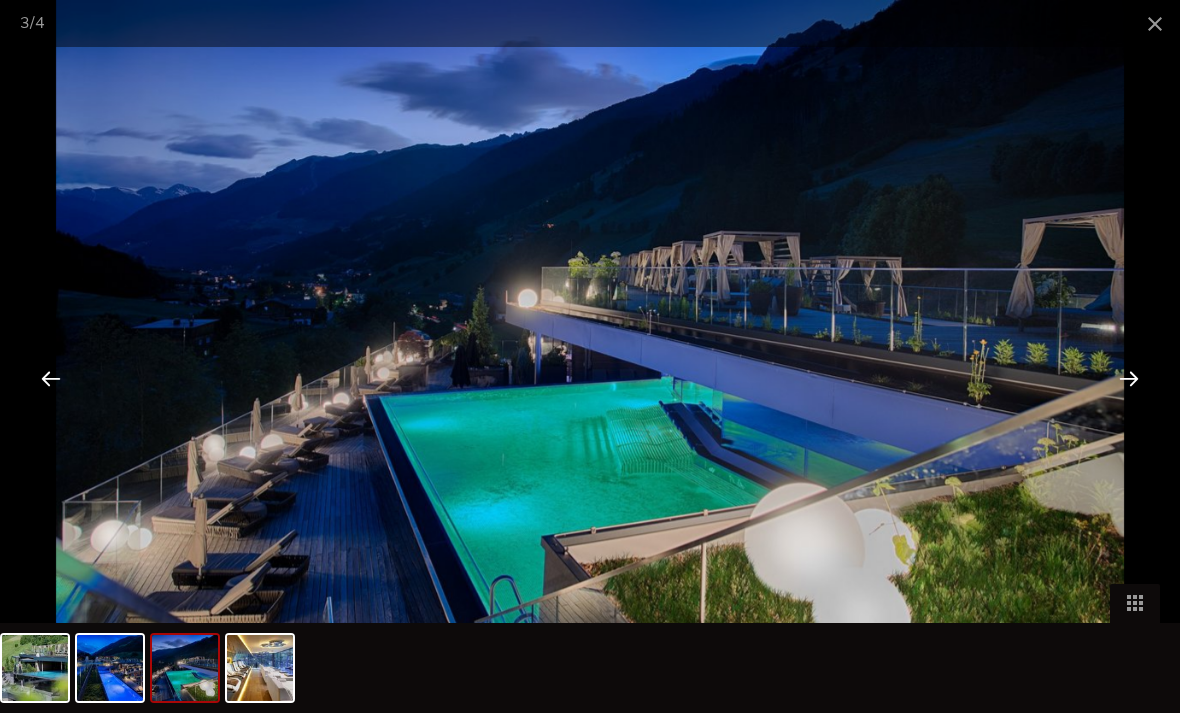 click at bounding box center [1129, 378] 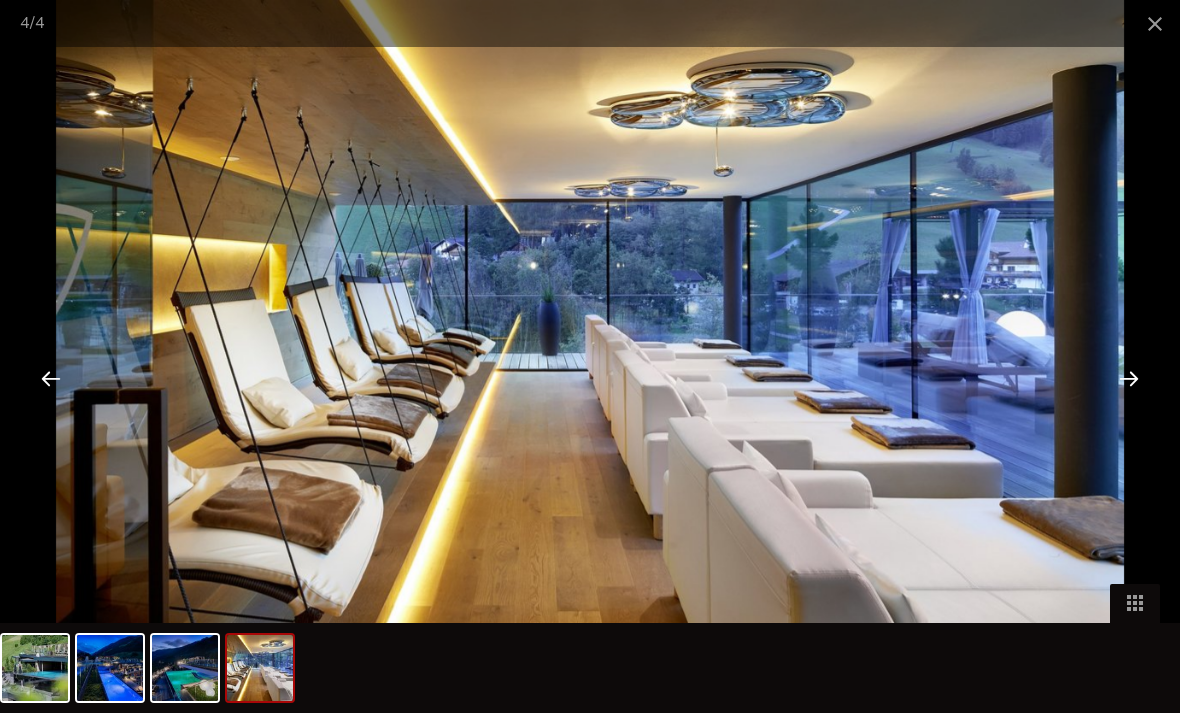click at bounding box center [1129, 378] 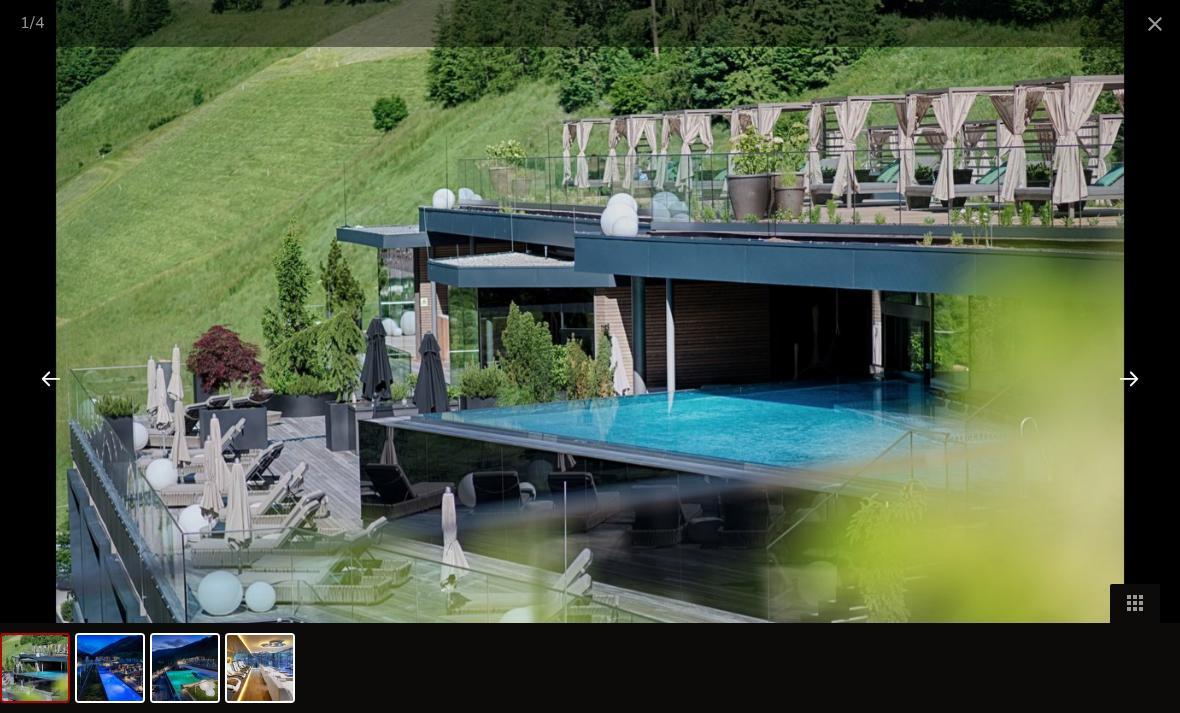 click at bounding box center (1155, 23) 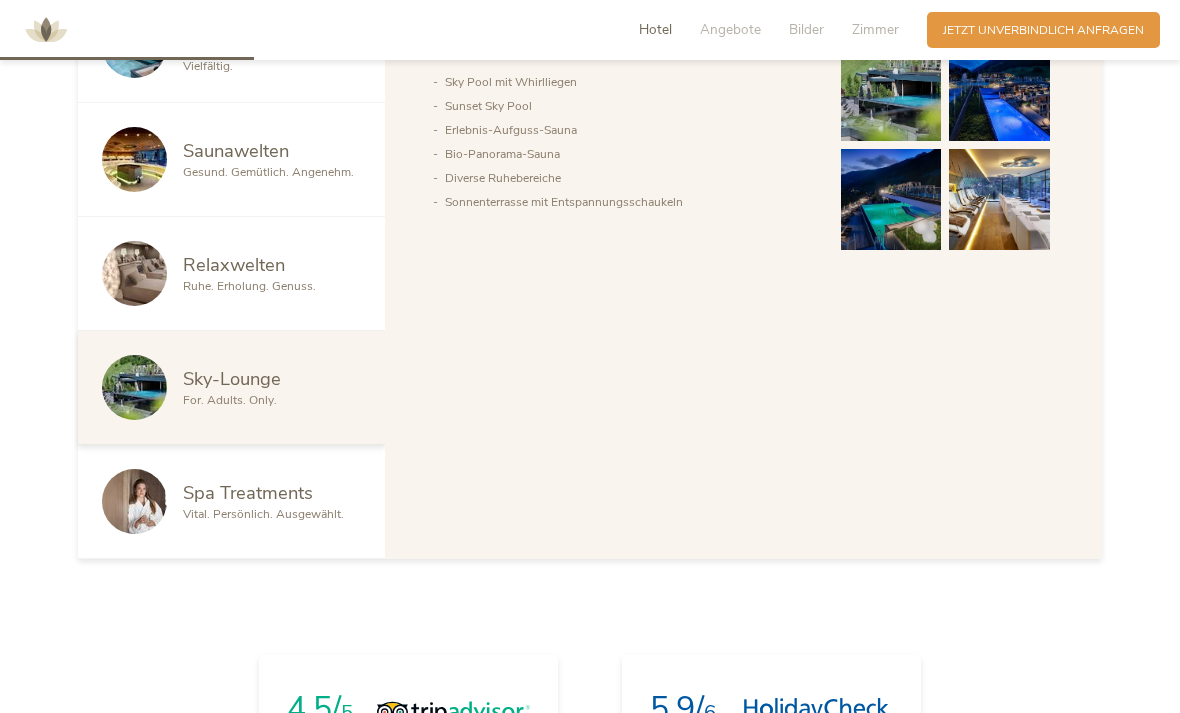 click on "Spa Treatments" at bounding box center [248, 492] 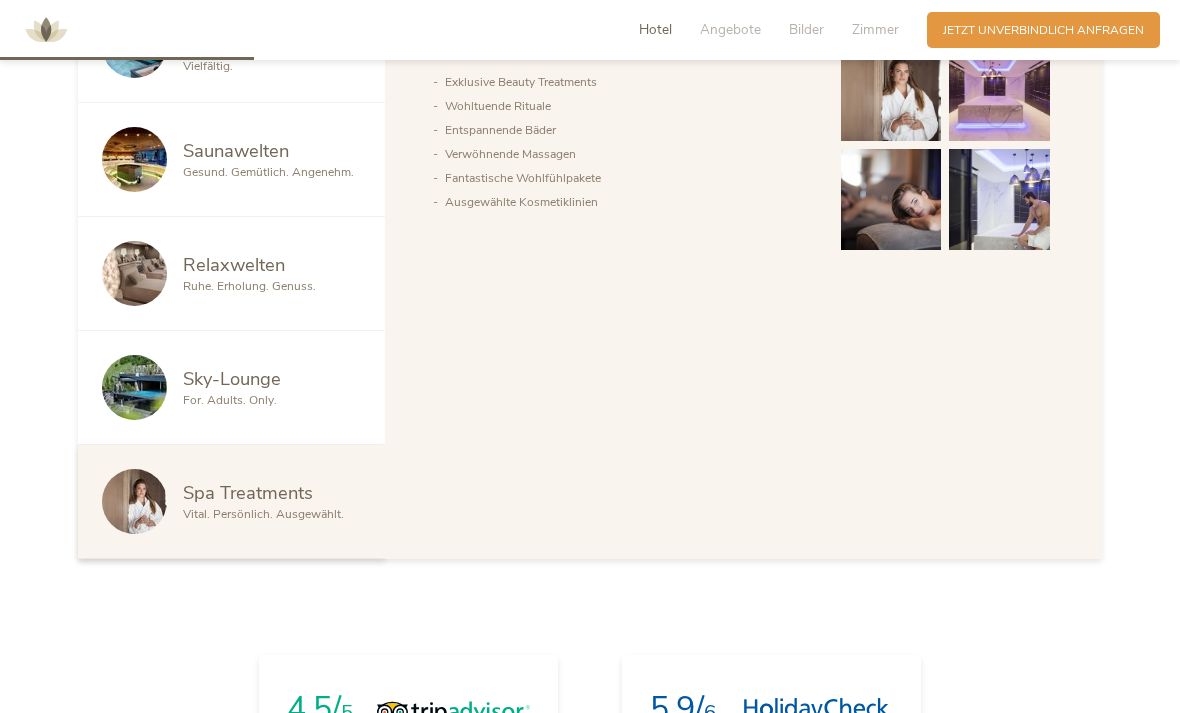 click at bounding box center (134, 45) 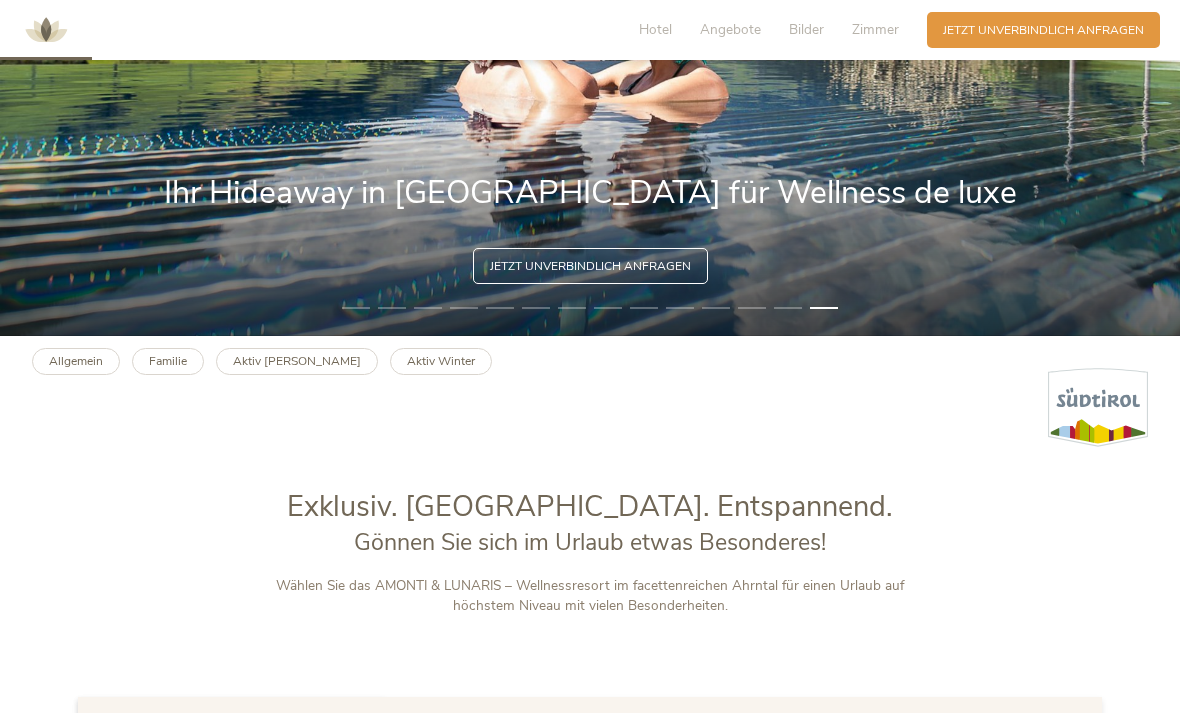 scroll, scrollTop: 410, scrollLeft: 0, axis: vertical 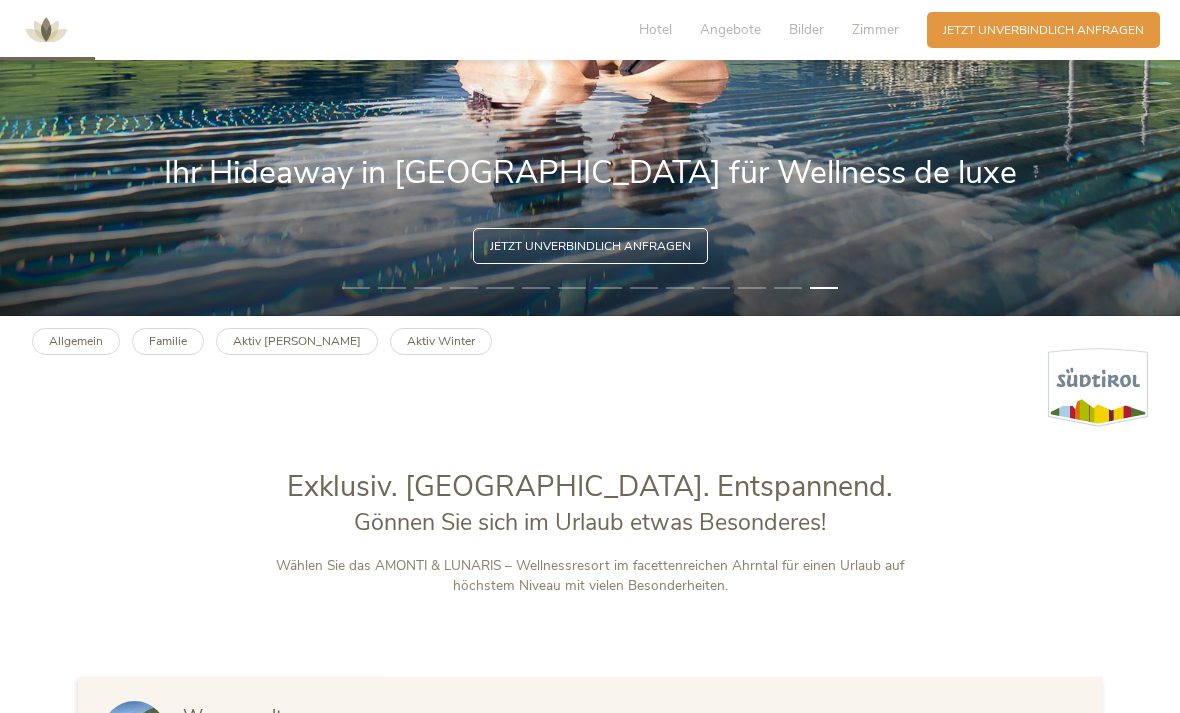 click on "Aktiv Sommer" at bounding box center (297, 341) 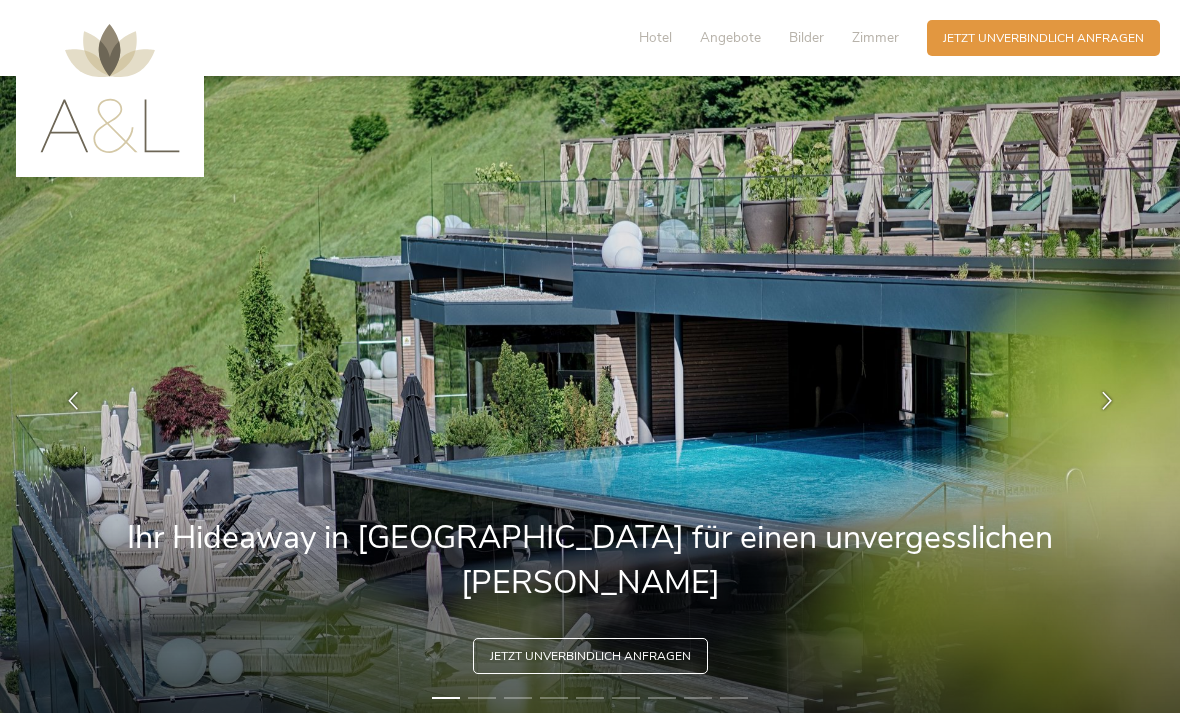 scroll, scrollTop: 0, scrollLeft: 0, axis: both 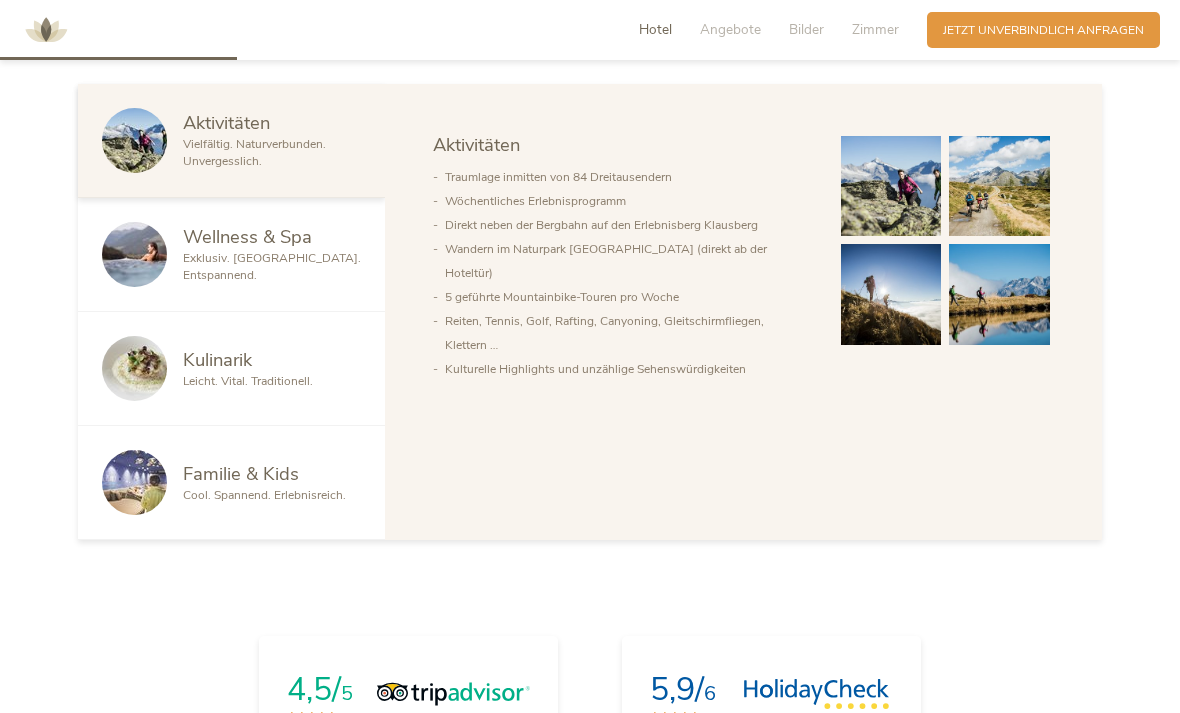 click at bounding box center [134, 254] 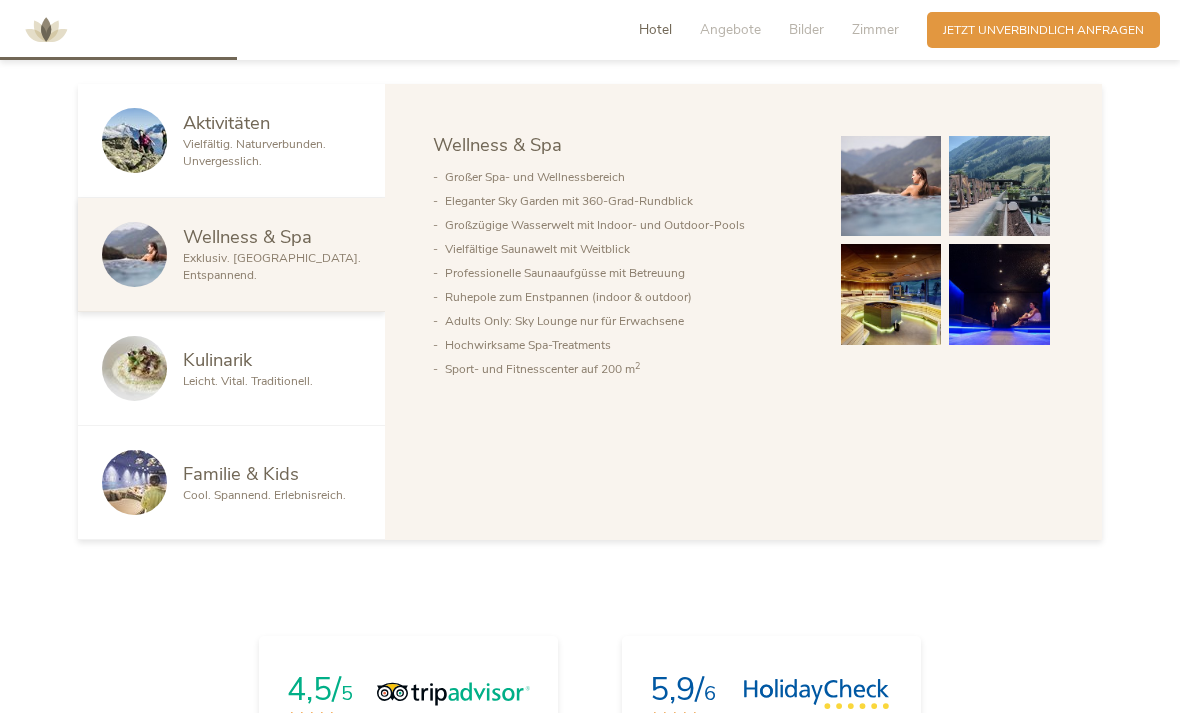 click at bounding box center [134, 368] 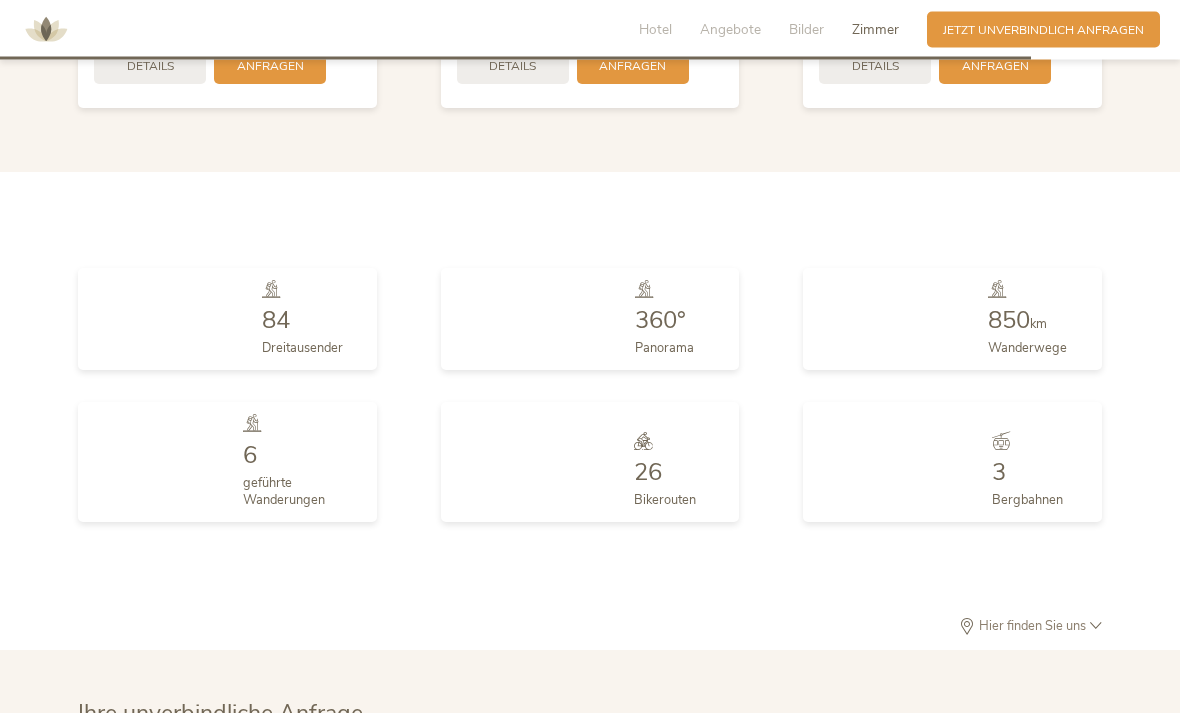 scroll, scrollTop: 4365, scrollLeft: 0, axis: vertical 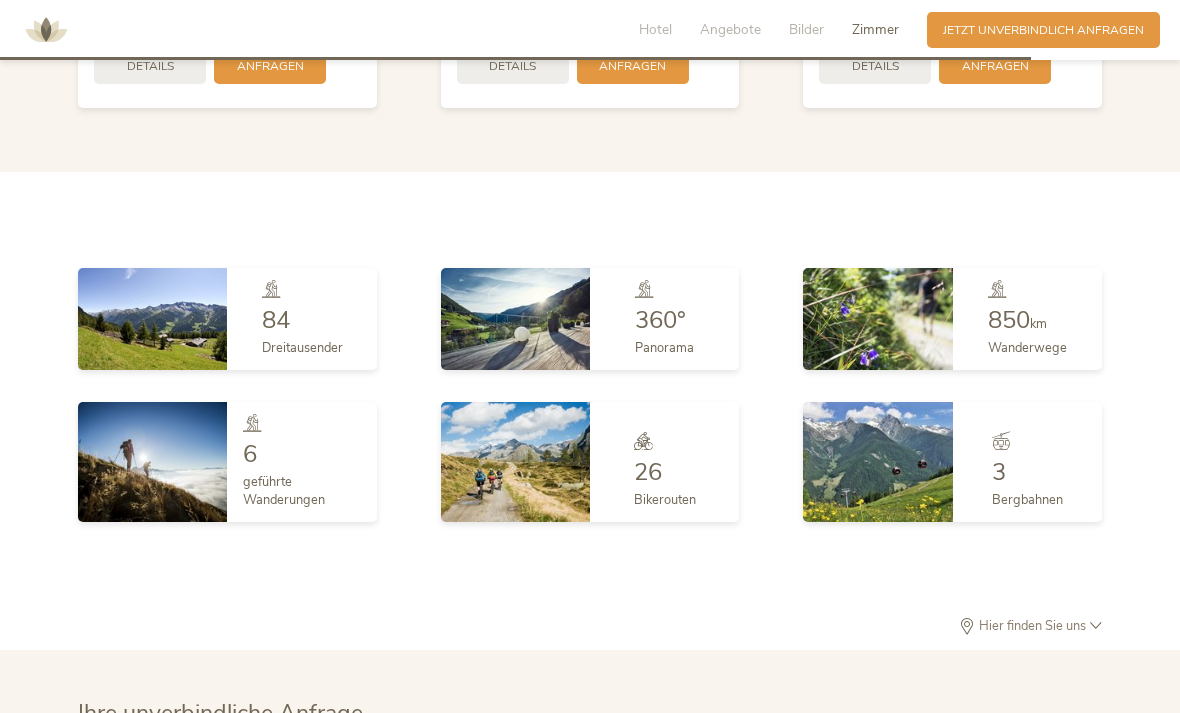 click on "360° Panorama" at bounding box center [664, 319] 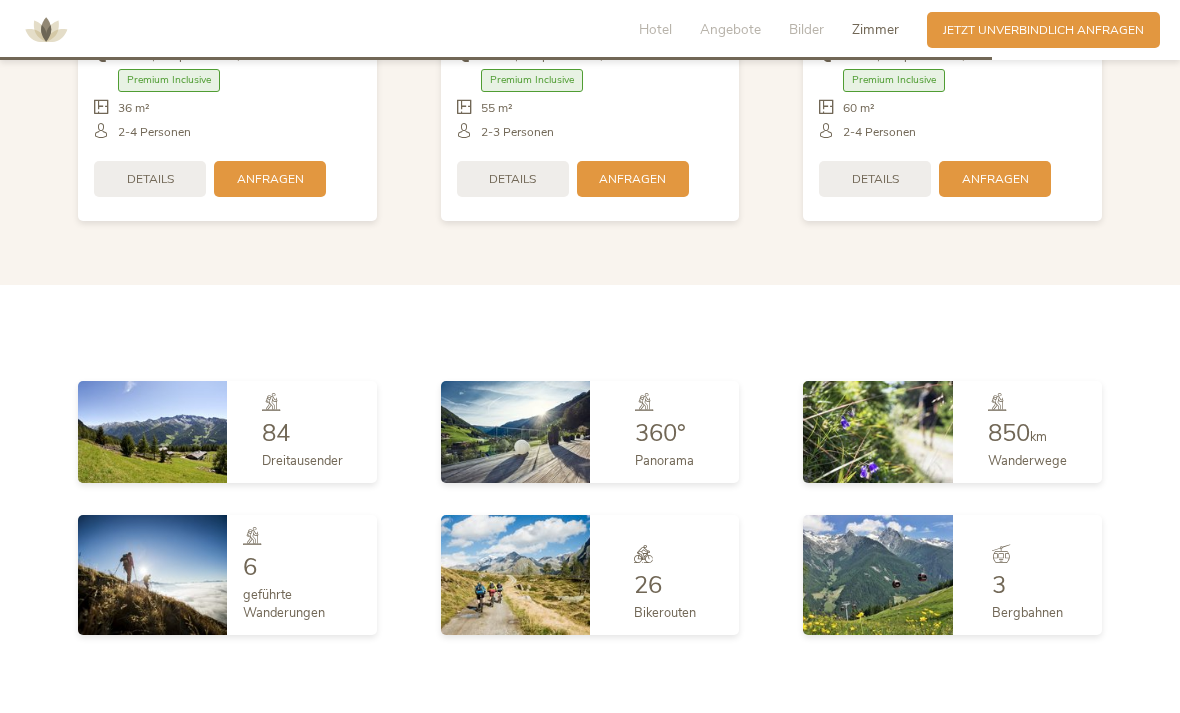 scroll, scrollTop: 4249, scrollLeft: 0, axis: vertical 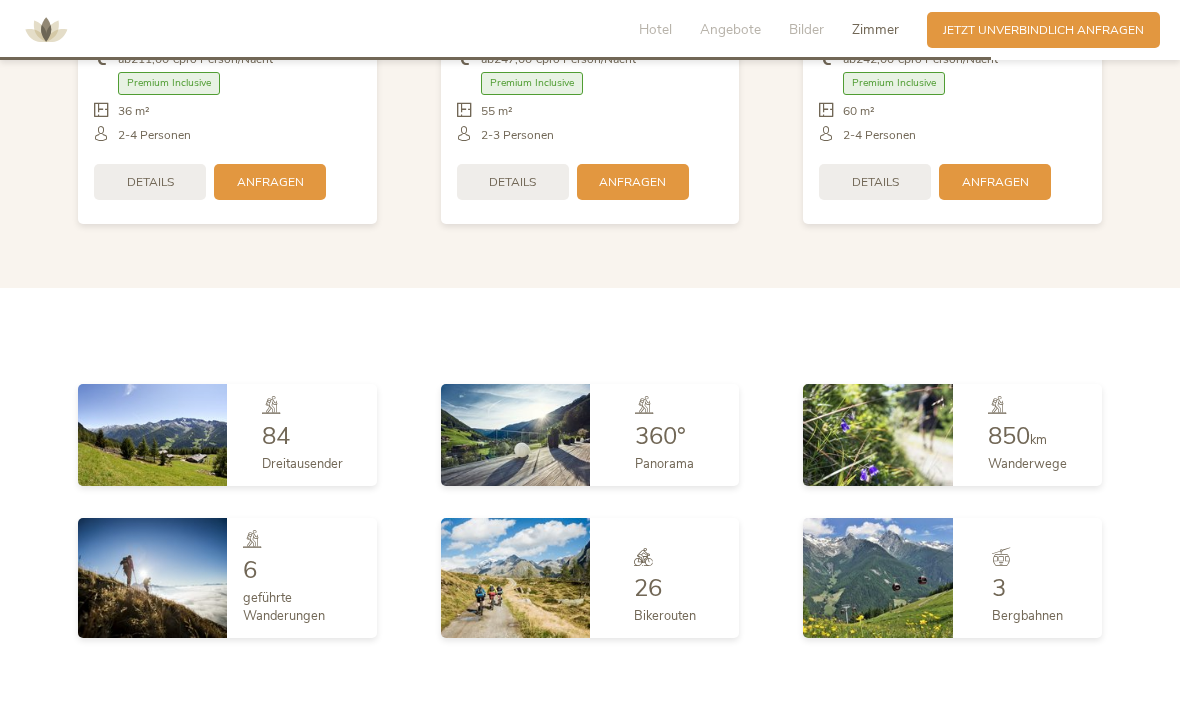 click on "84 Dreitausender" at bounding box center [301, 435] 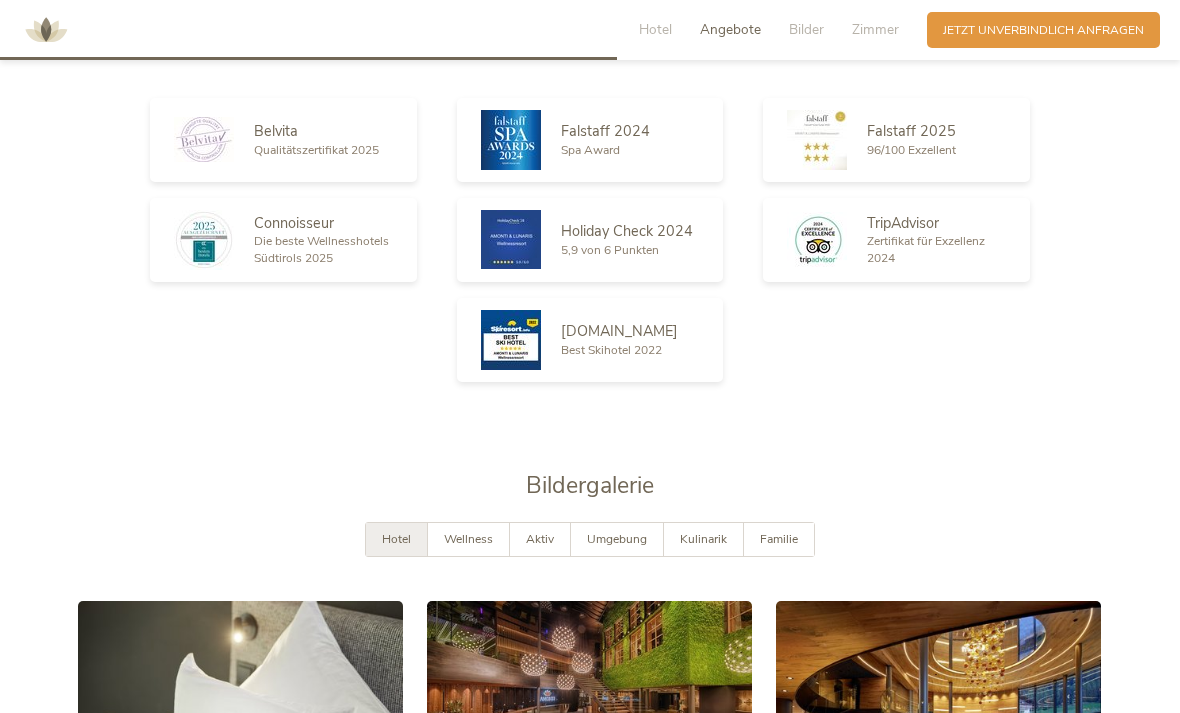 scroll, scrollTop: 2612, scrollLeft: 0, axis: vertical 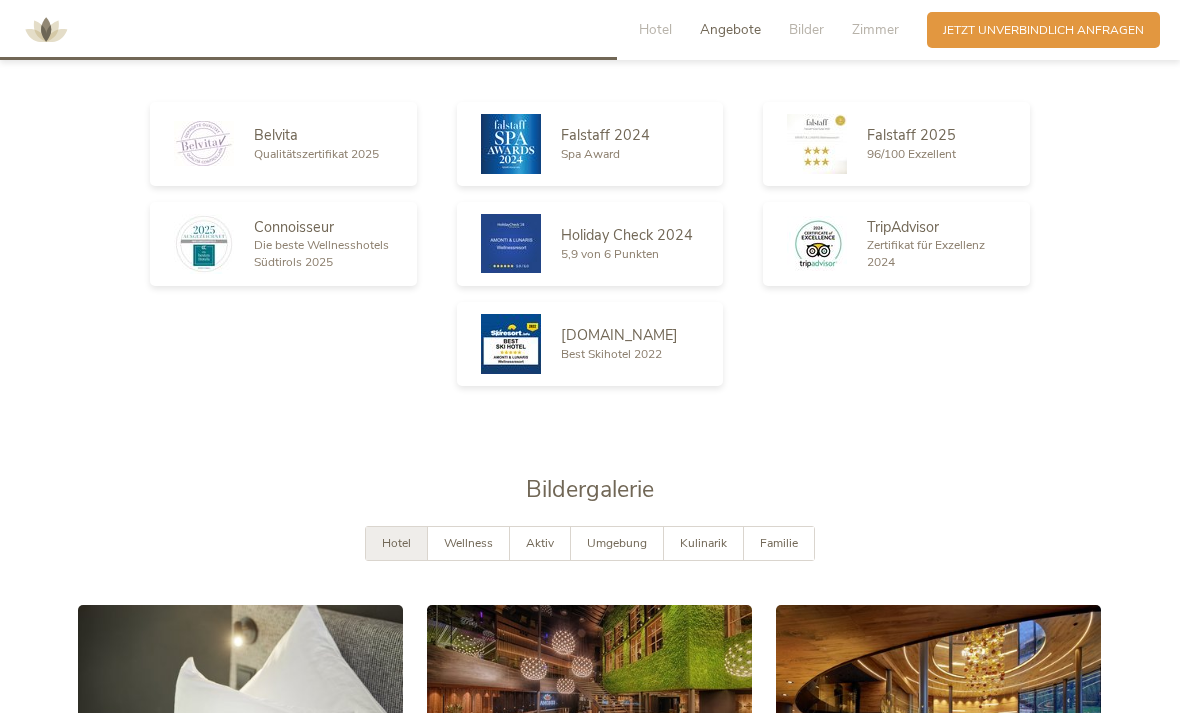 click on "Familie" at bounding box center [779, 543] 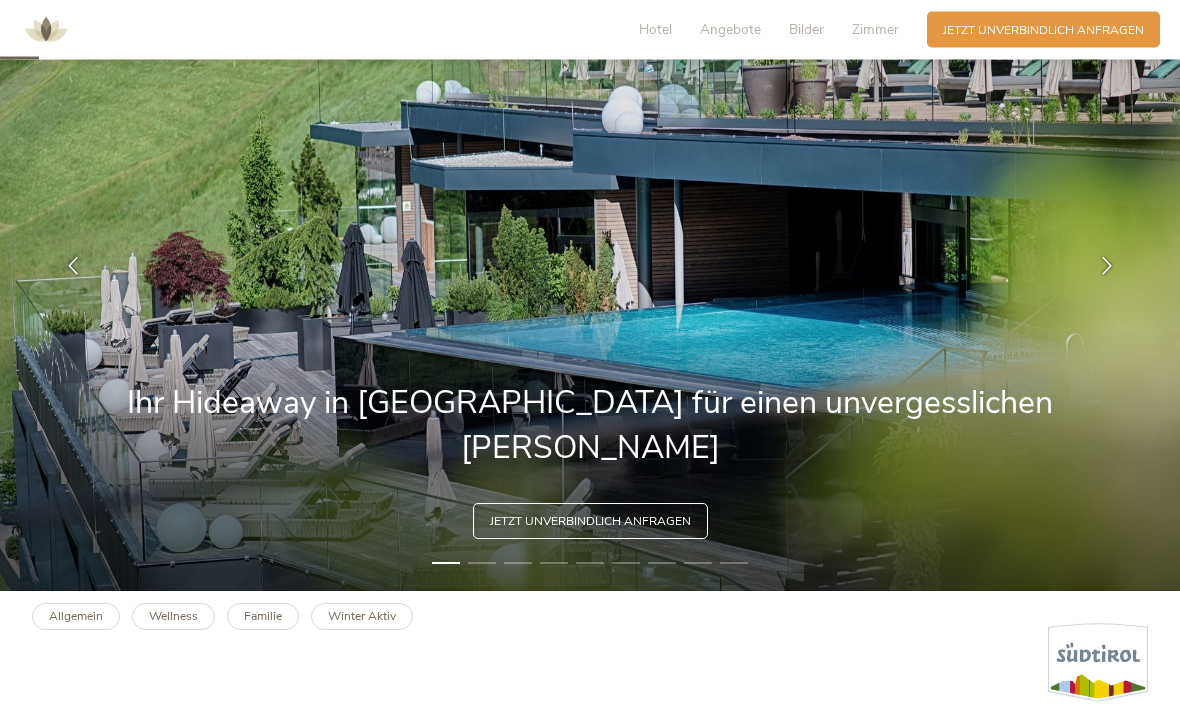scroll, scrollTop: 0, scrollLeft: 0, axis: both 